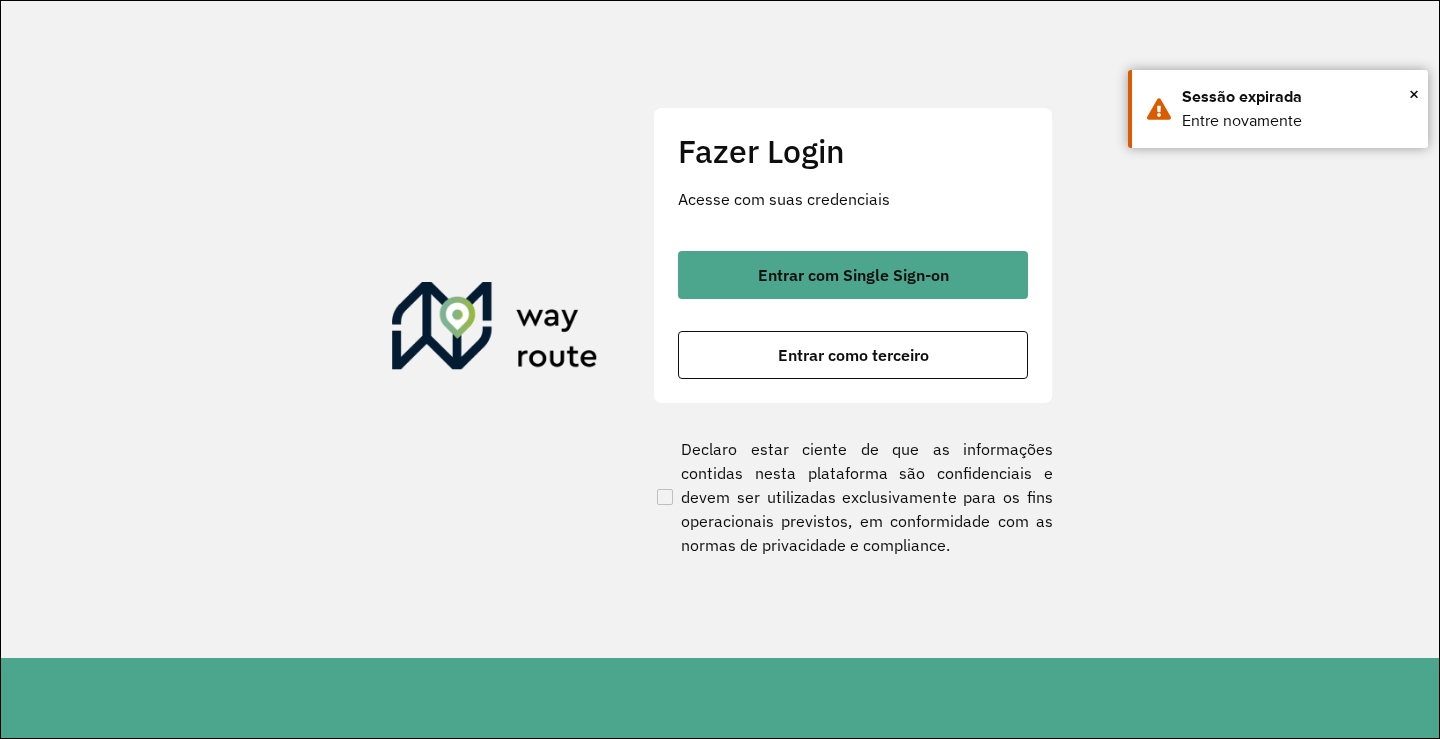 scroll, scrollTop: 0, scrollLeft: 0, axis: both 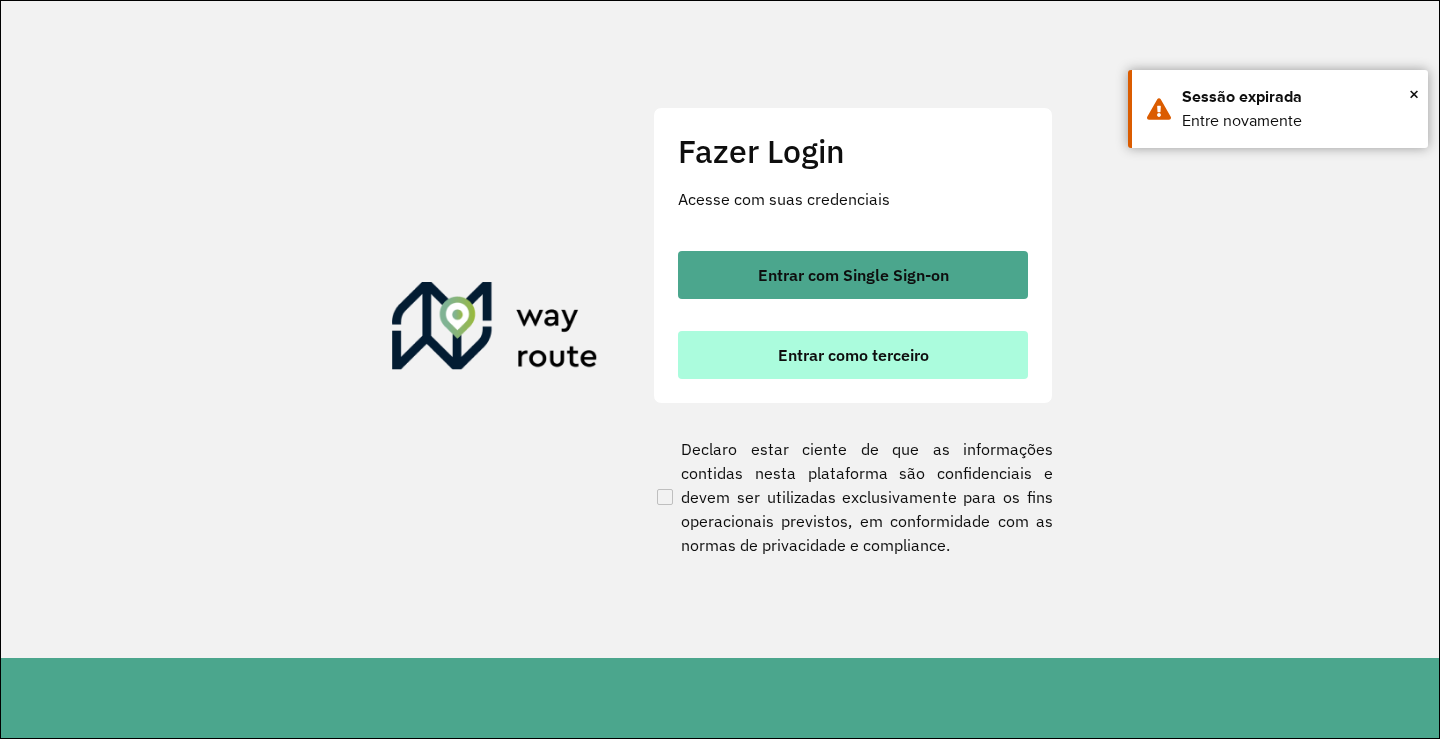 click on "Entrar como terceiro" at bounding box center [853, 355] 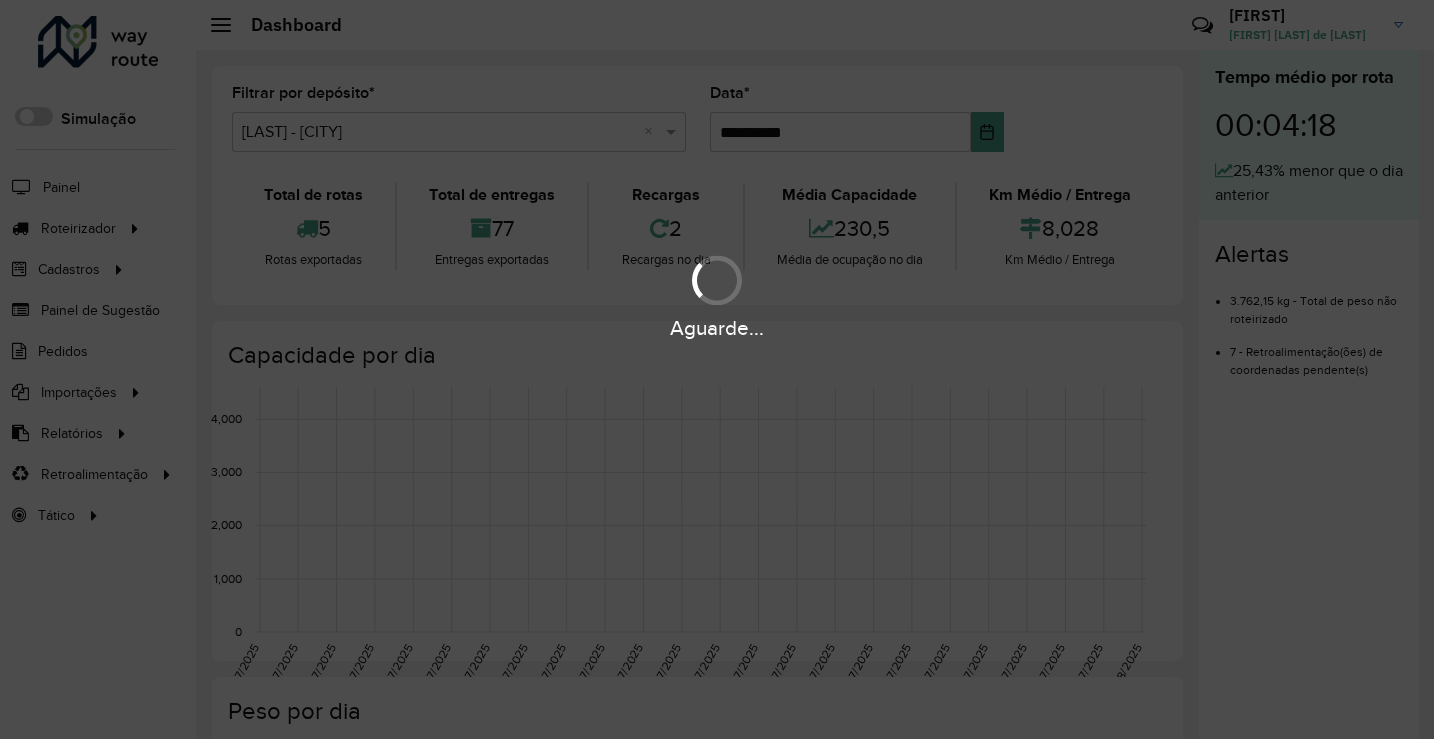 scroll, scrollTop: 0, scrollLeft: 0, axis: both 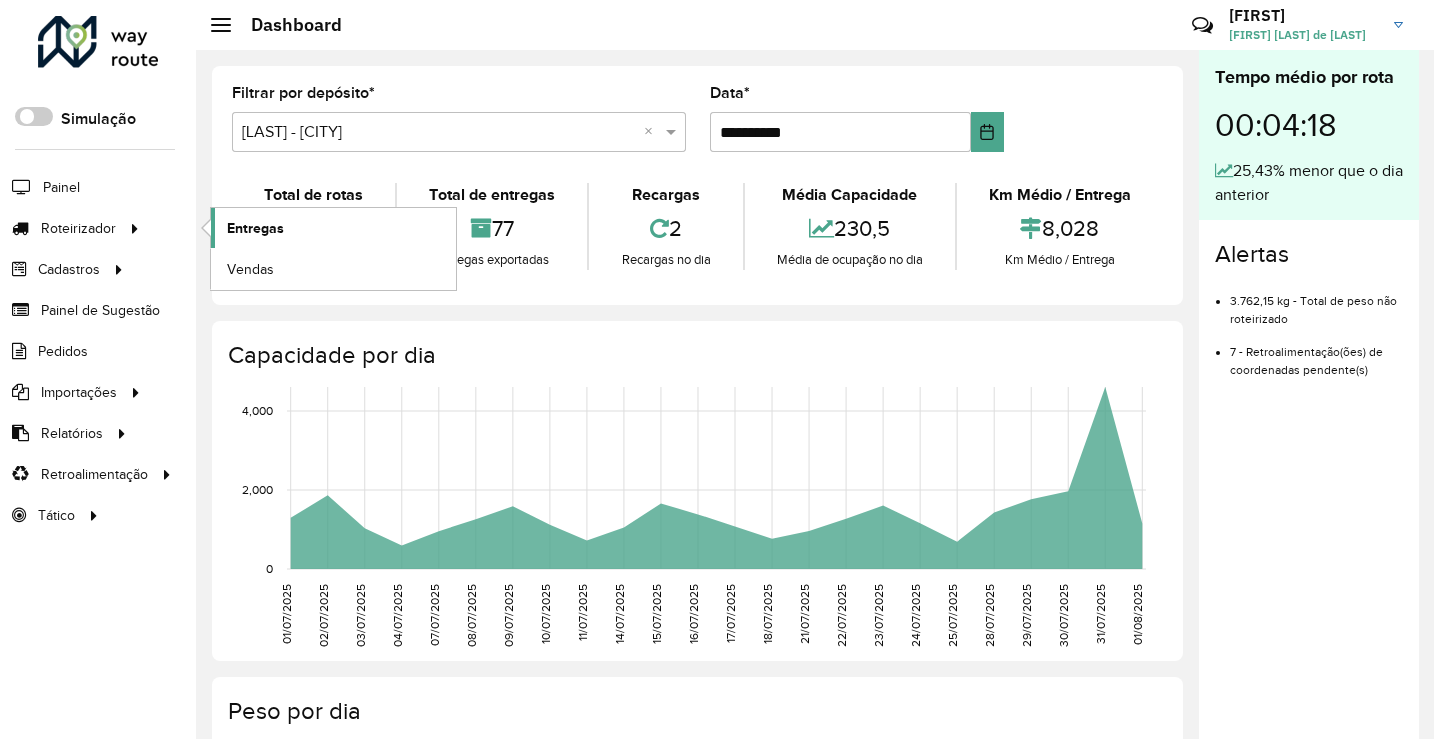 click on "Entregas" 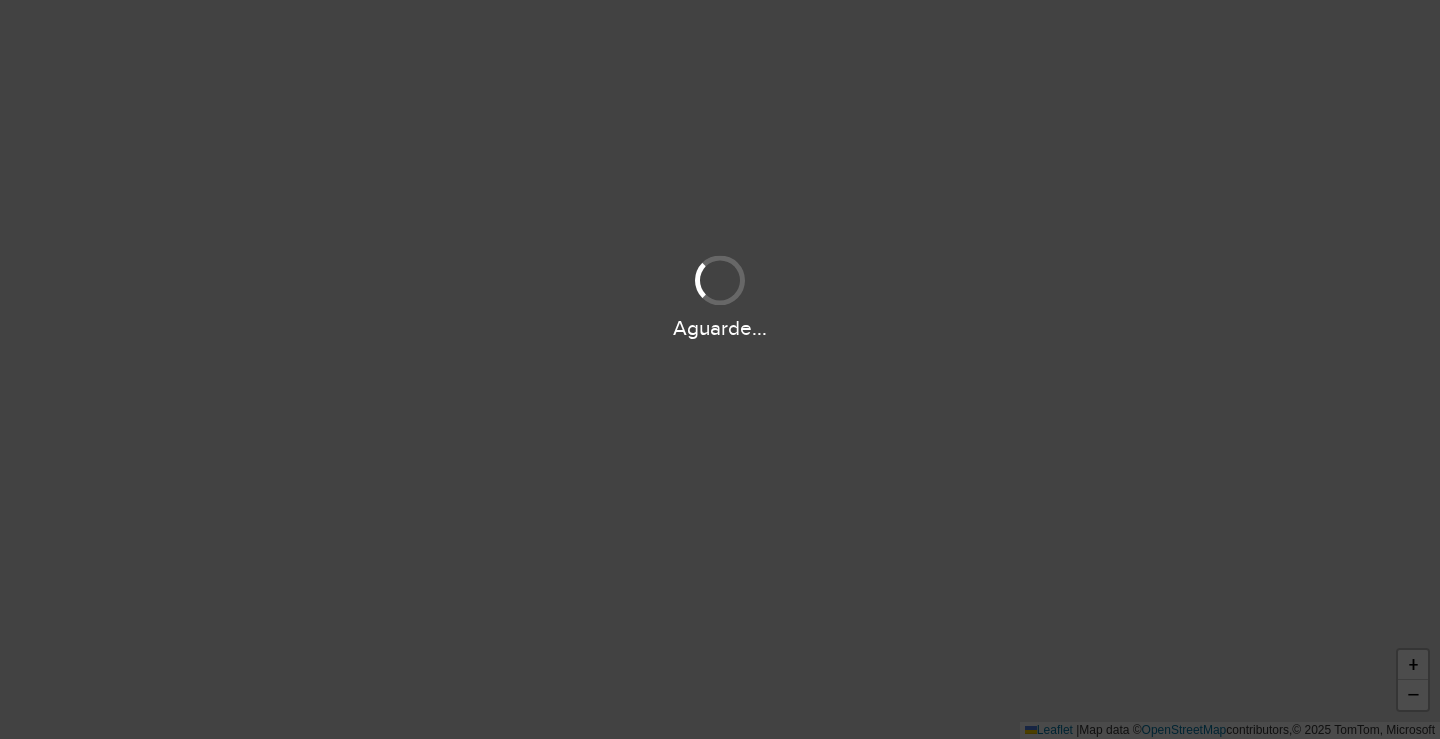 scroll, scrollTop: 0, scrollLeft: 0, axis: both 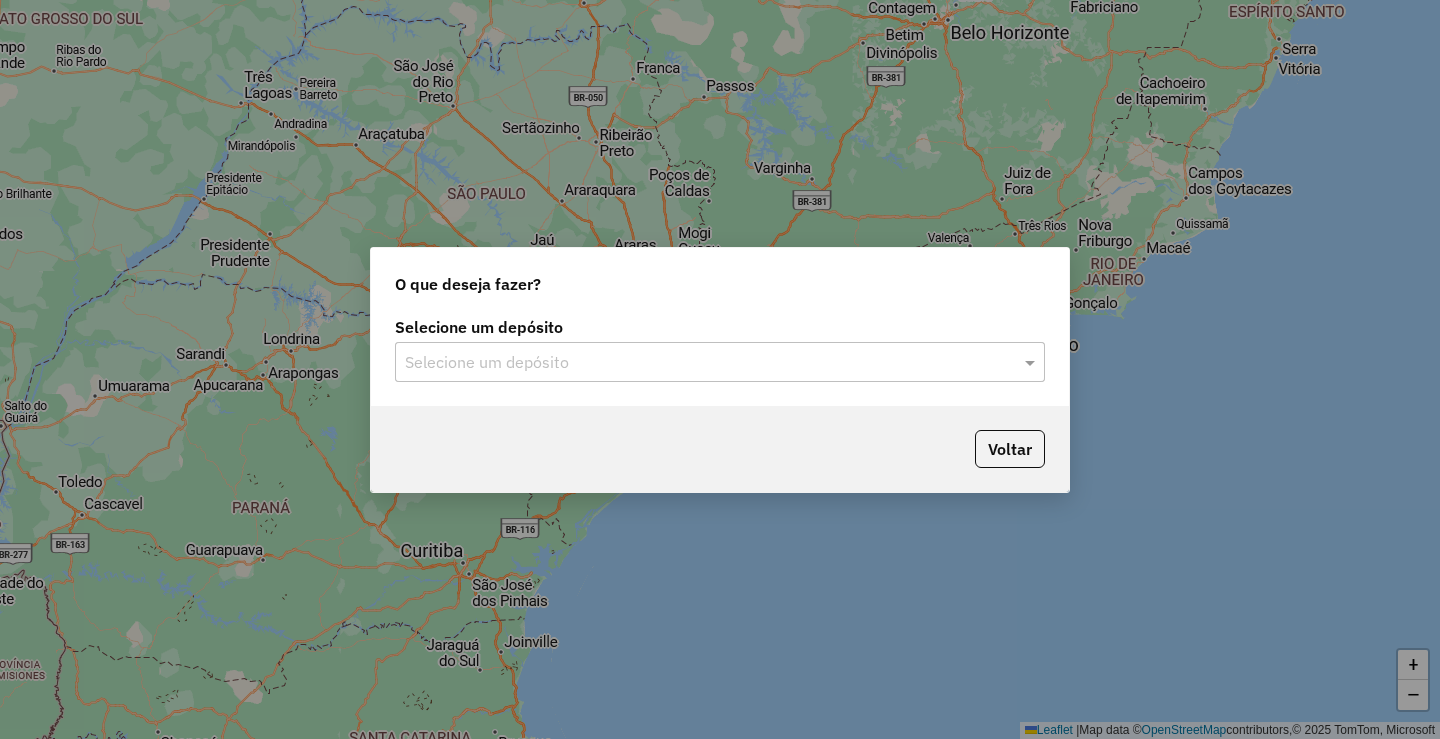 click 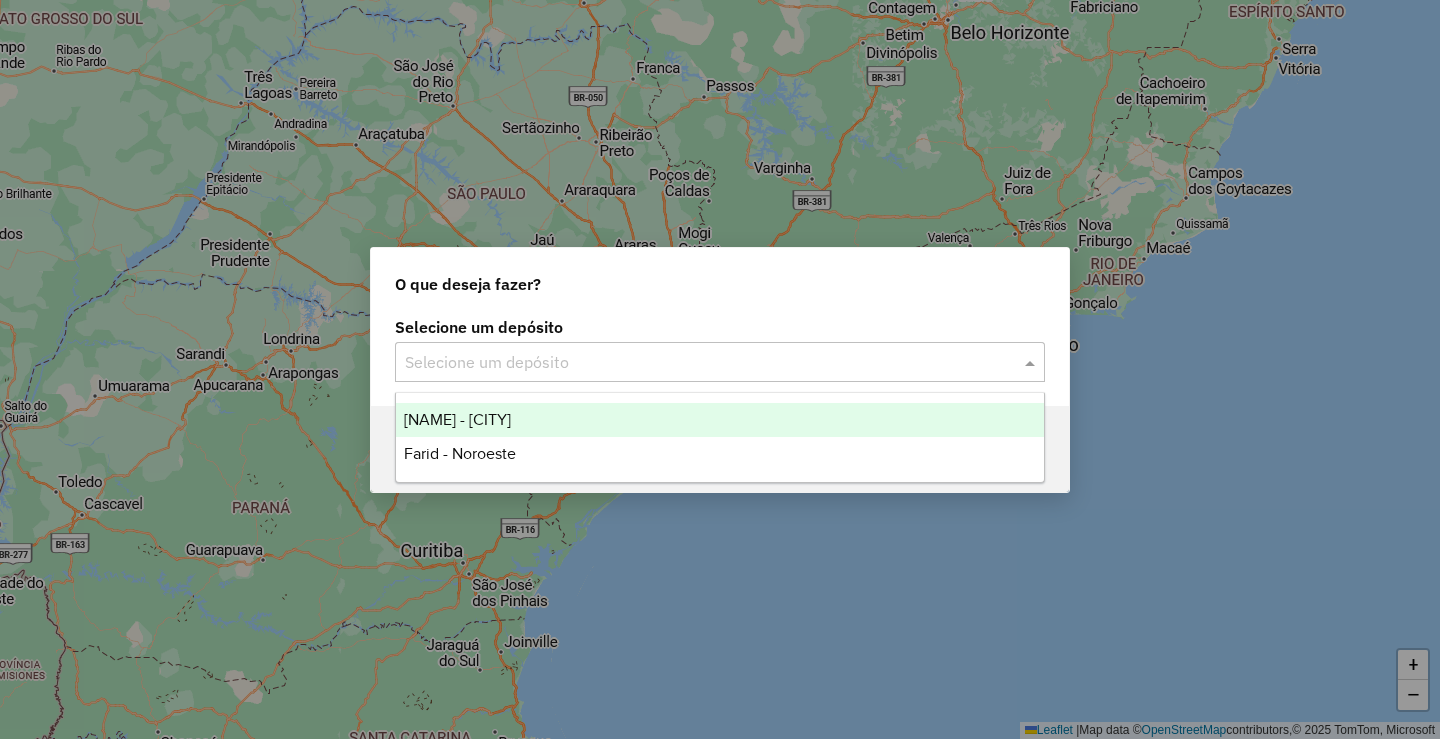 click on "[NAME] - [CITY]" at bounding box center (457, 419) 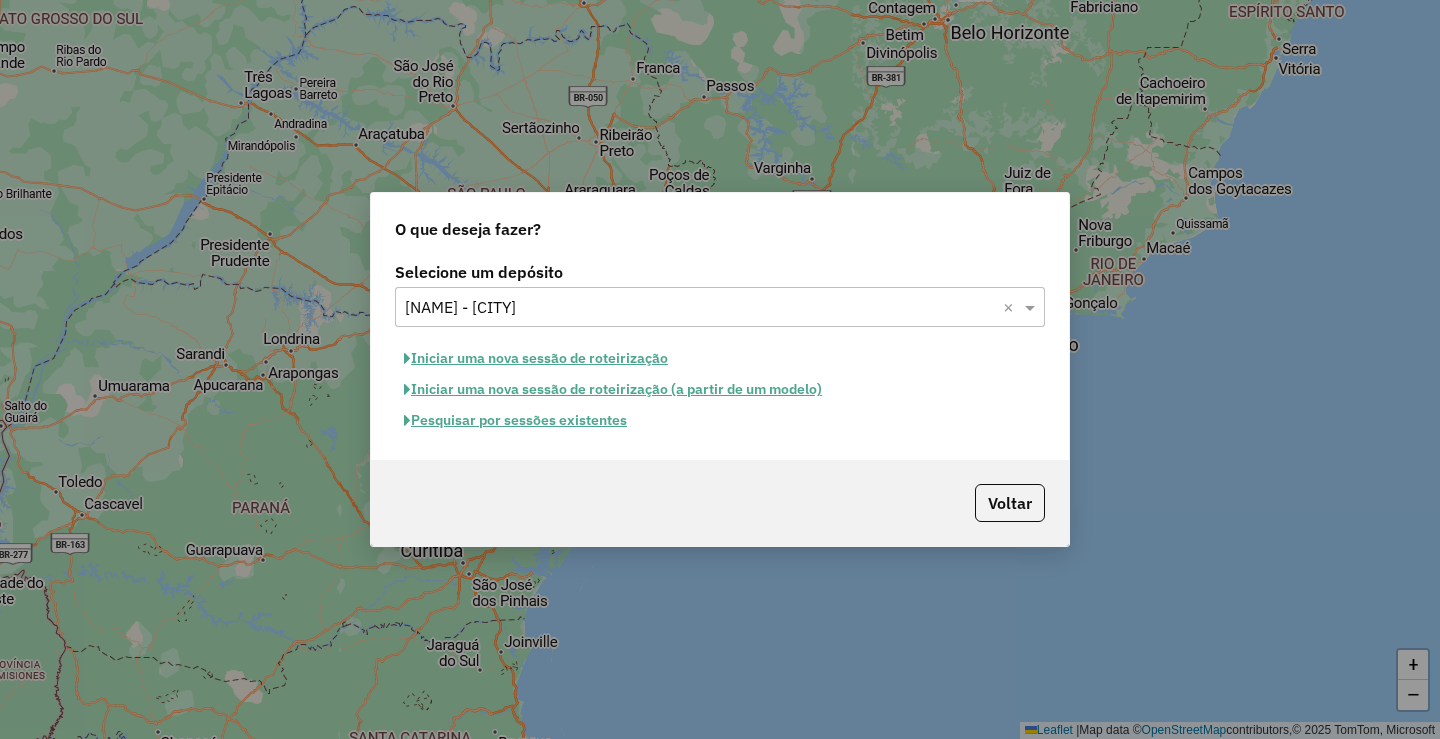 click on "Iniciar uma nova sessão de roteirização" 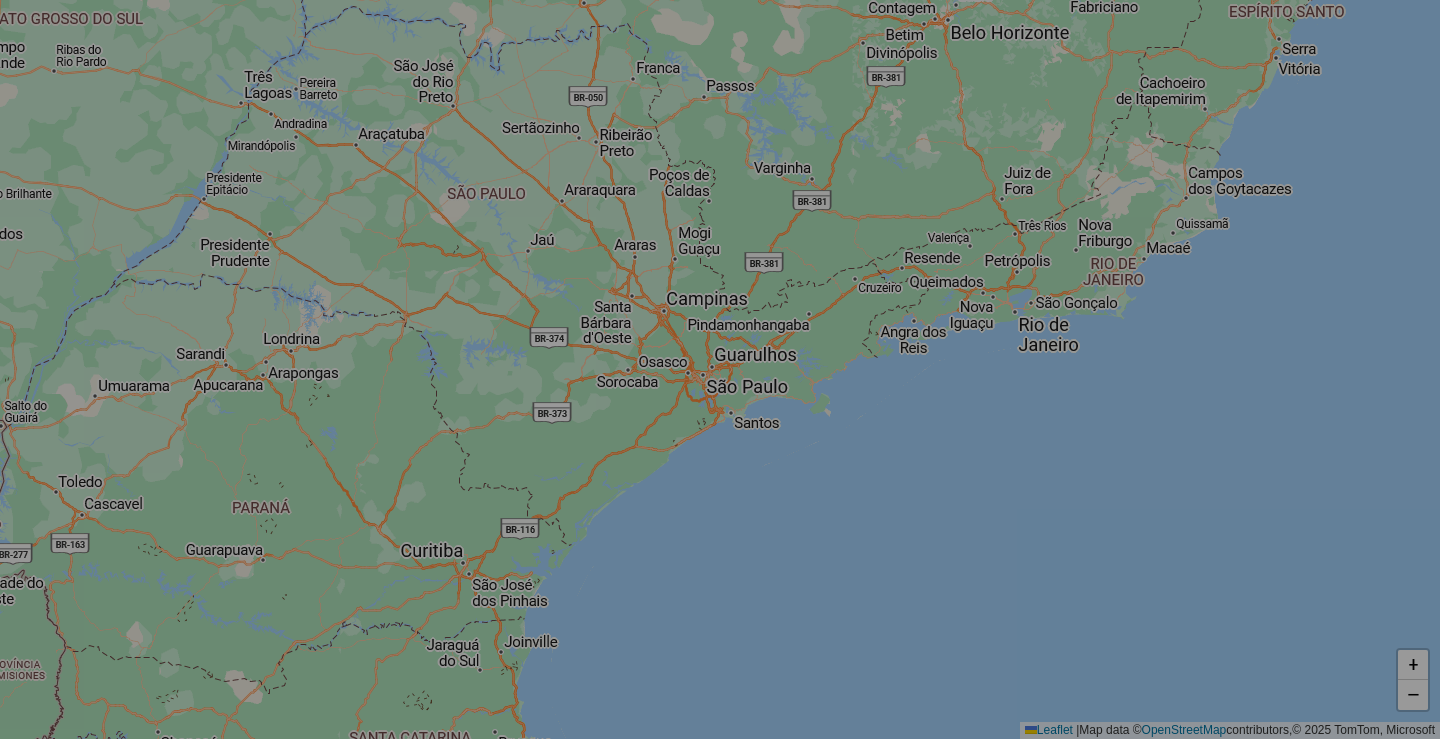 select on "*" 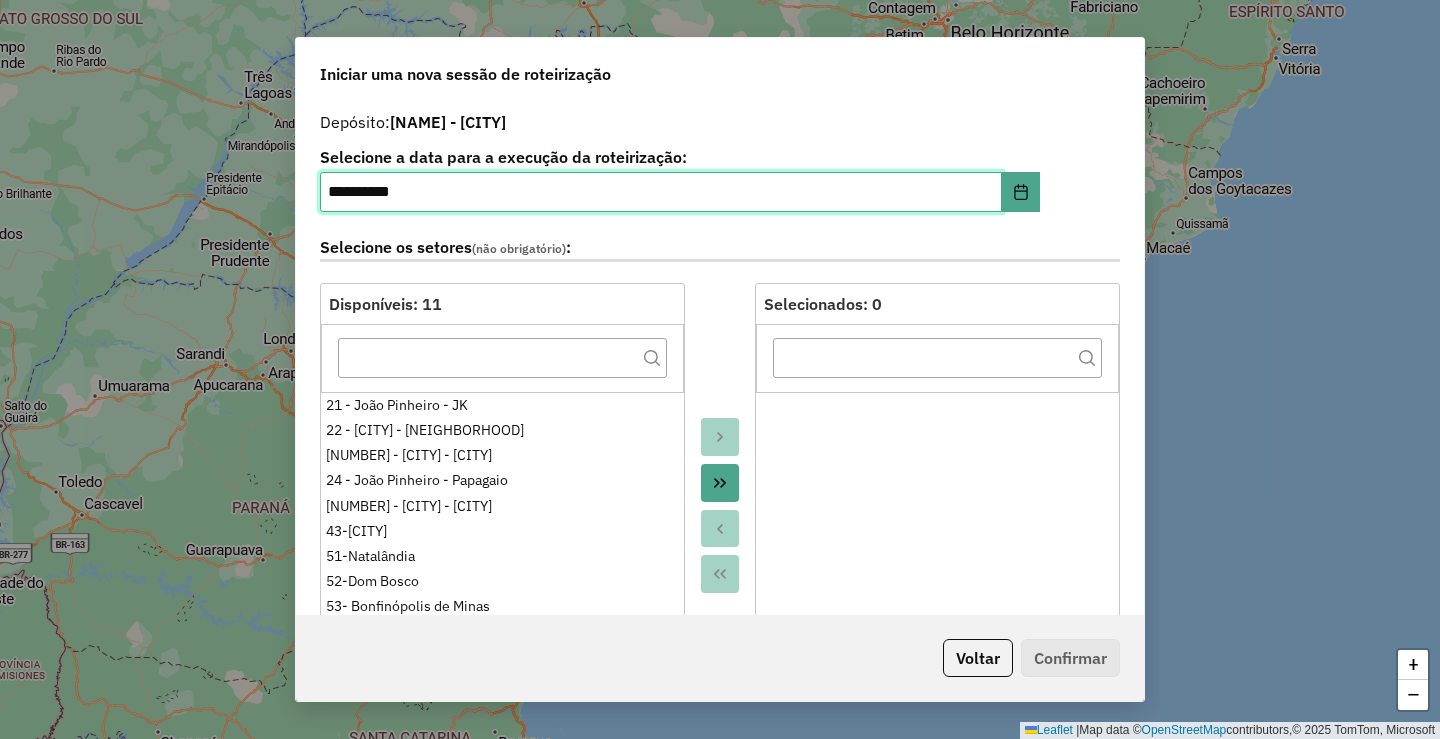 click on "**********" at bounding box center (661, 192) 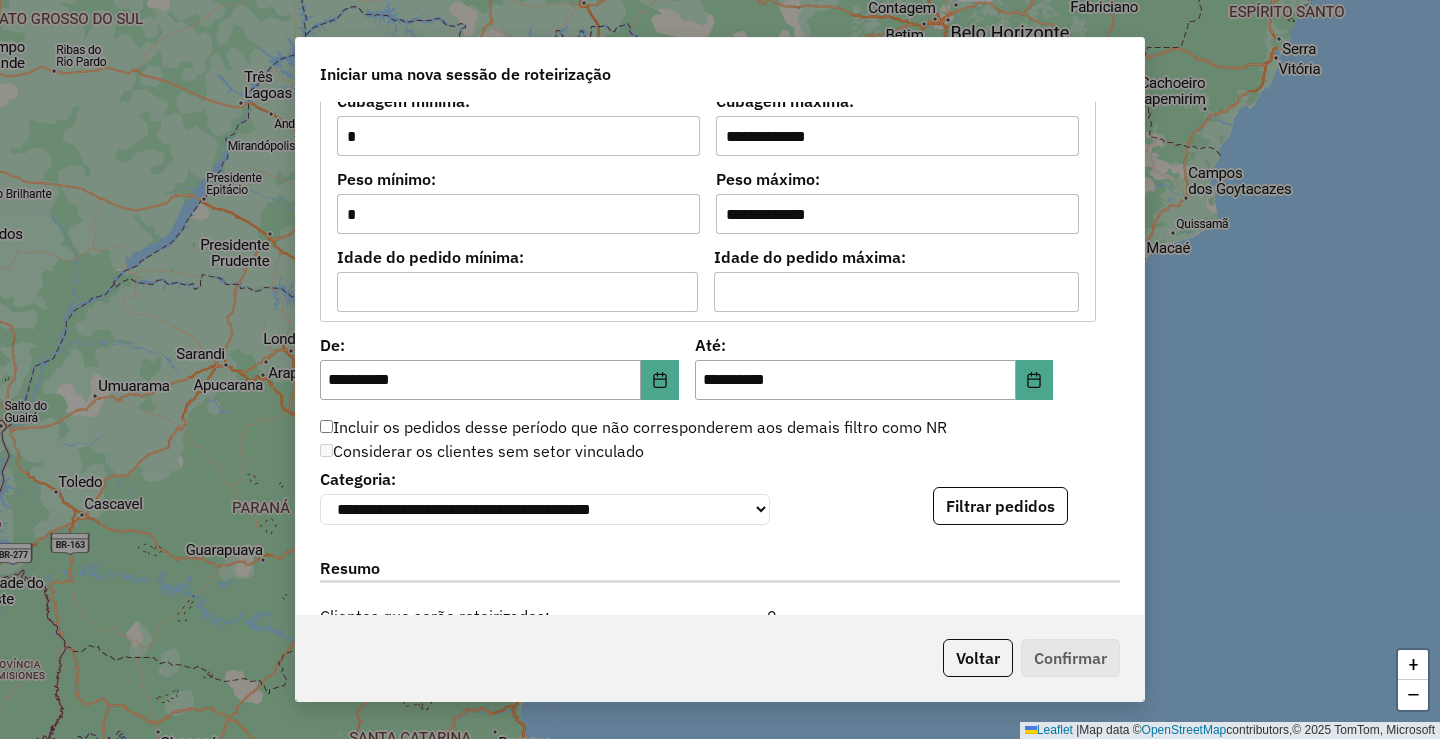 scroll, scrollTop: 1700, scrollLeft: 0, axis: vertical 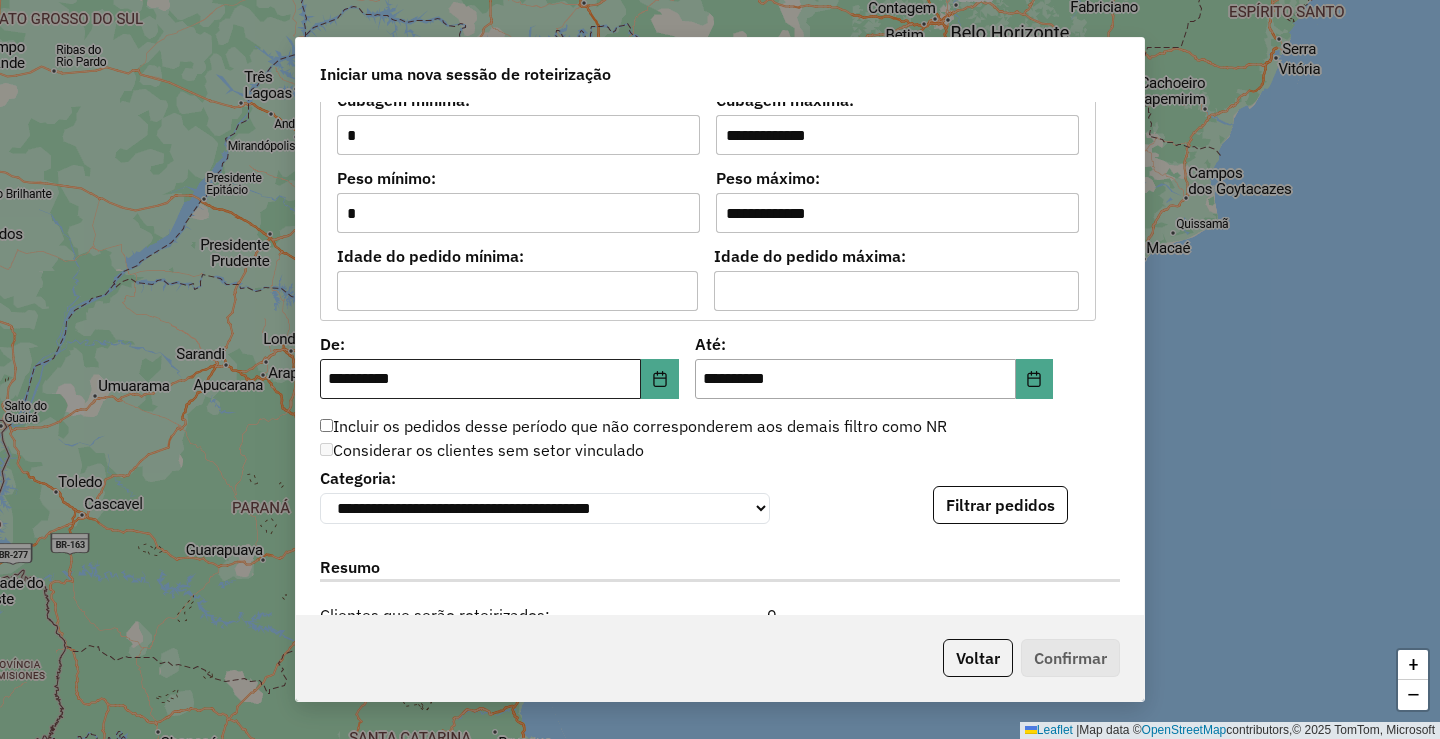 type on "**********" 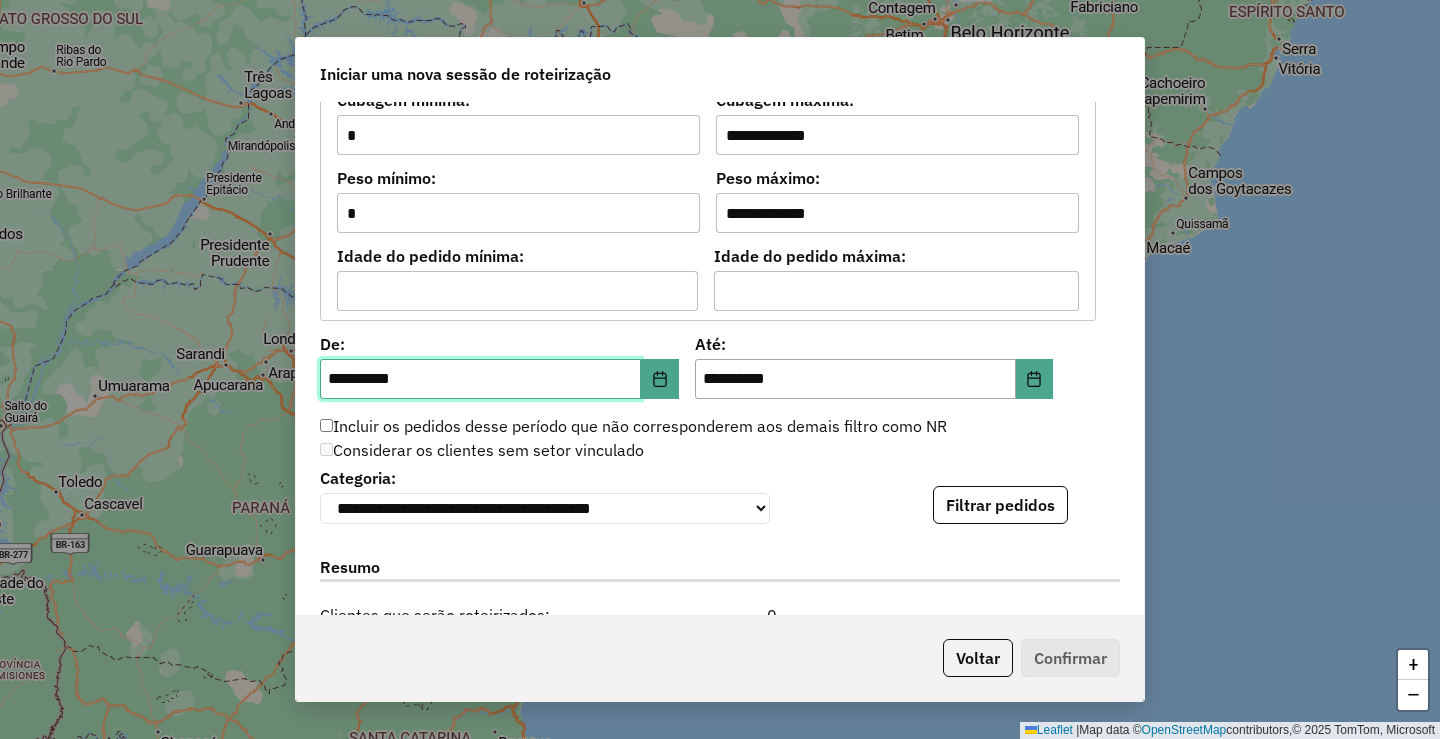 click on "**********" at bounding box center [480, 379] 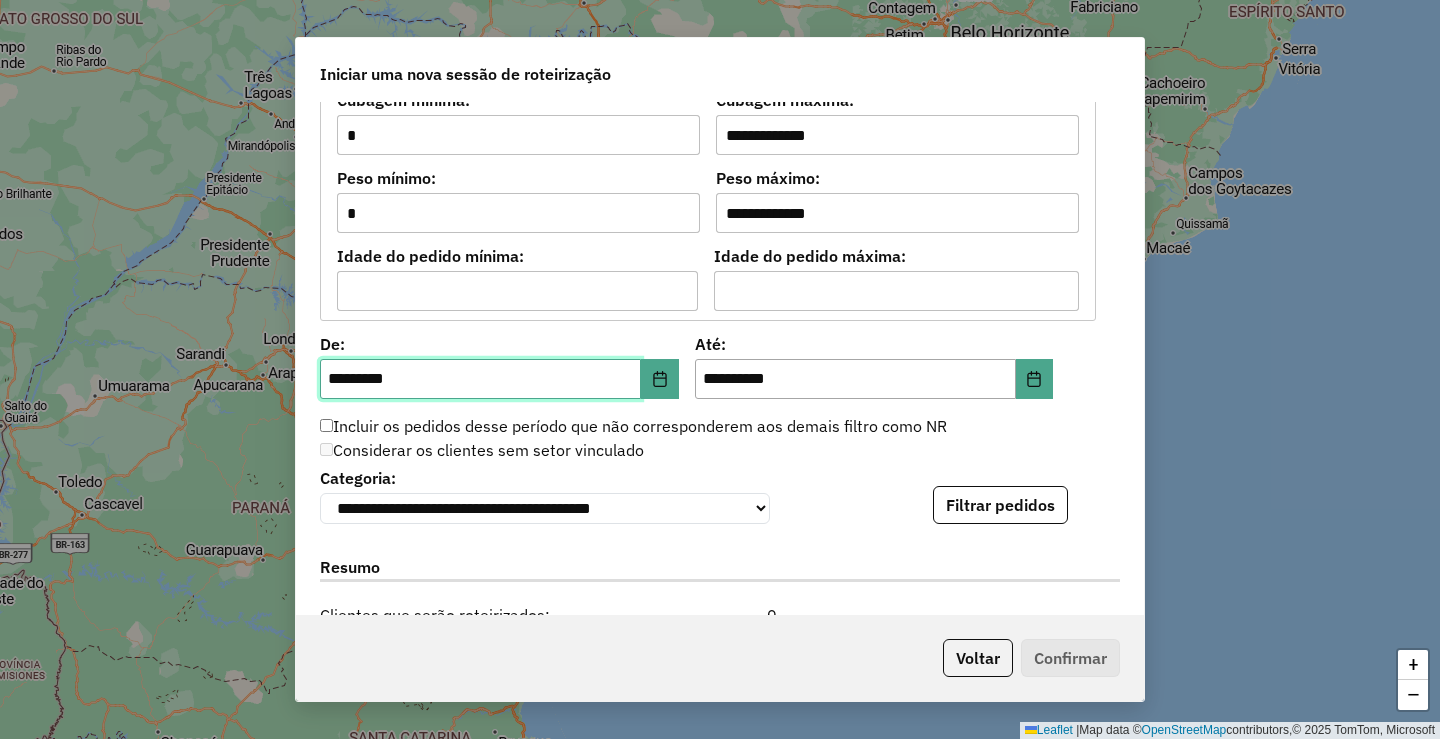 type on "**********" 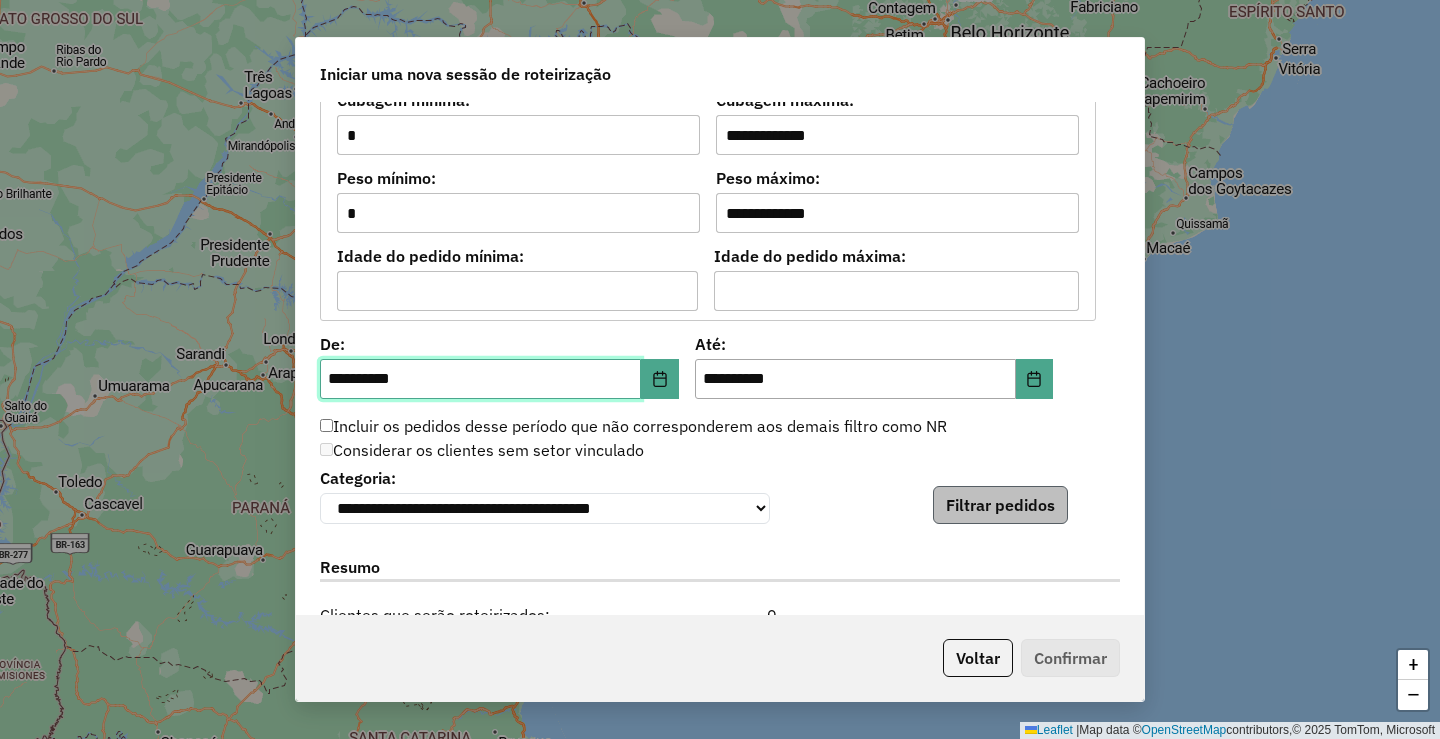 type on "**********" 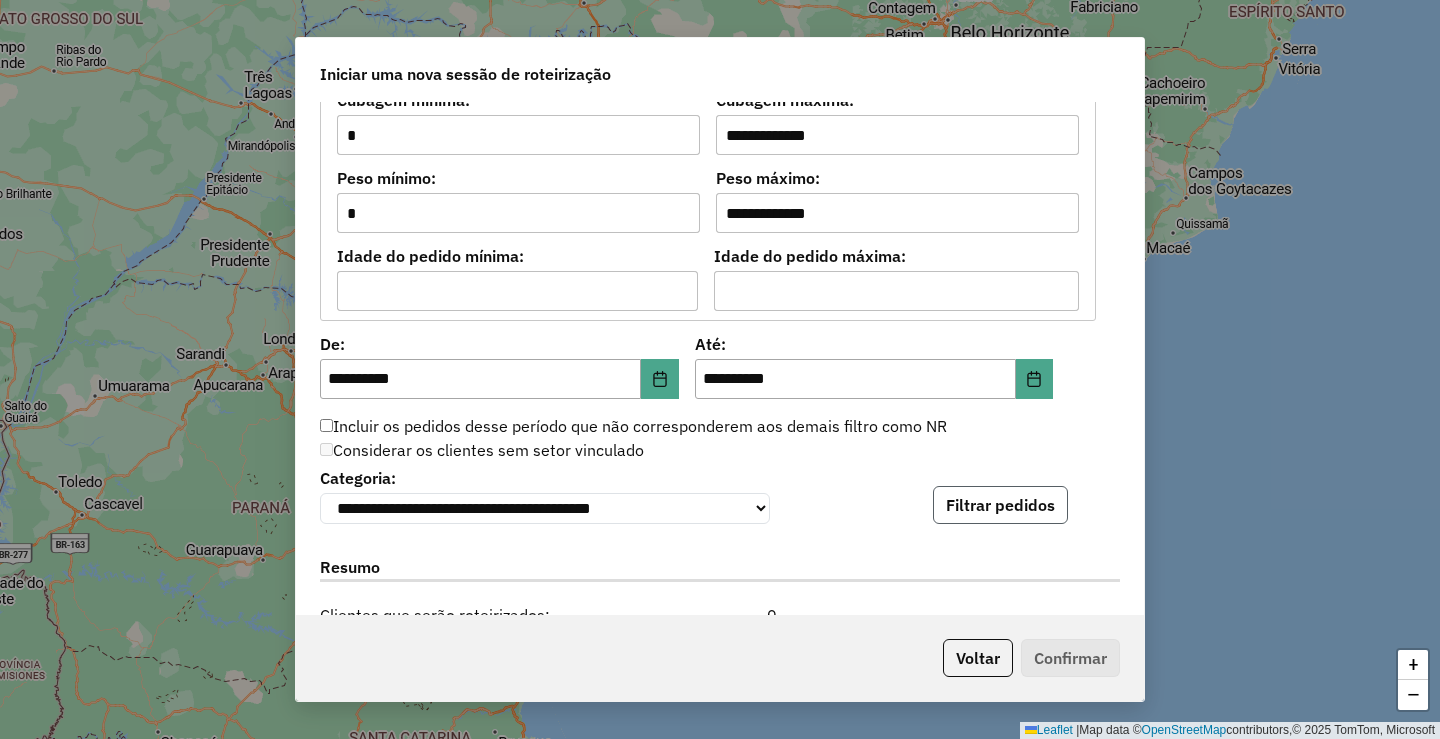 click on "Filtrar pedidos" 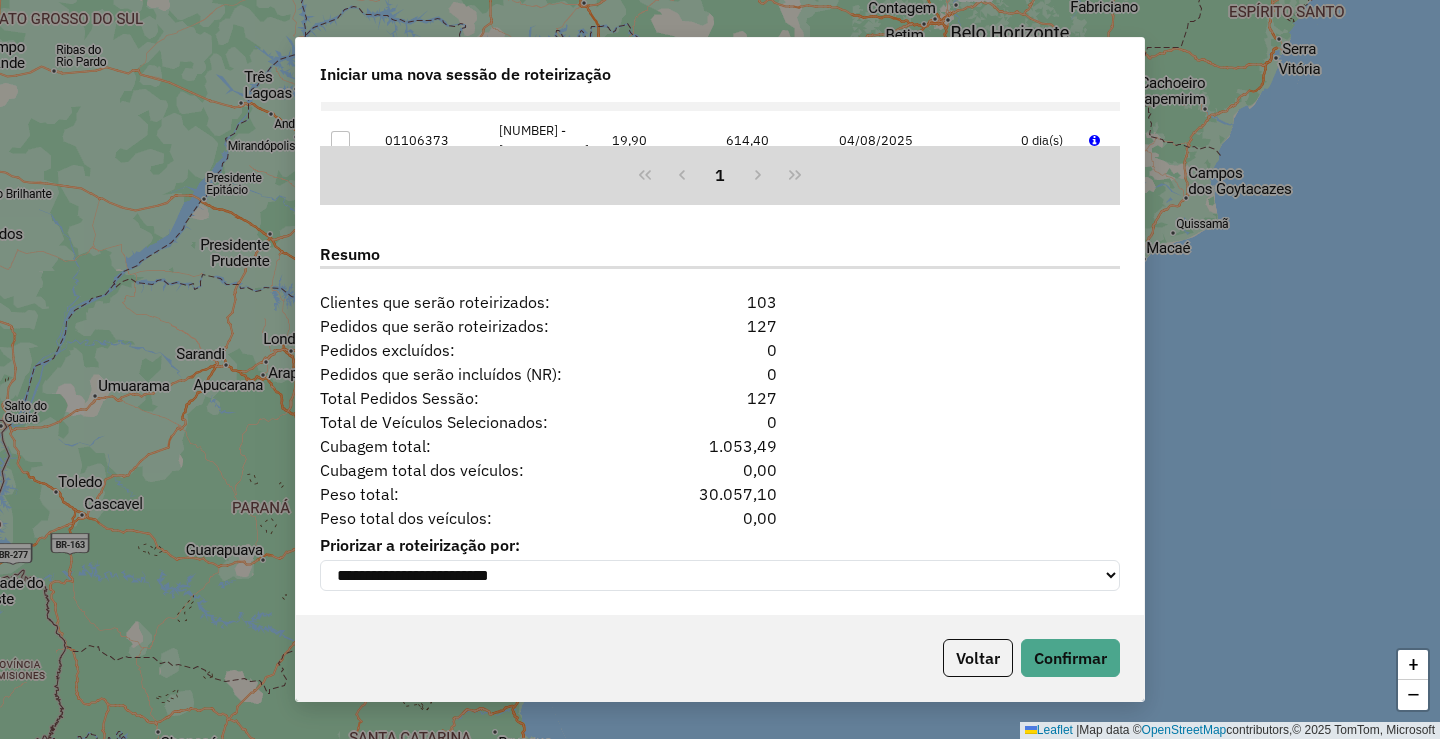scroll, scrollTop: 2436, scrollLeft: 0, axis: vertical 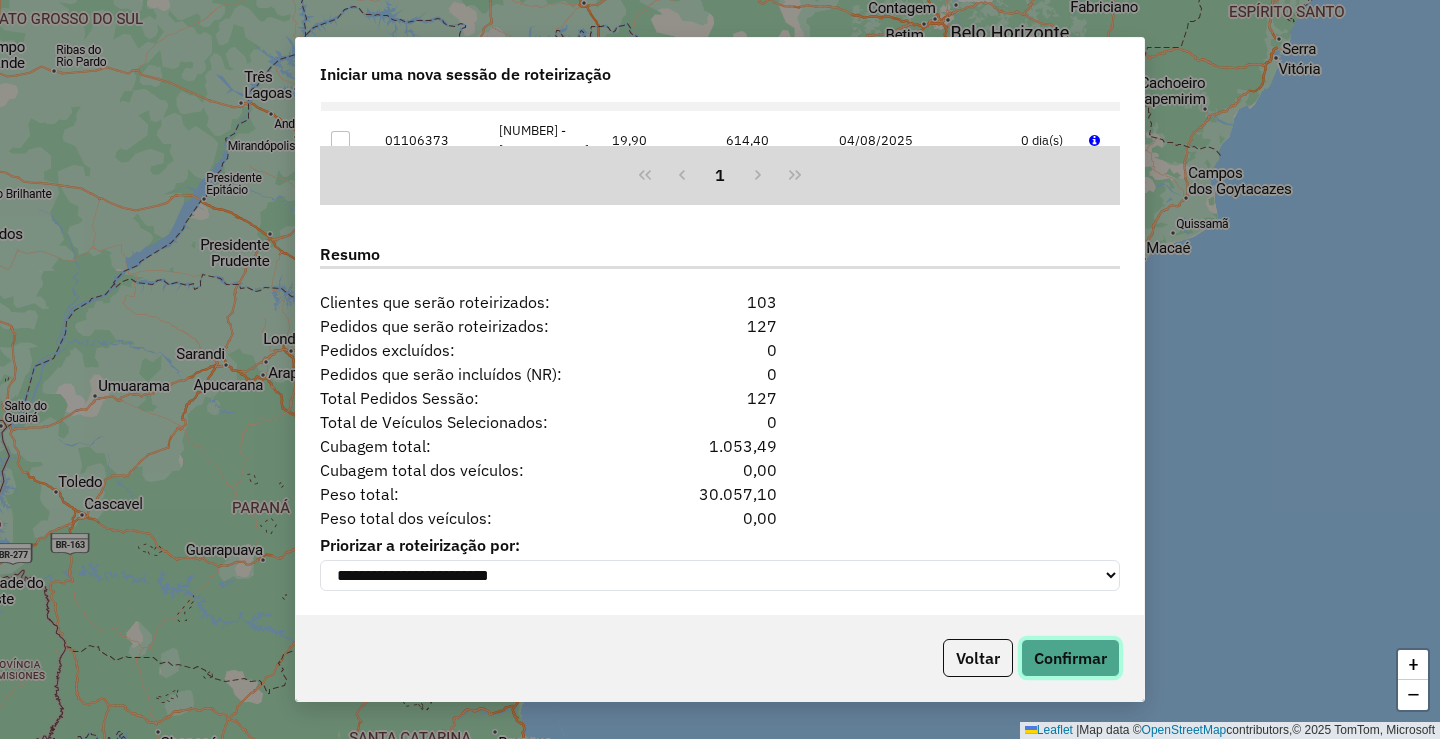 click on "Confirmar" 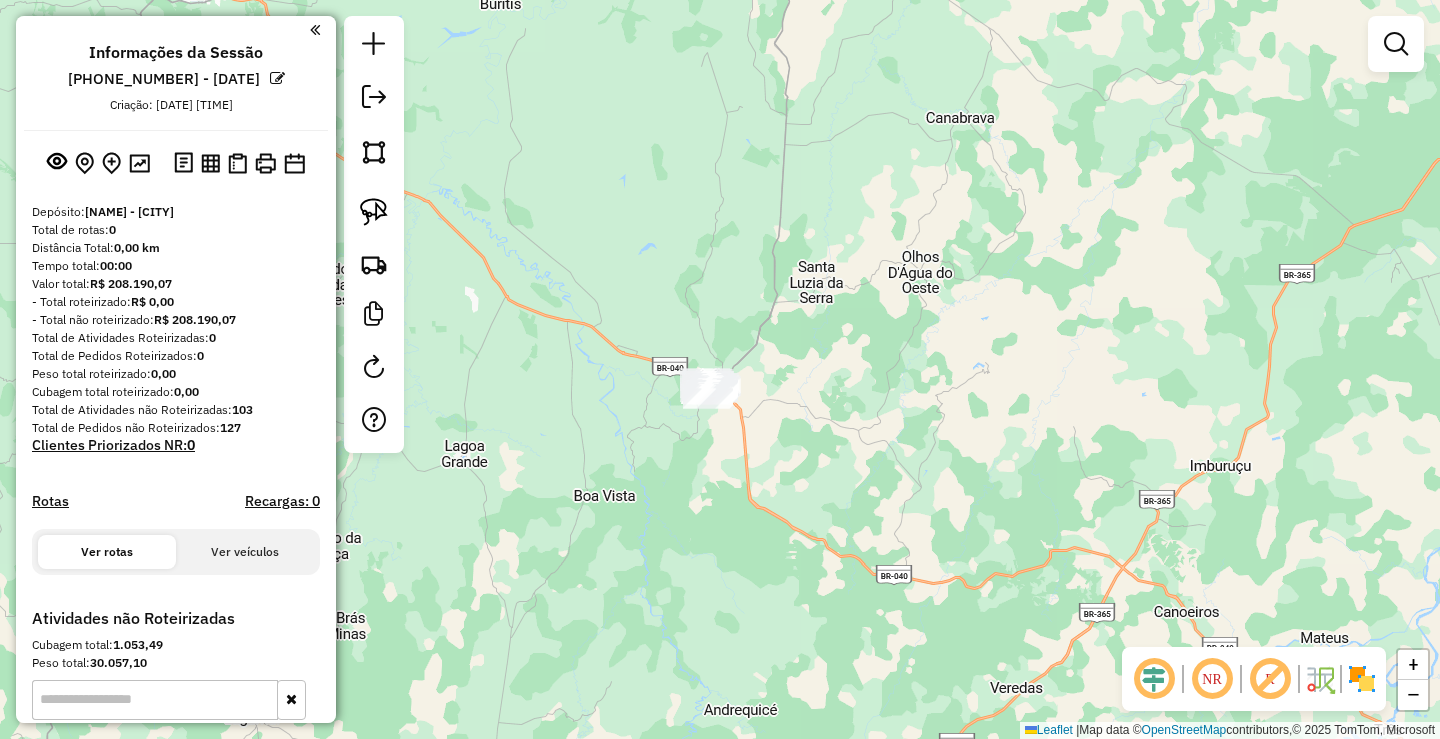 drag, startPoint x: 990, startPoint y: 297, endPoint x: 964, endPoint y: 396, distance: 102.357216 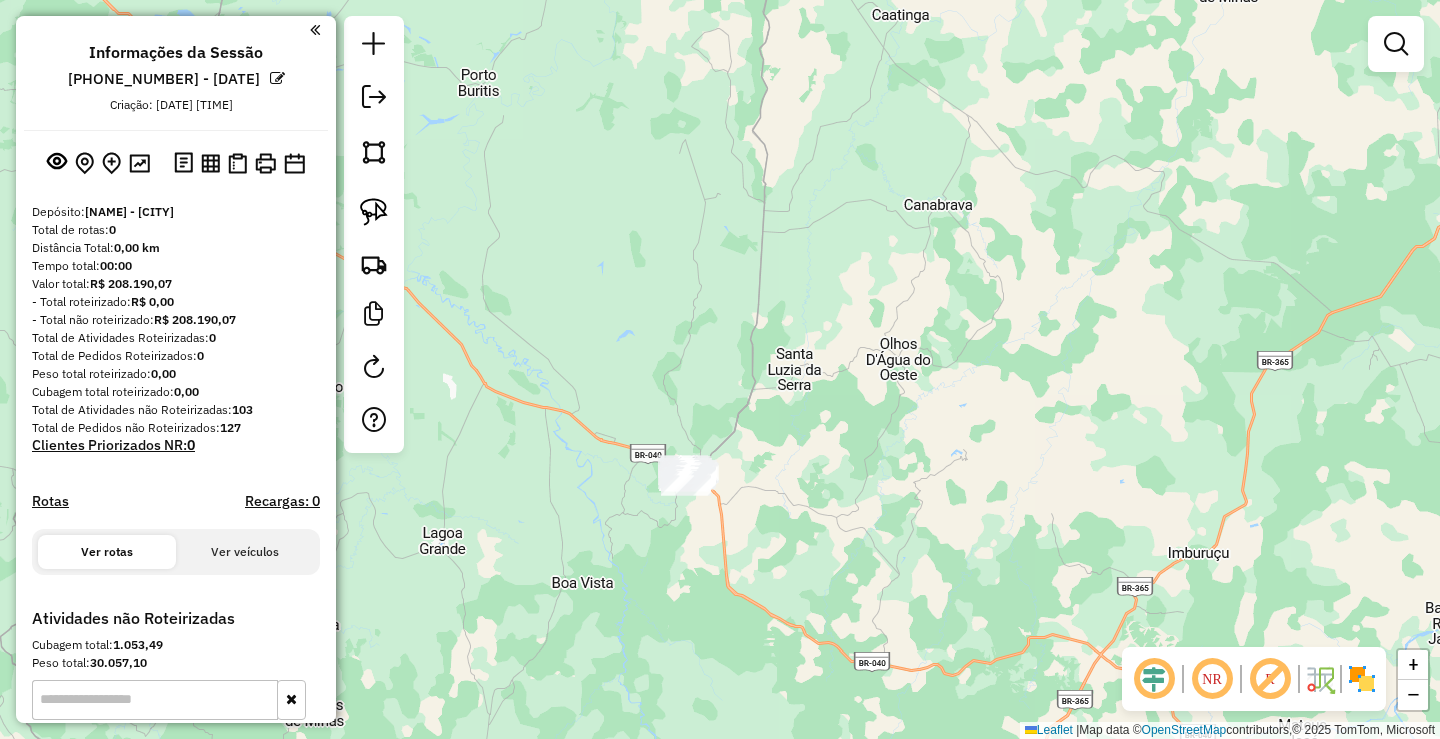 drag, startPoint x: 870, startPoint y: 318, endPoint x: 881, endPoint y: 505, distance: 187.32326 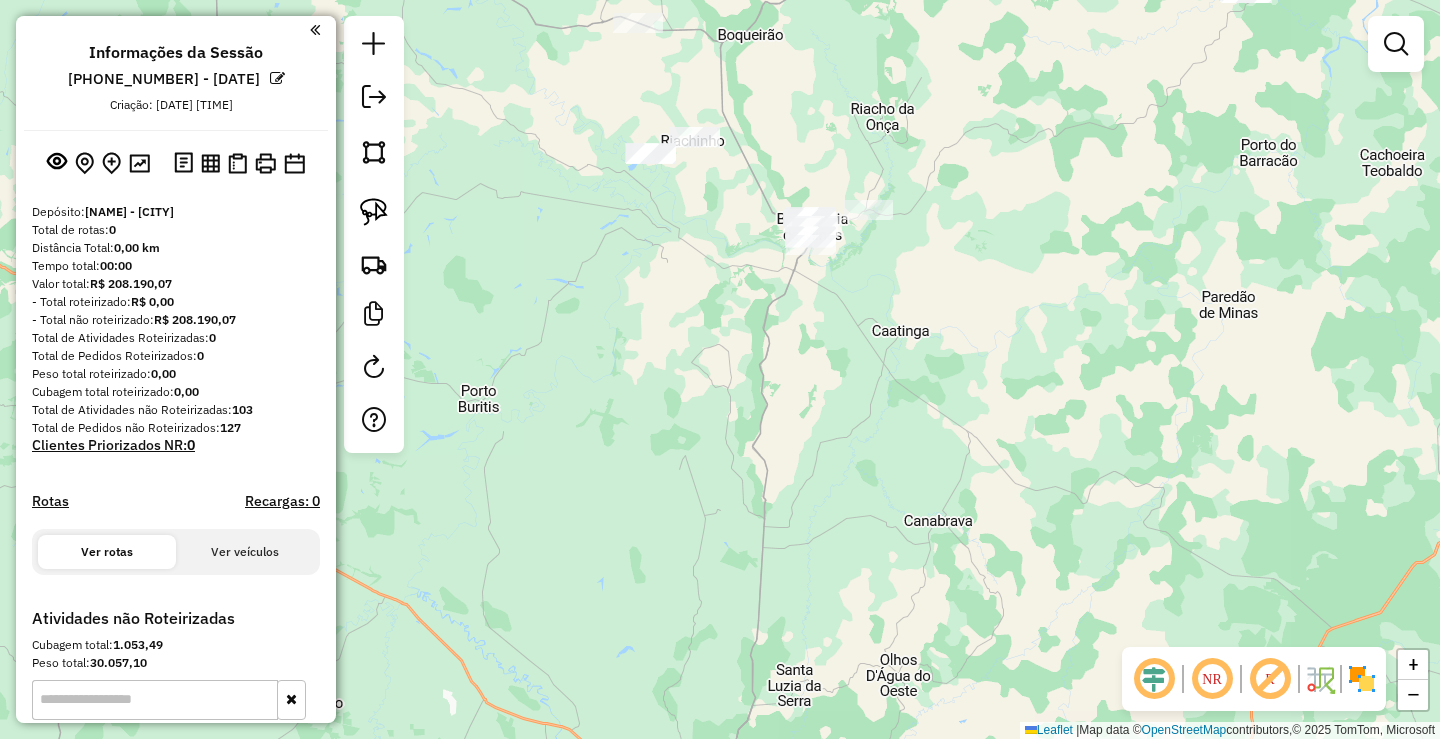 drag, startPoint x: 943, startPoint y: 438, endPoint x: 942, endPoint y: 592, distance: 154.00325 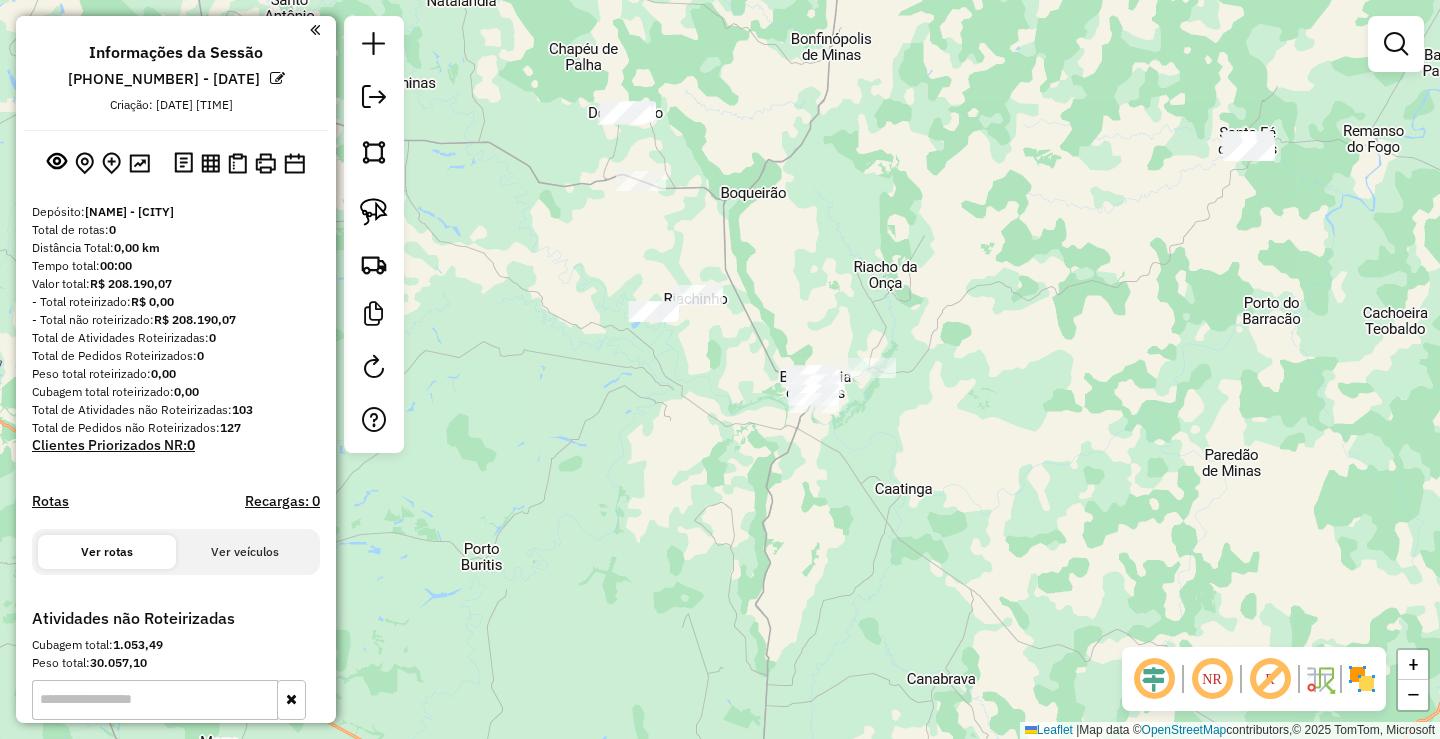 drag, startPoint x: 973, startPoint y: 385, endPoint x: 981, endPoint y: 503, distance: 118.270874 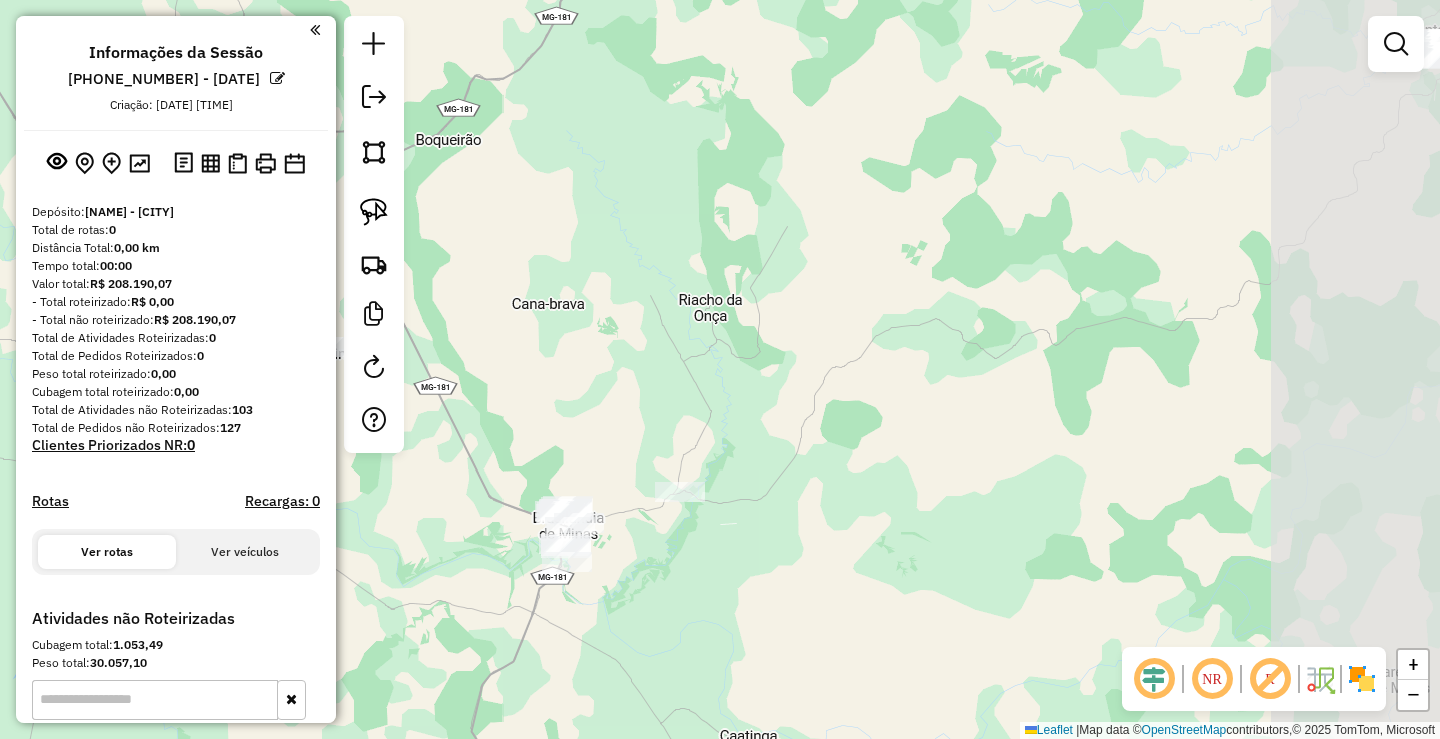 drag, startPoint x: 1065, startPoint y: 414, endPoint x: 826, endPoint y: 526, distance: 263.94128 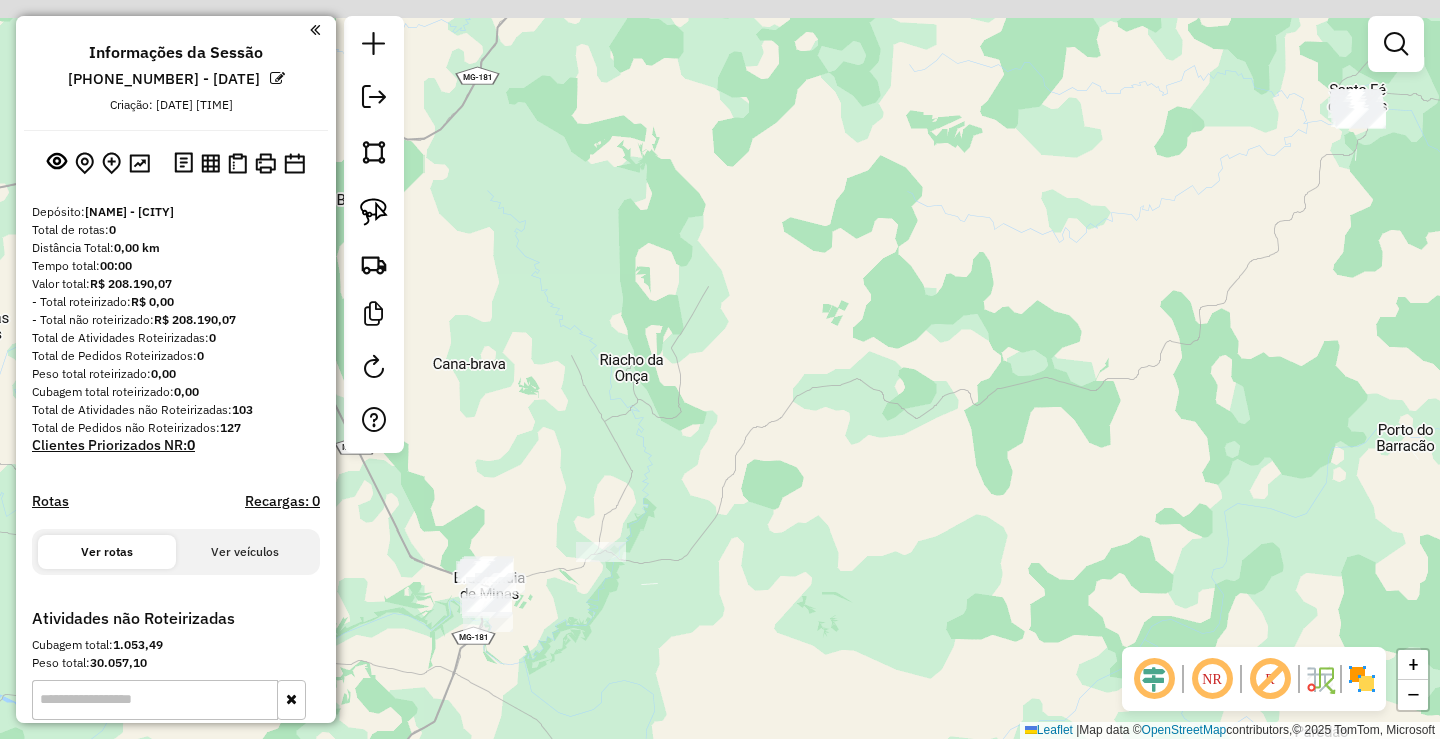 click on "Janela de atendimento Grade de atendimento Capacidade Transportadoras Veículos Cliente Pedidos  Rotas Selecione os dias de semana para filtrar as janelas de atendimento  Seg   Ter   Qua   Qui   Sex   Sáb   Dom  Informe o período da janela de atendimento: De: Até:  Filtrar exatamente a janela do cliente  Considerar janela de atendimento padrão  Selecione os dias de semana para filtrar as grades de atendimento  Seg   Ter   Qua   Qui   Sex   Sáb   Dom   Considerar clientes sem dia de atendimento cadastrado  Clientes fora do dia de atendimento selecionado Filtrar as atividades entre os valores definidos abaixo:  Peso mínimo:   Peso máximo:   Cubagem mínima:   Cubagem máxima:   De:   Até:  Filtrar as atividades entre o tempo de atendimento definido abaixo:  De:   Até:   Considerar capacidade total dos clientes não roteirizados Transportadora: Selecione um ou mais itens Tipo de veículo: Selecione um ou mais itens Veículo: Selecione um ou mais itens Motorista: Selecione um ou mais itens Nome: Rótulo:" 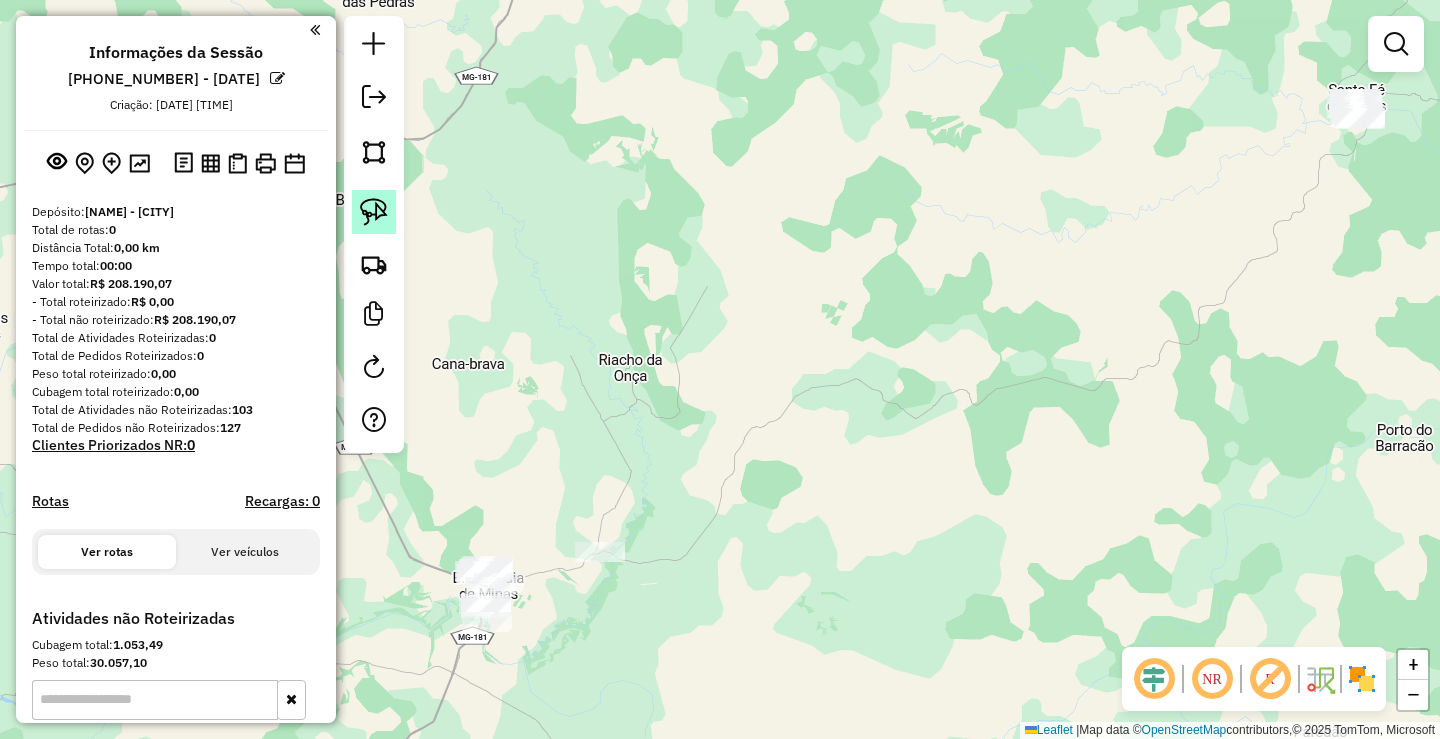 click 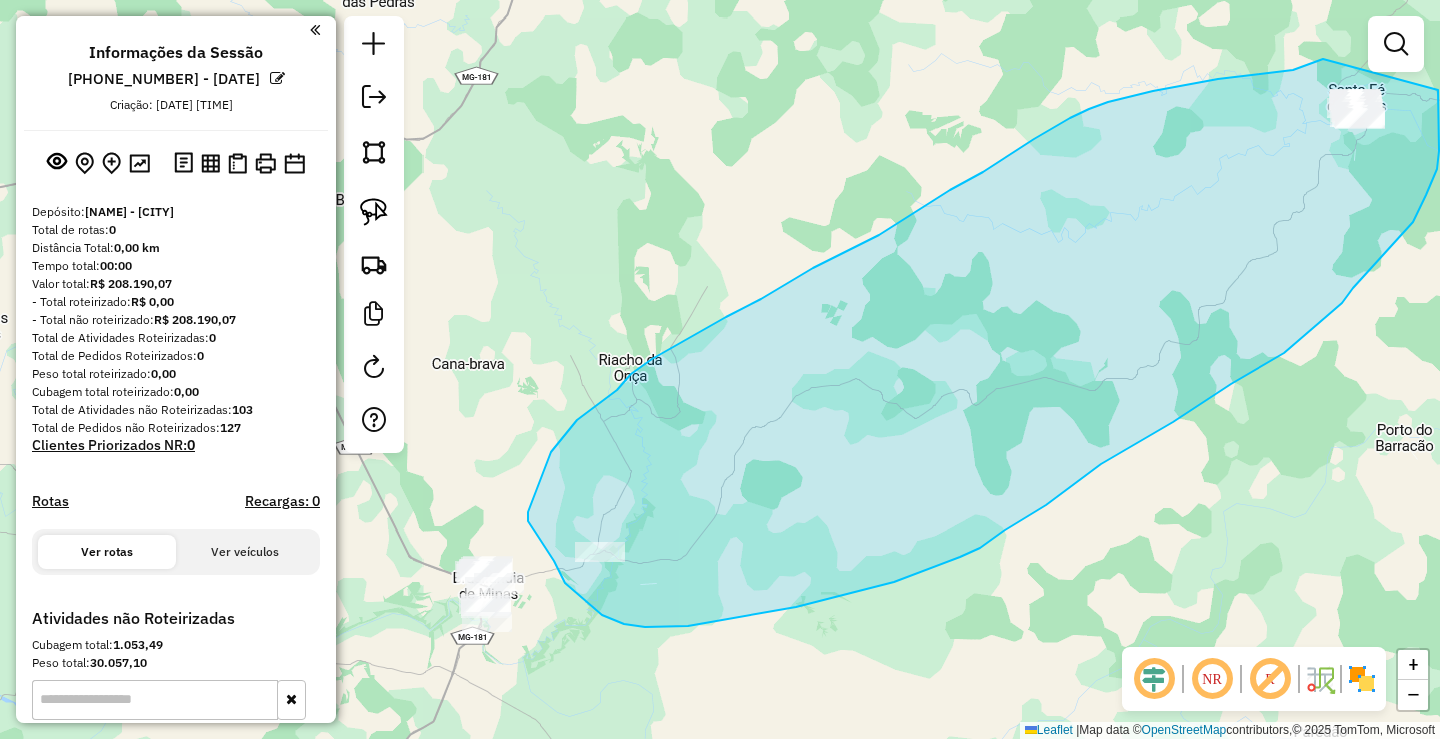 drag, startPoint x: 1323, startPoint y: 59, endPoint x: 1438, endPoint y: 90, distance: 119.104996 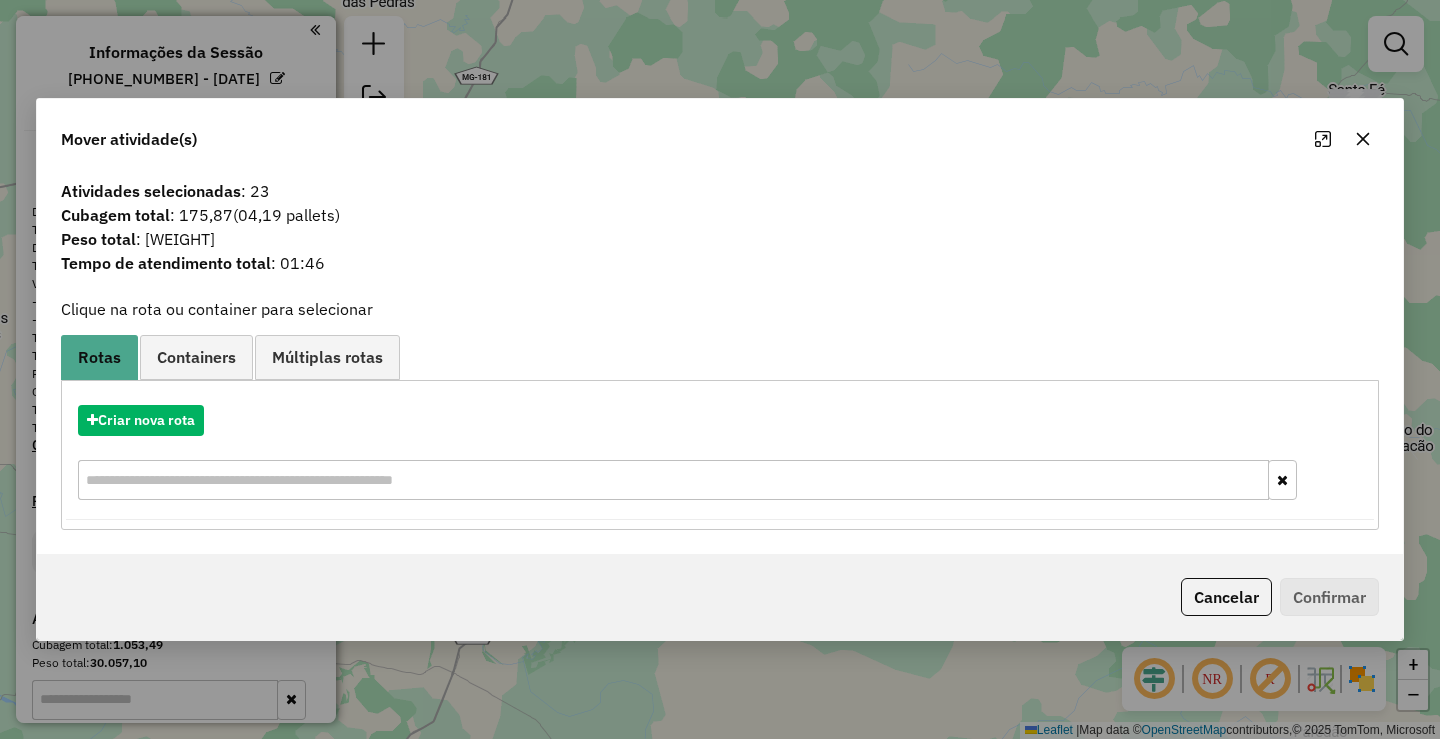 click 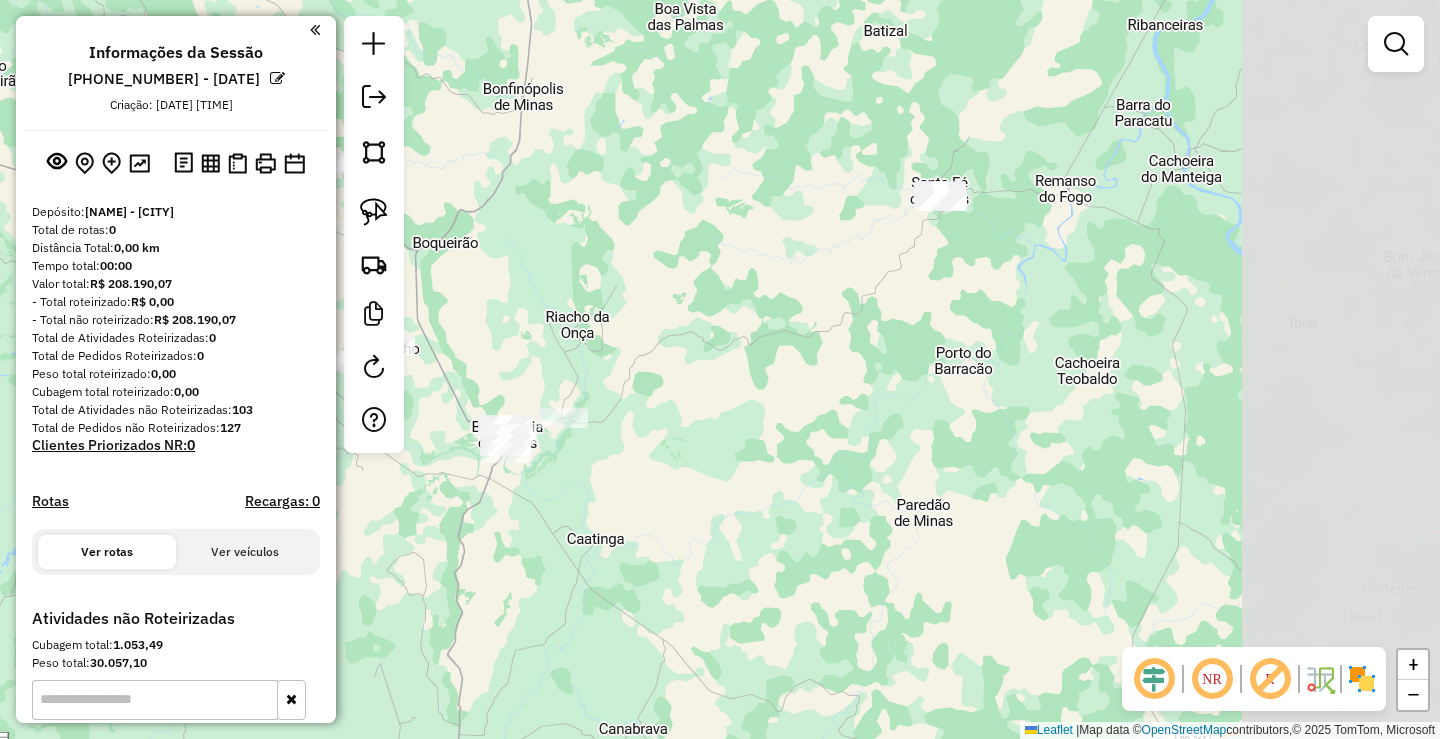 drag, startPoint x: 1180, startPoint y: 361, endPoint x: 901, endPoint y: 360, distance: 279.0018 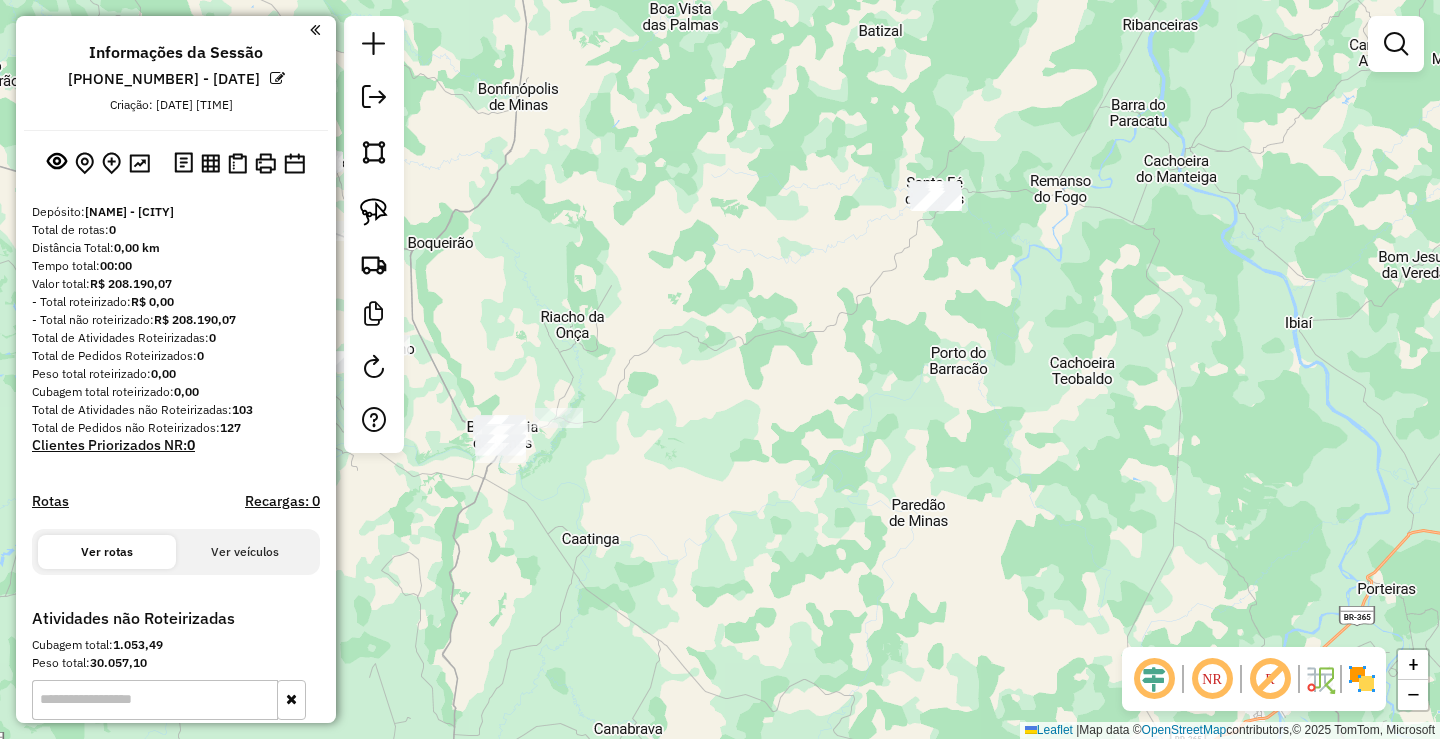 drag, startPoint x: 908, startPoint y: 357, endPoint x: 1100, endPoint y: 401, distance: 196.97716 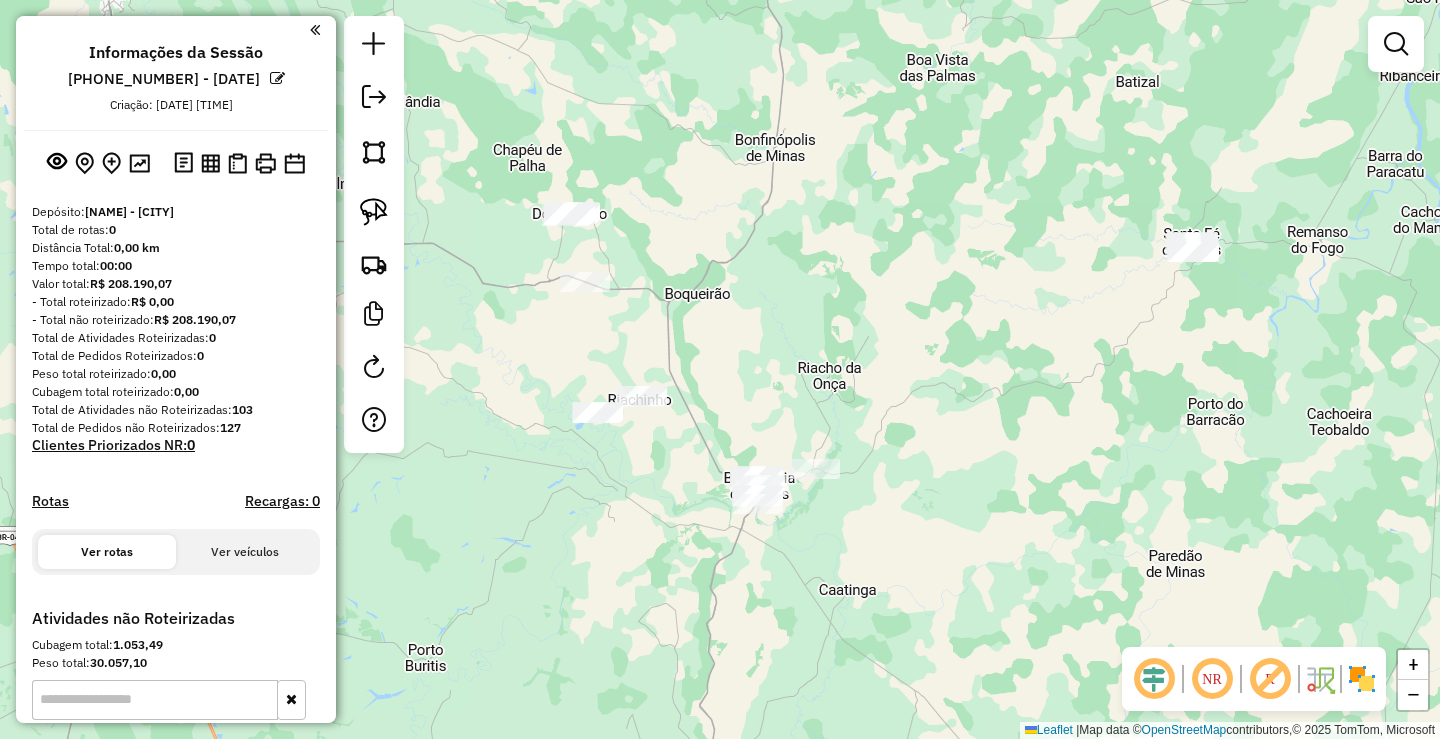 drag, startPoint x: 968, startPoint y: 395, endPoint x: 980, endPoint y: 395, distance: 12 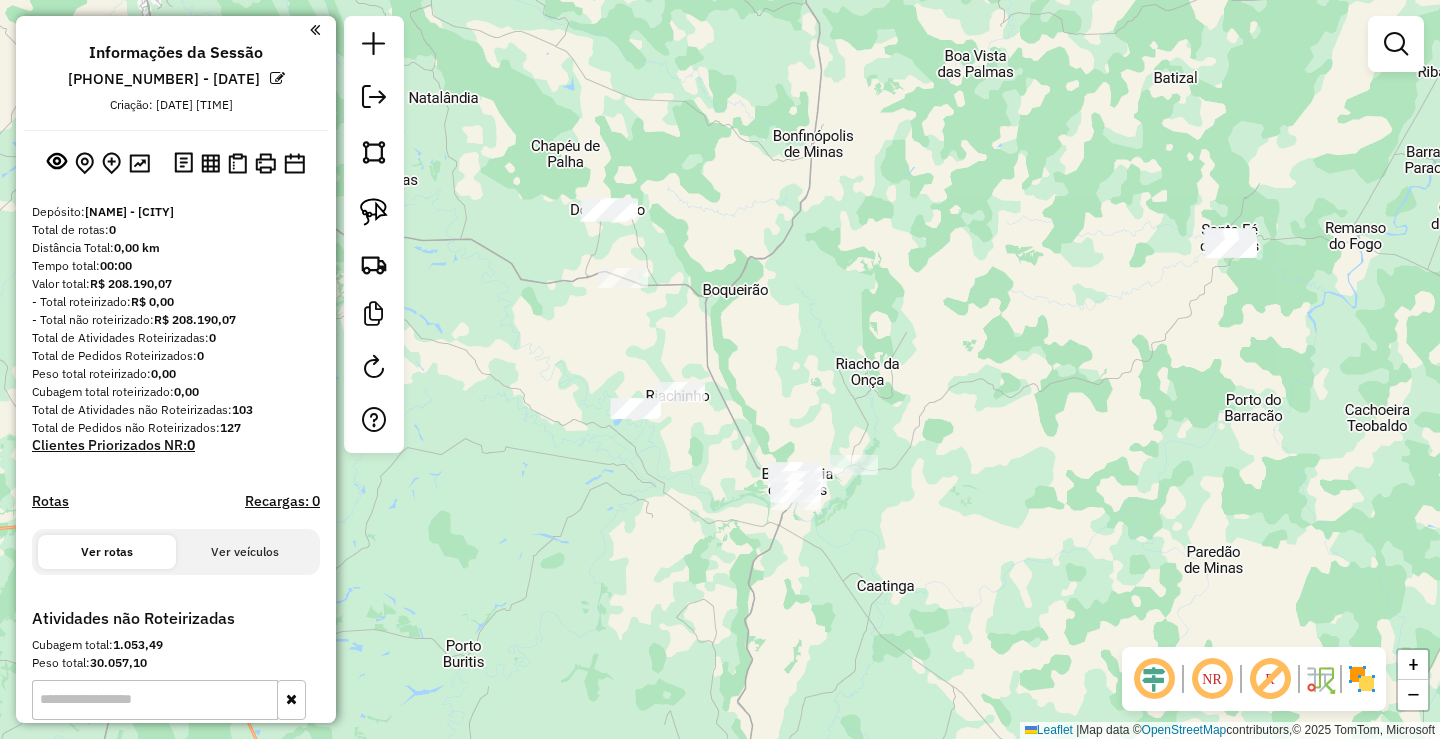 drag, startPoint x: 917, startPoint y: 412, endPoint x: 989, endPoint y: 401, distance: 72.835434 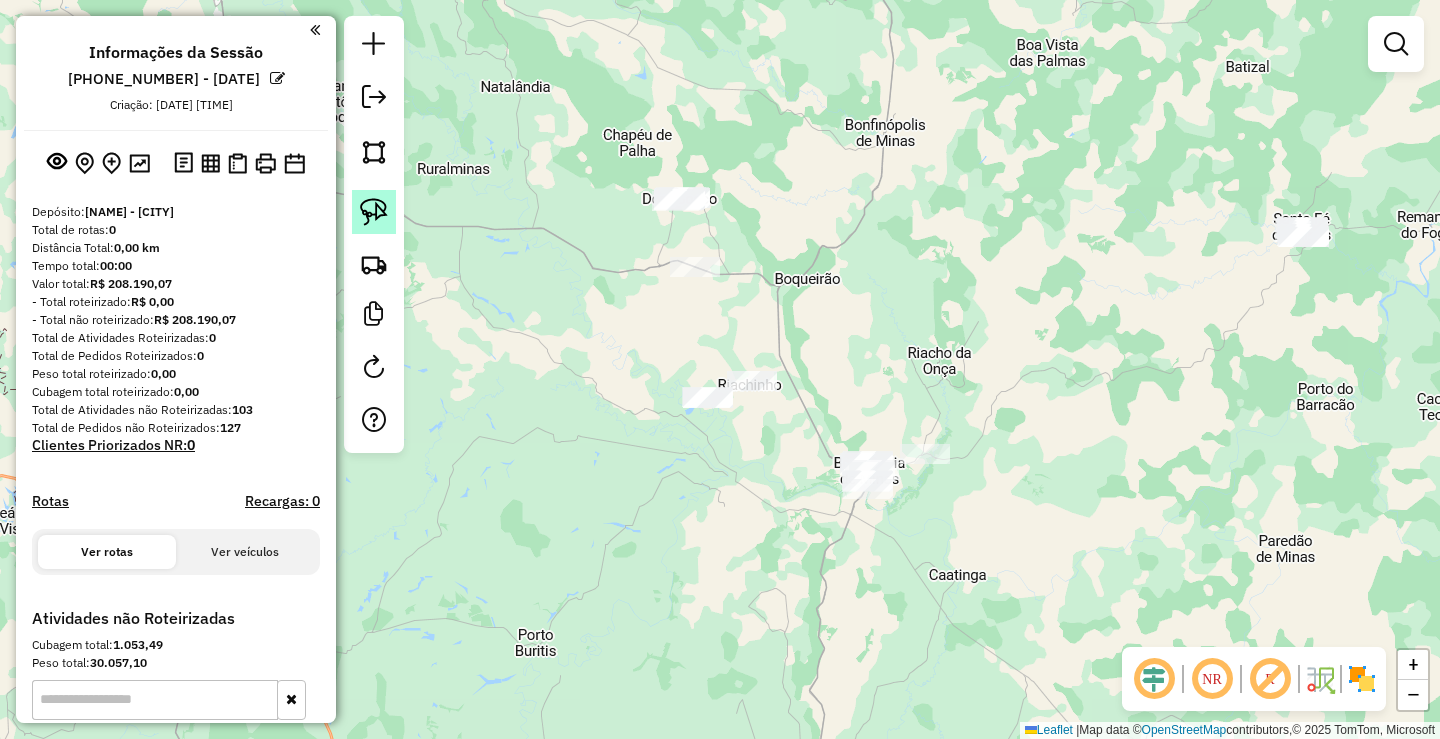 click 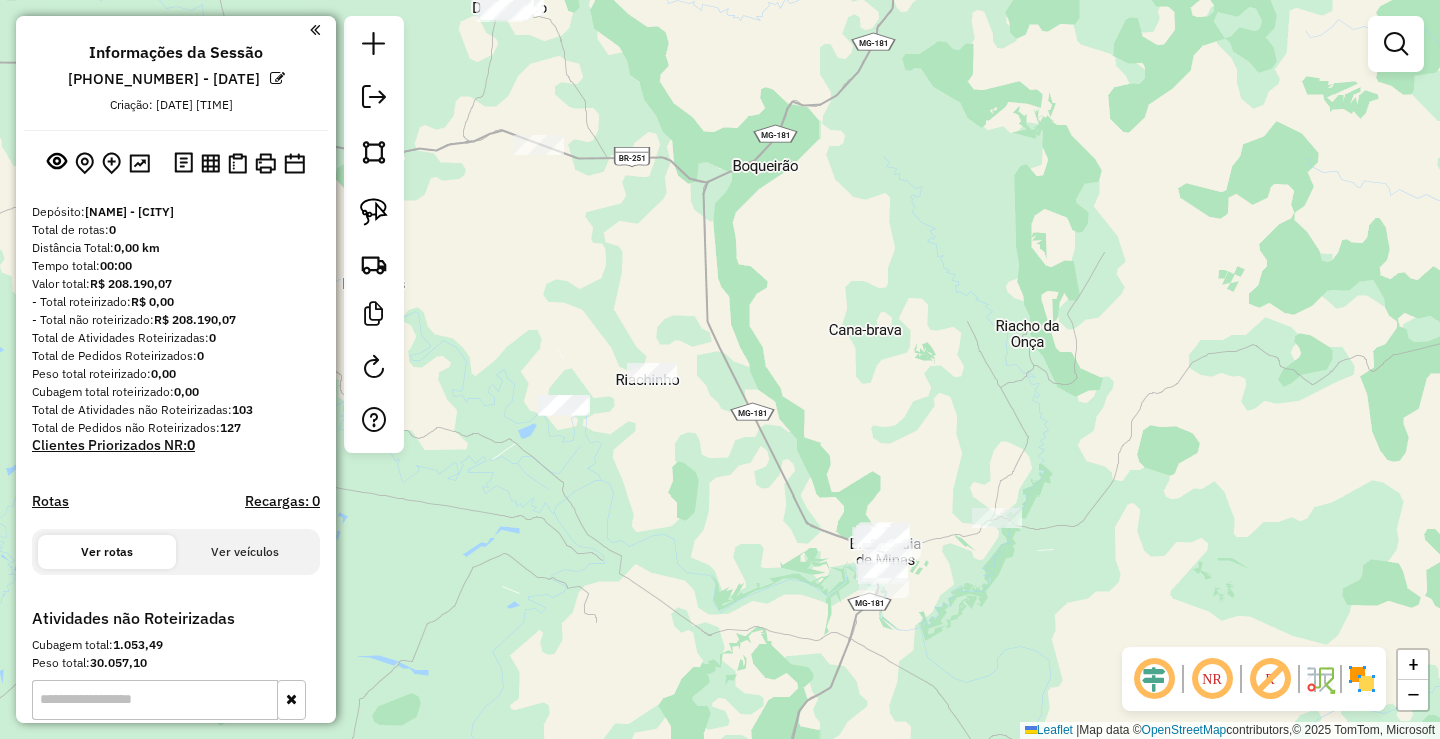 drag, startPoint x: 906, startPoint y: 384, endPoint x: 998, endPoint y: 311, distance: 117.4436 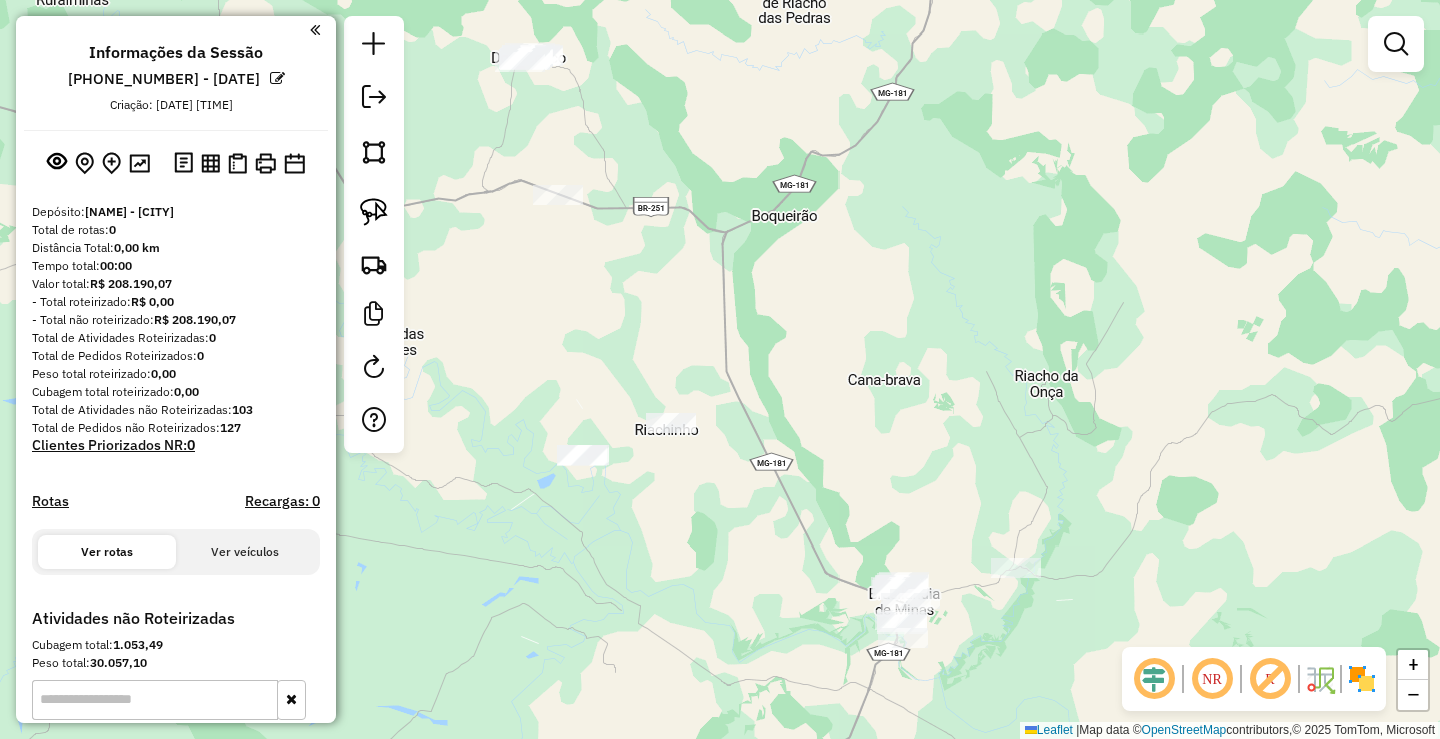 drag, startPoint x: 937, startPoint y: 313, endPoint x: 956, endPoint y: 363, distance: 53.488316 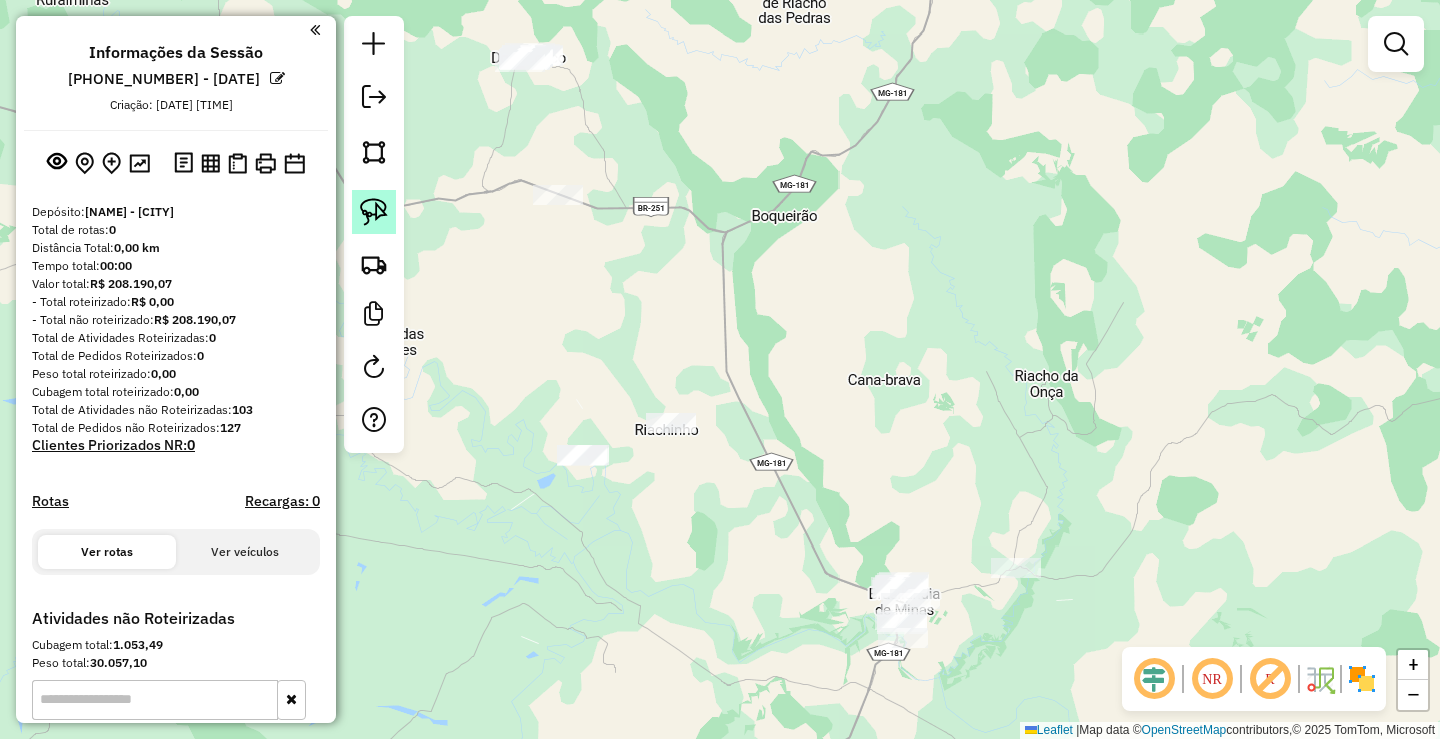 click 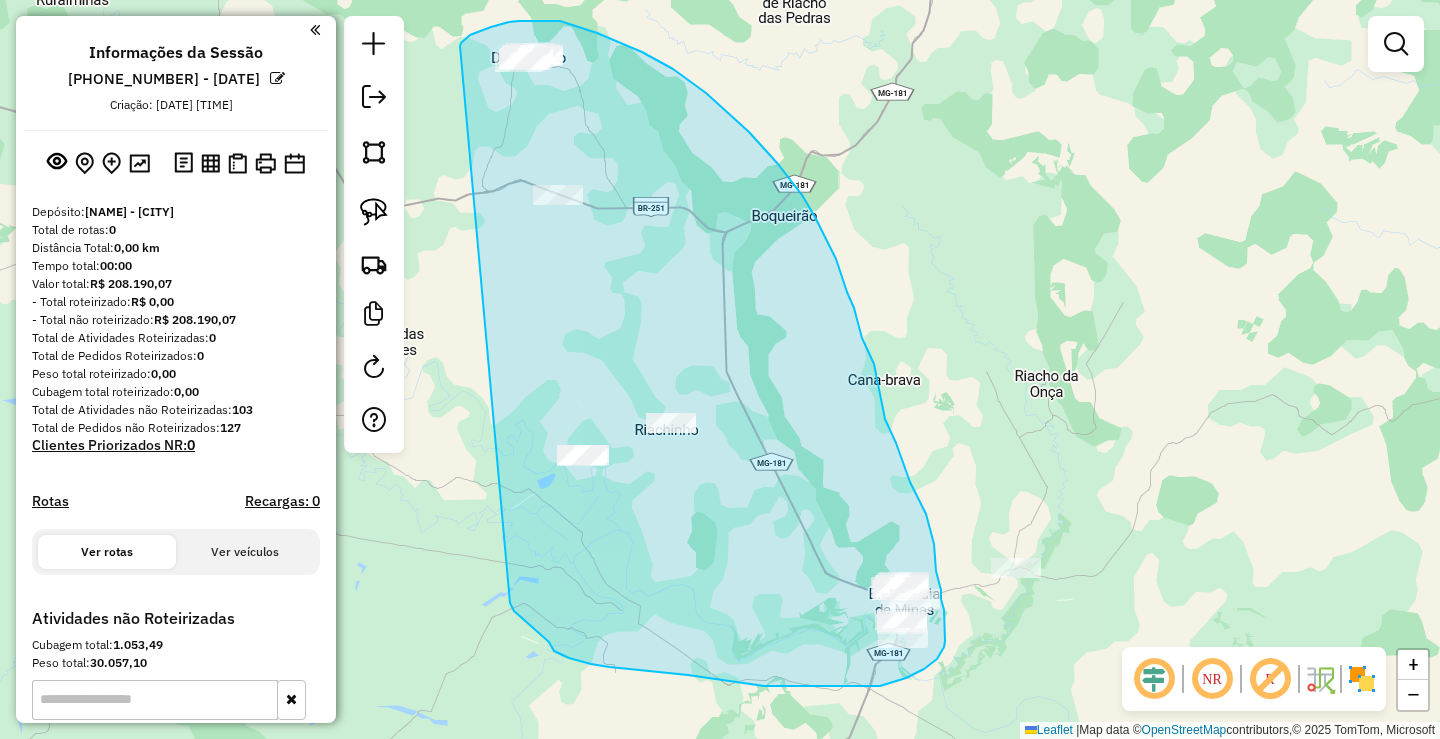 drag, startPoint x: 470, startPoint y: 35, endPoint x: 586, endPoint y: 553, distance: 530.8295 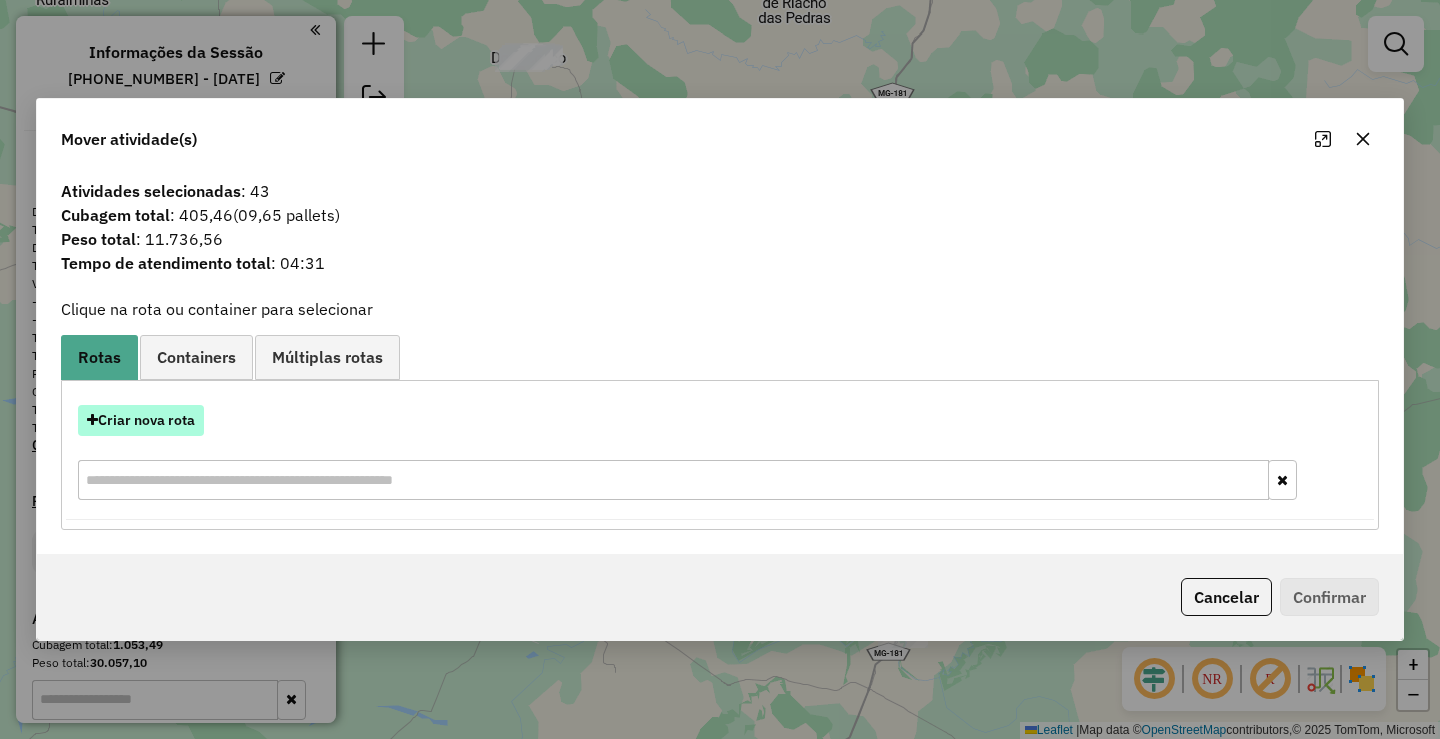 click on "Criar nova rota" at bounding box center (141, 420) 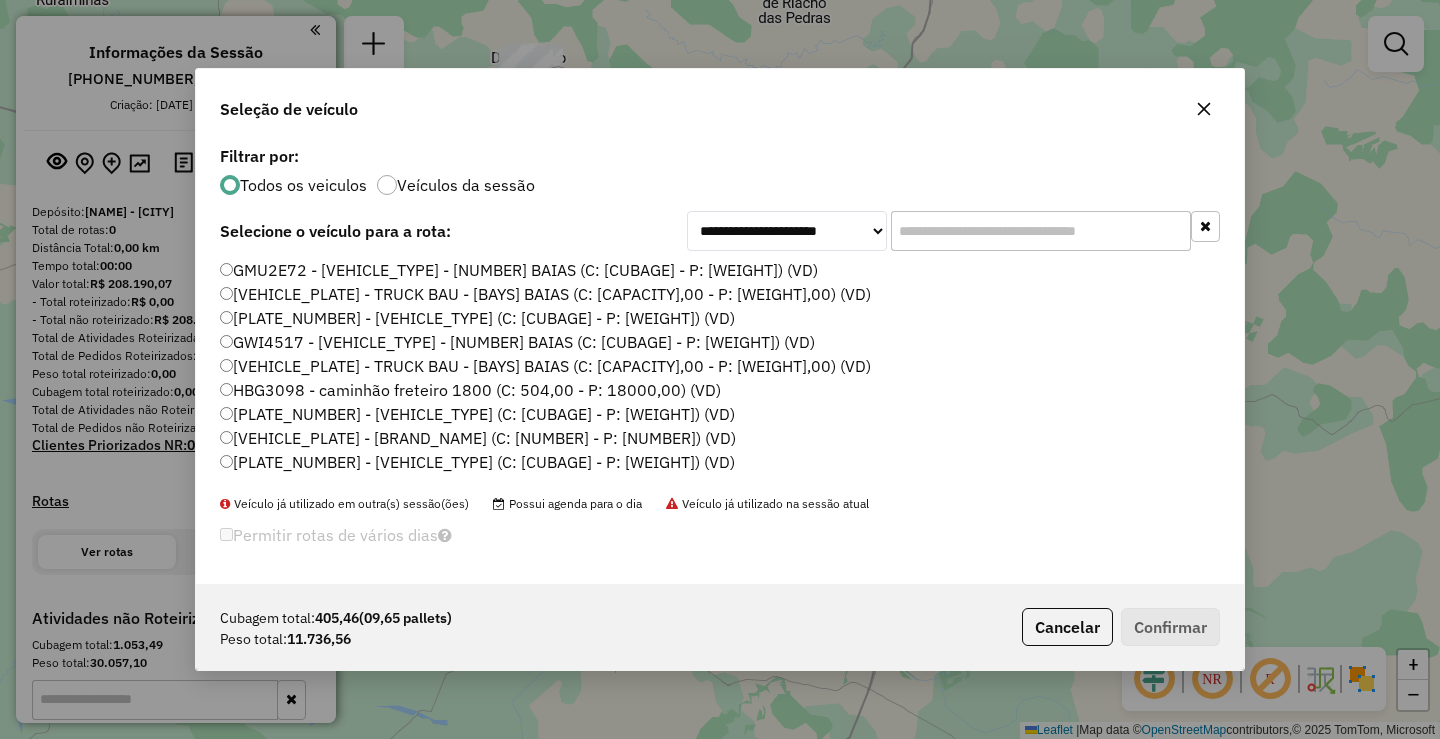 scroll, scrollTop: 11, scrollLeft: 6, axis: both 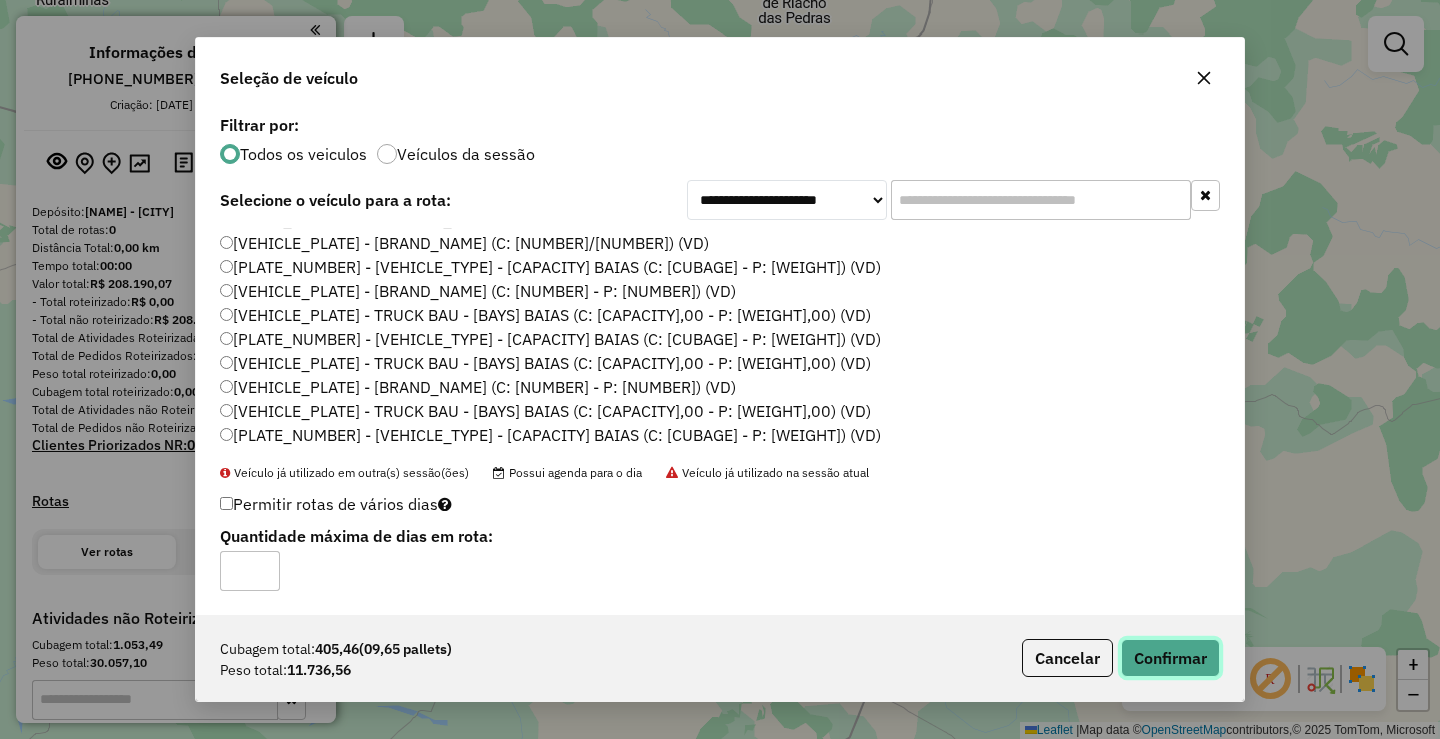 click on "Confirmar" 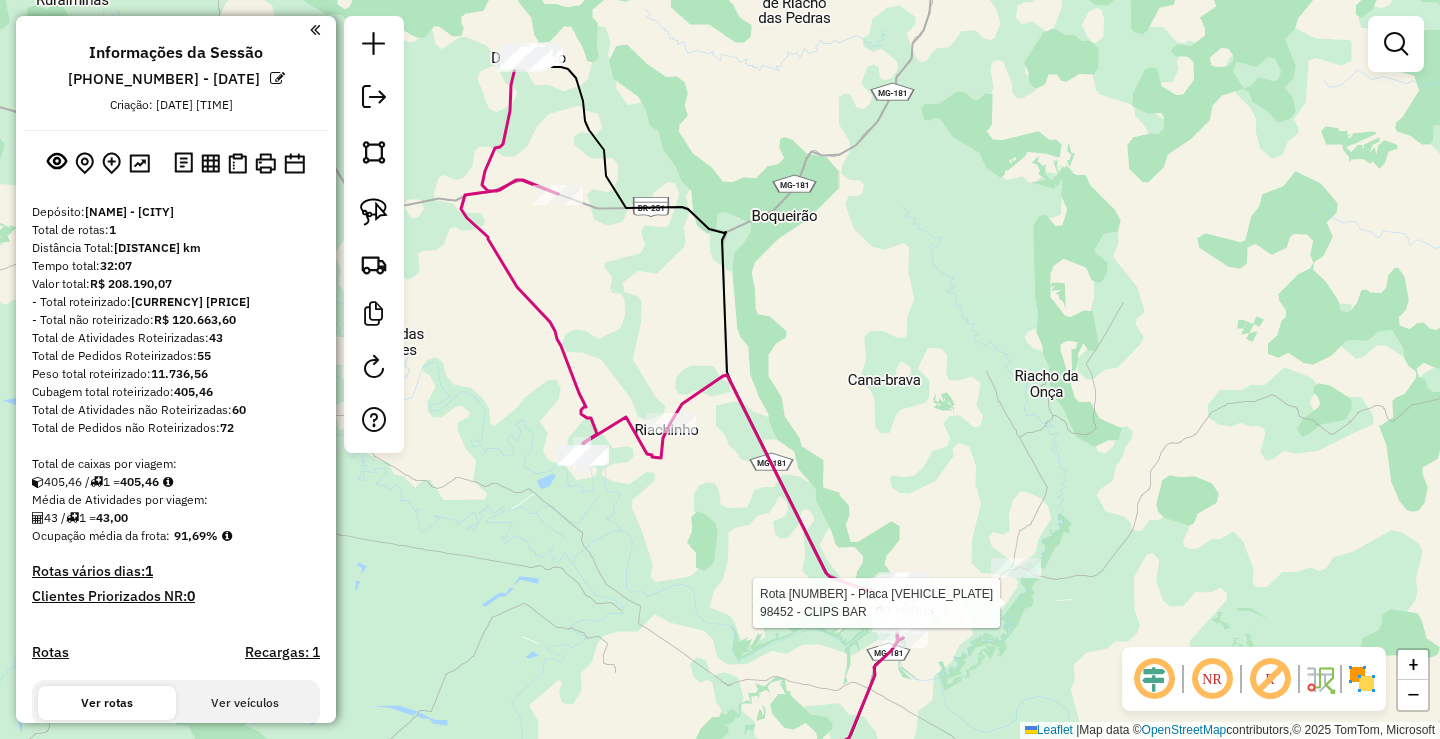 select on "**********" 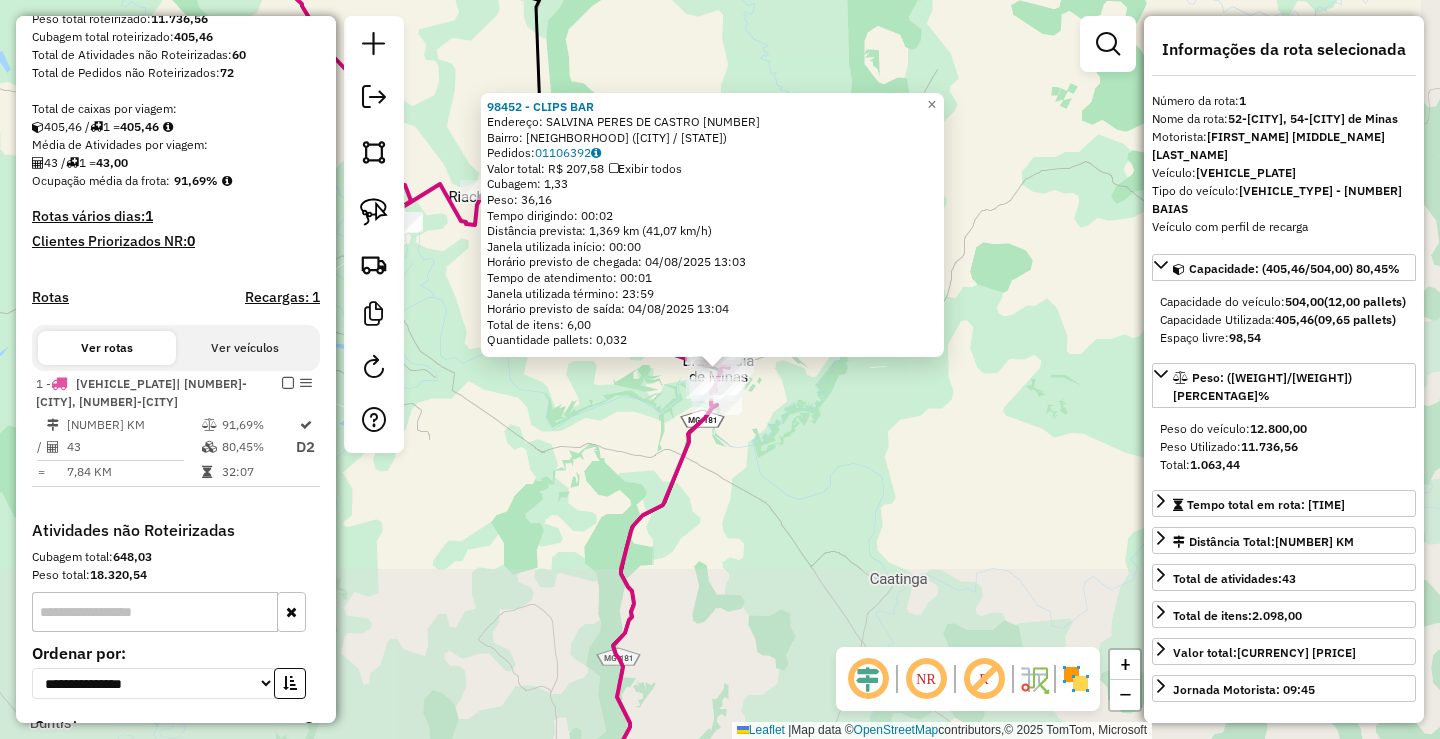 scroll, scrollTop: 513, scrollLeft: 0, axis: vertical 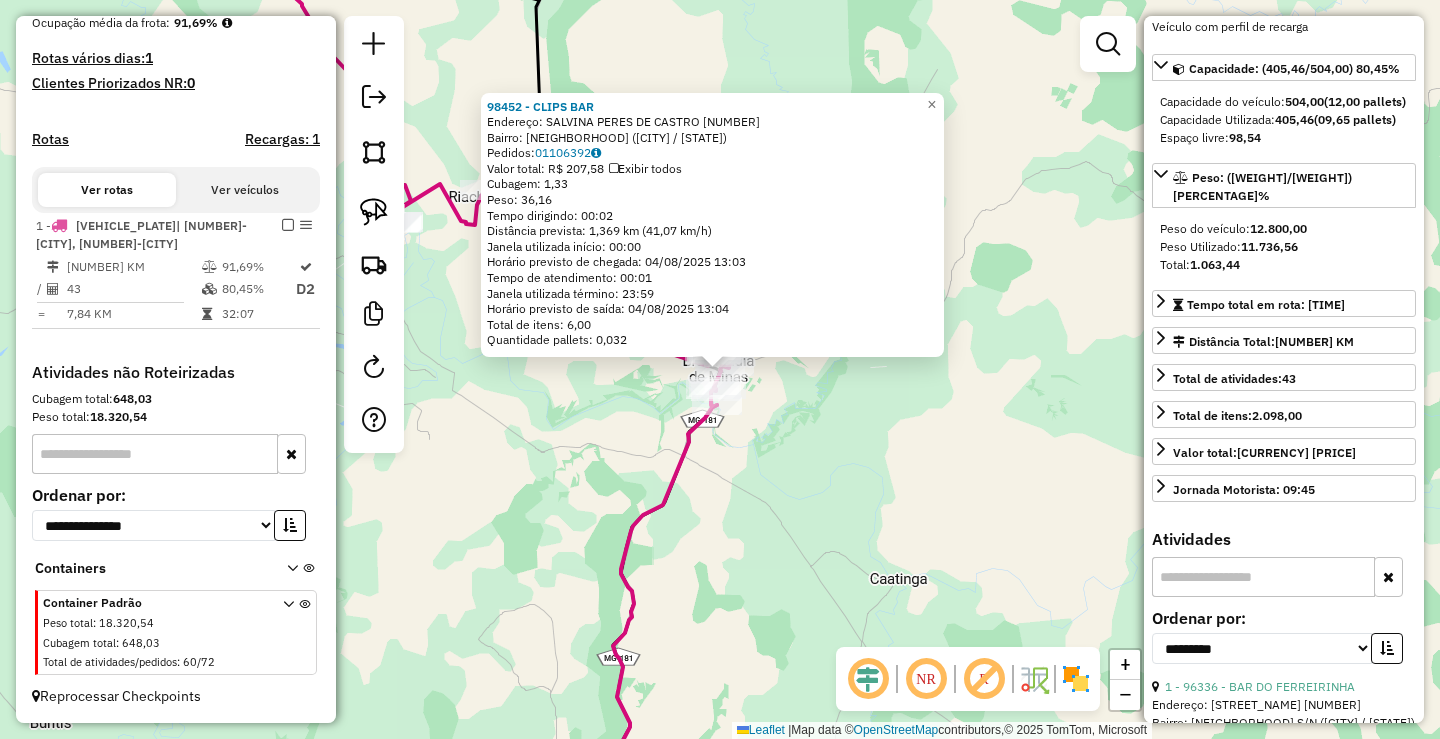 click on "98452 - [NAME]  Endereço: [STREET_NAME] [NUMBER]   Bairro: [NEIGHBORHOOD] ([CITY] / [STATE])   Pedidos:  01106392   Valor total: R$ [PRICE]   Exibir todos   Cubagem: [CUBAGE]  Peso: [WEIGHT]  Tempo dirigindo: [TIME]   Distância prevista: [DISTANCE] km ([SPEED] km/h)   Janela utilizada início: [TIME]   Horário previsto de chegada: [DATE] [TIME]   Tempo de atendimento: [TIME]   Janela utilizada término: [TIME]   Horário previsto de saída: [DATE] [TIME]   Total de itens: [ITEMS]   Quantidade pallets: [PALLETS]  × Janela de atendimento Grade de atendimento Capacidade Transportadoras Veículos Cliente Pedidos  Rotas Selecione os dias de semana para filtrar as janelas de atendimento  Seg   Ter   Qua   Qui   Sex   Sáb   Dom  Informe o período da janela de atendimento: De: Até:  Filtrar exatamente a janela do cliente  Considerar janela de atendimento padrão  Selecione os dias de semana para filtrar as grades de atendimento  Seg   Ter   Qua   Qui   Sex   Sáb   Dom   Clientes fora do dia de atendimento selecionado +" 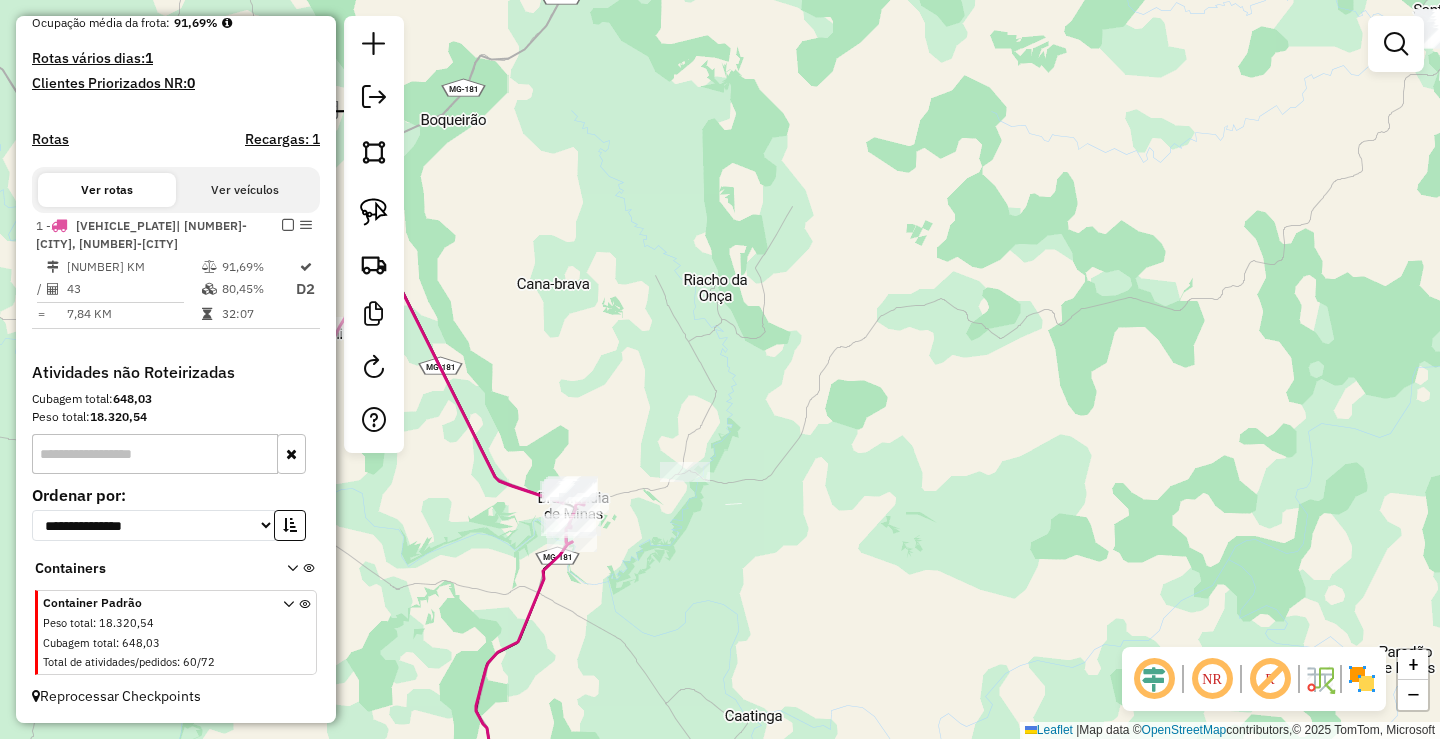 drag, startPoint x: 960, startPoint y: 437, endPoint x: 832, endPoint y: 555, distance: 174.09193 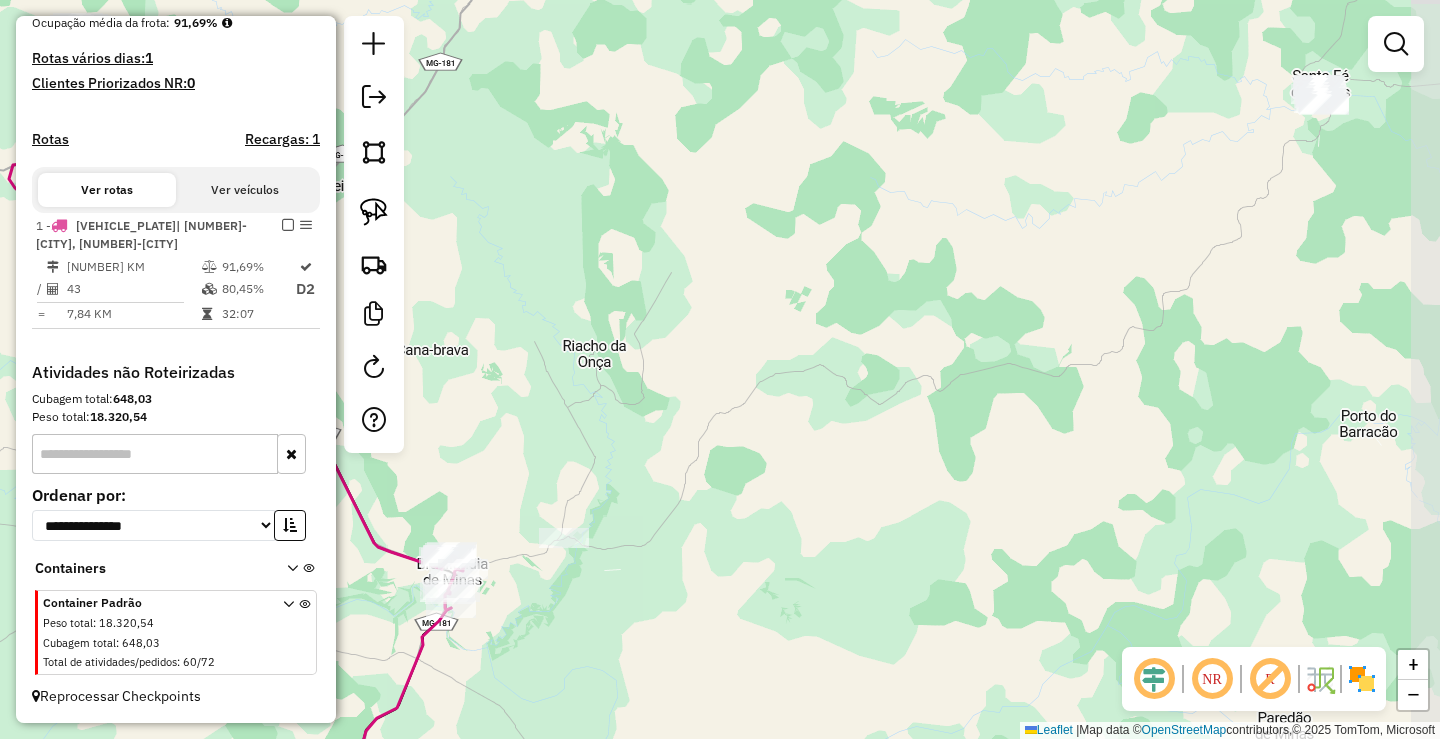 drag, startPoint x: 837, startPoint y: 504, endPoint x: 721, endPoint y: 566, distance: 131.52946 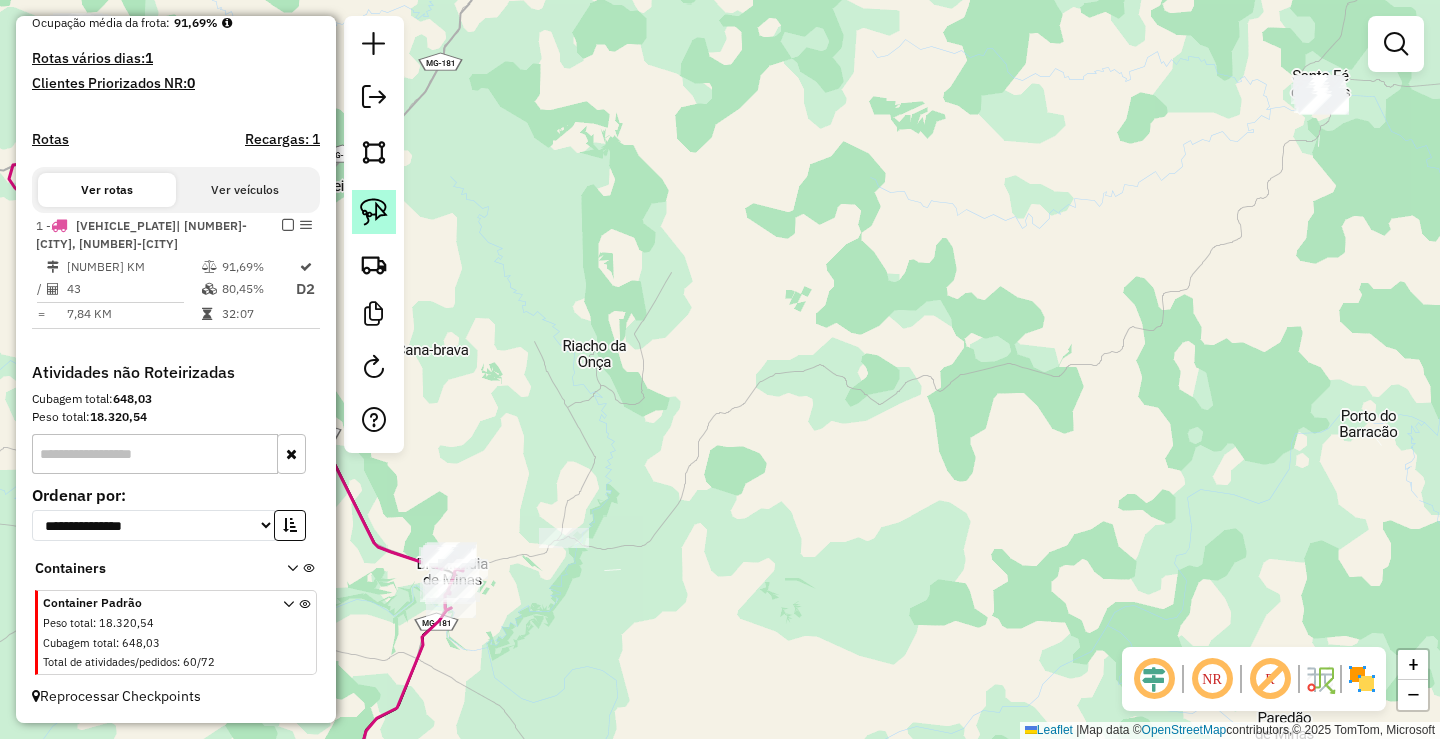 click 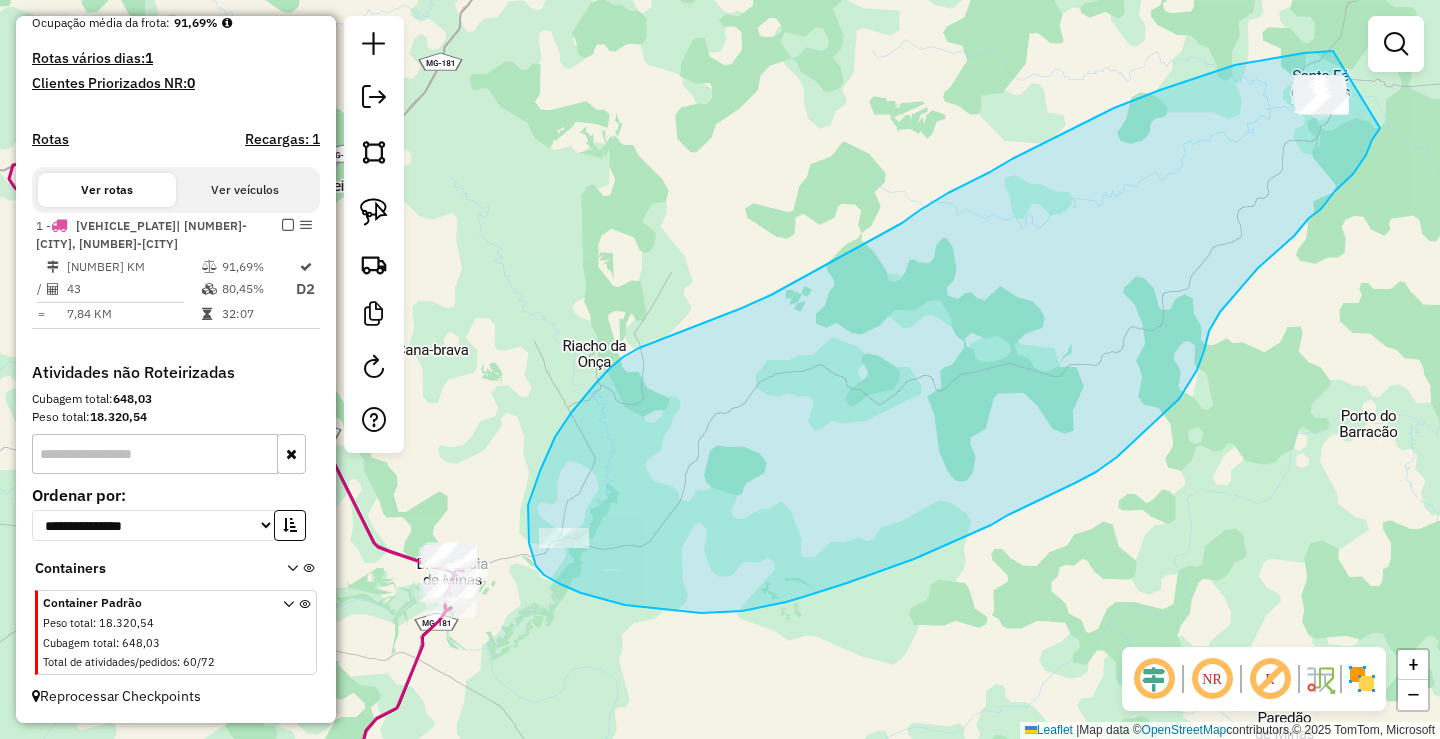 drag, startPoint x: 1333, startPoint y: 51, endPoint x: 1380, endPoint y: 128, distance: 90.21086 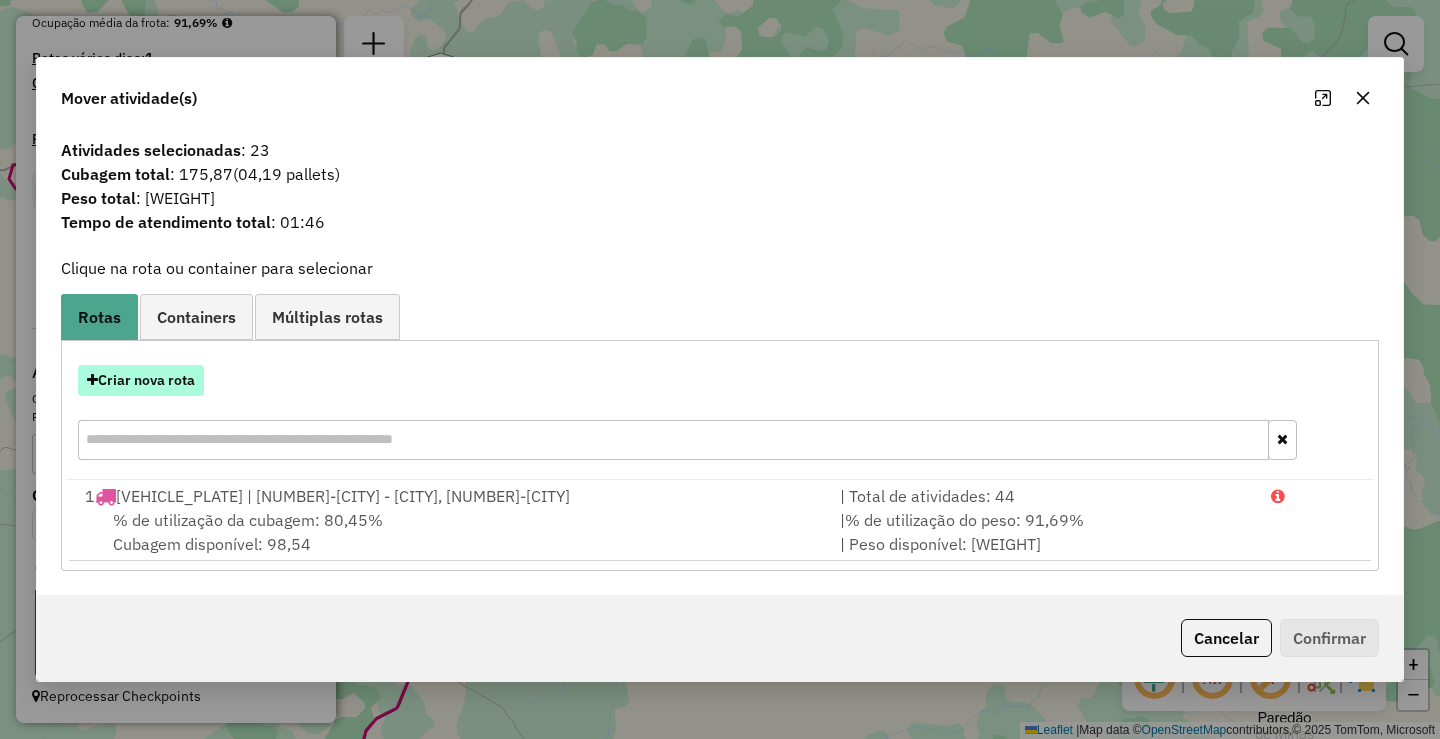 click on "Criar nova rota" at bounding box center (141, 380) 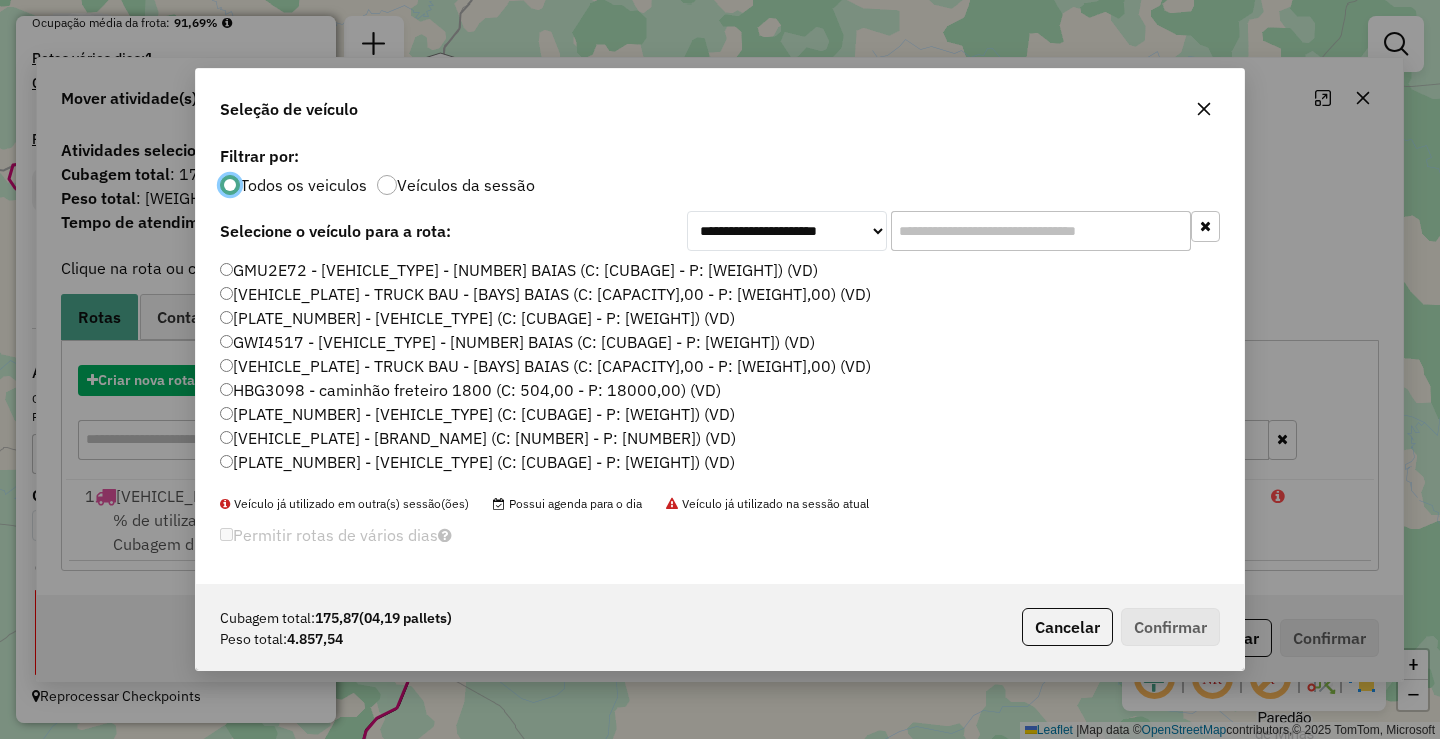 scroll, scrollTop: 11, scrollLeft: 6, axis: both 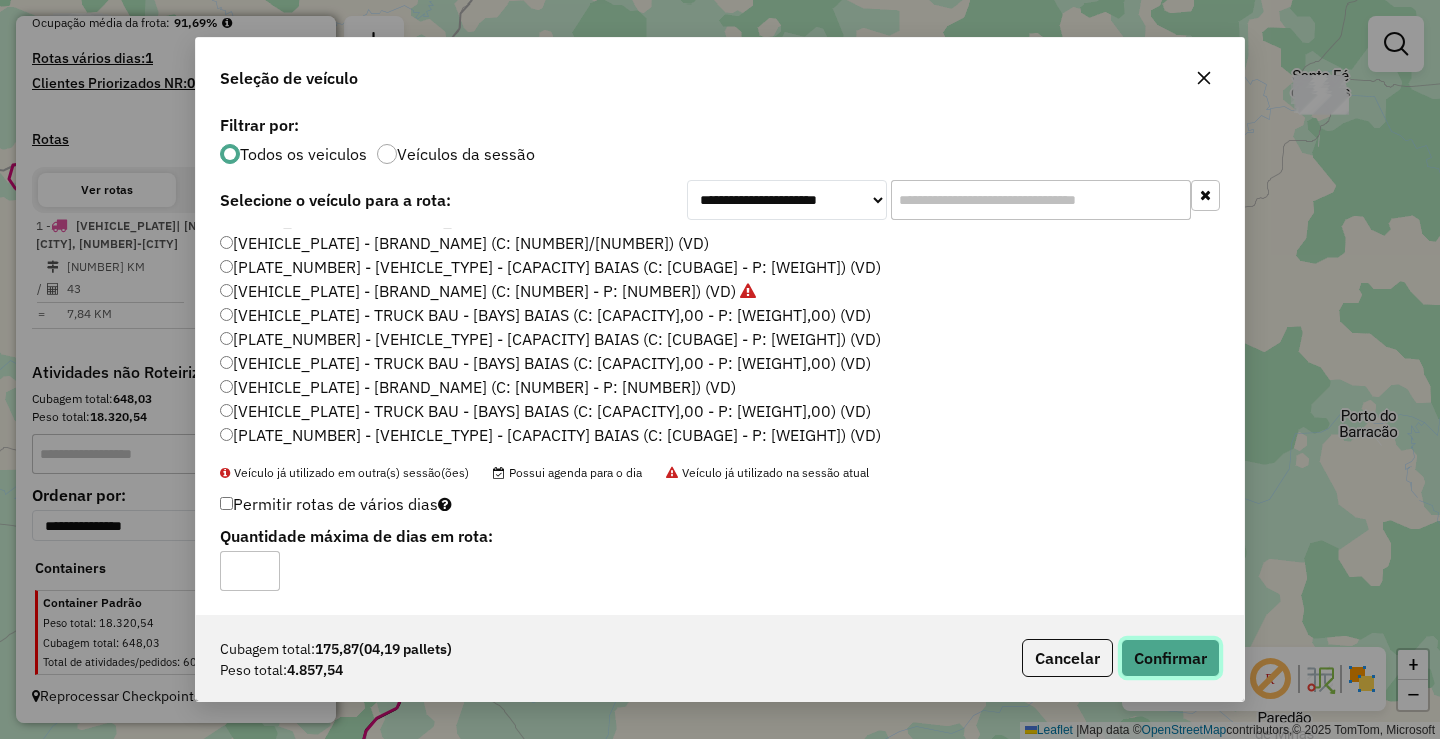 click on "Confirmar" 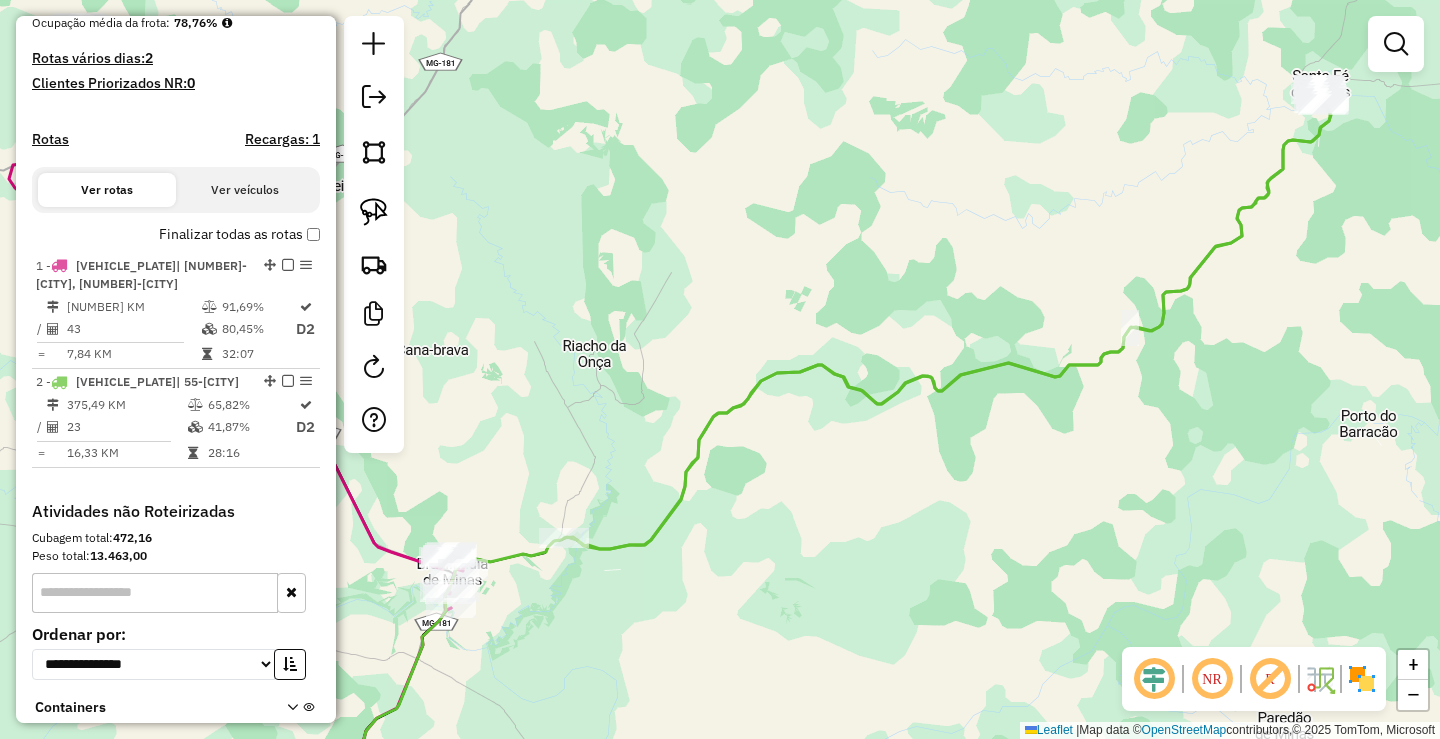 click on "Janela de atendimento Grade de atendimento Capacidade Transportadoras Veículos Cliente Pedidos  Rotas Selecione os dias de semana para filtrar as janelas de atendimento  Seg   Ter   Qua   Qui   Sex   Sáb   Dom  Informe o período da janela de atendimento: De: Até:  Filtrar exatamente a janela do cliente  Considerar janela de atendimento padrão  Selecione os dias de semana para filtrar as grades de atendimento  Seg   Ter   Qua   Qui   Sex   Sáb   Dom   Considerar clientes sem dia de atendimento cadastrado  Clientes fora do dia de atendimento selecionado Filtrar as atividades entre os valores definidos abaixo:  Peso mínimo:   Peso máximo:   Cubagem mínima:   Cubagem máxima:   De:   Até:  Filtrar as atividades entre o tempo de atendimento definido abaixo:  De:   Até:   Considerar capacidade total dos clientes não roteirizados Transportadora: Selecione um ou mais itens Tipo de veículo: Selecione um ou mais itens Veículo: Selecione um ou mais itens Motorista: Selecione um ou mais itens Nome: Rótulo:" 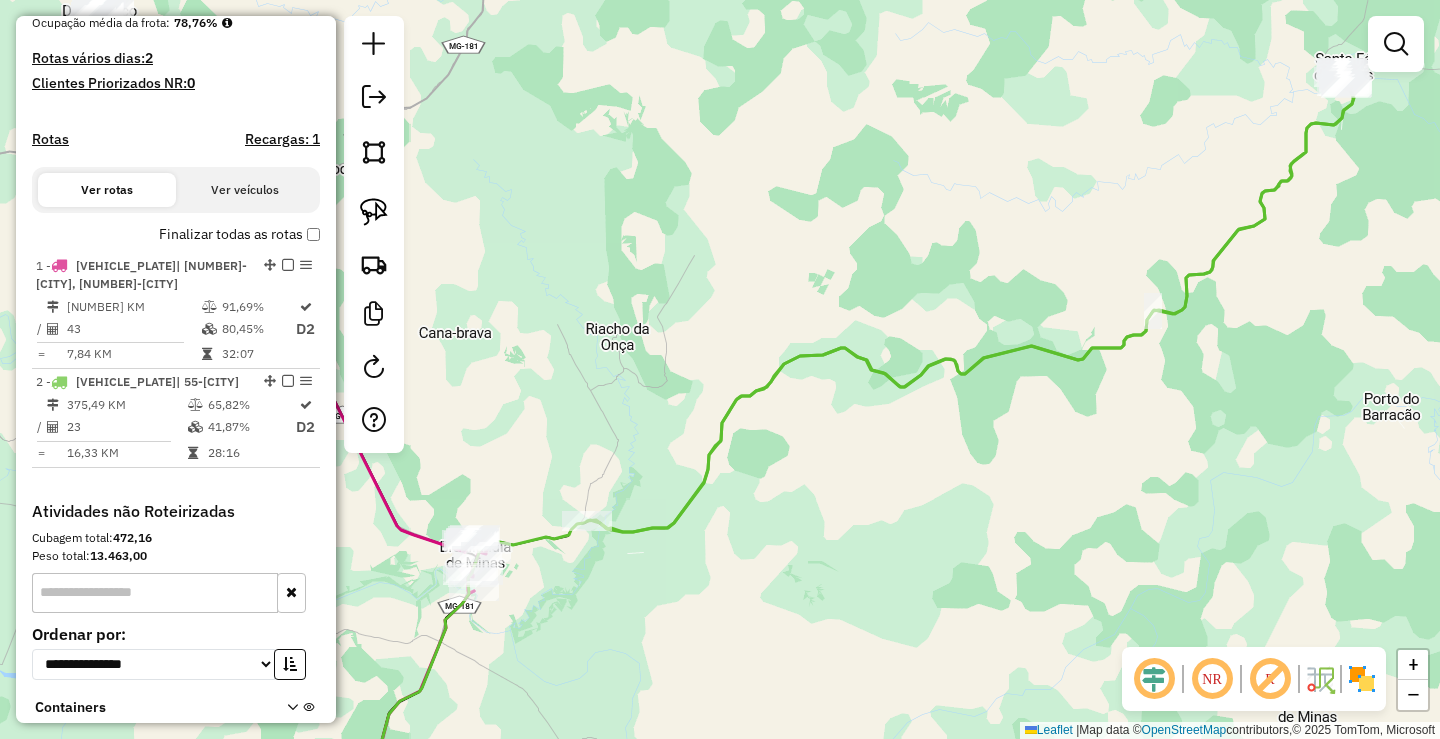 drag, startPoint x: 765, startPoint y: 619, endPoint x: 838, endPoint y: 551, distance: 99.764725 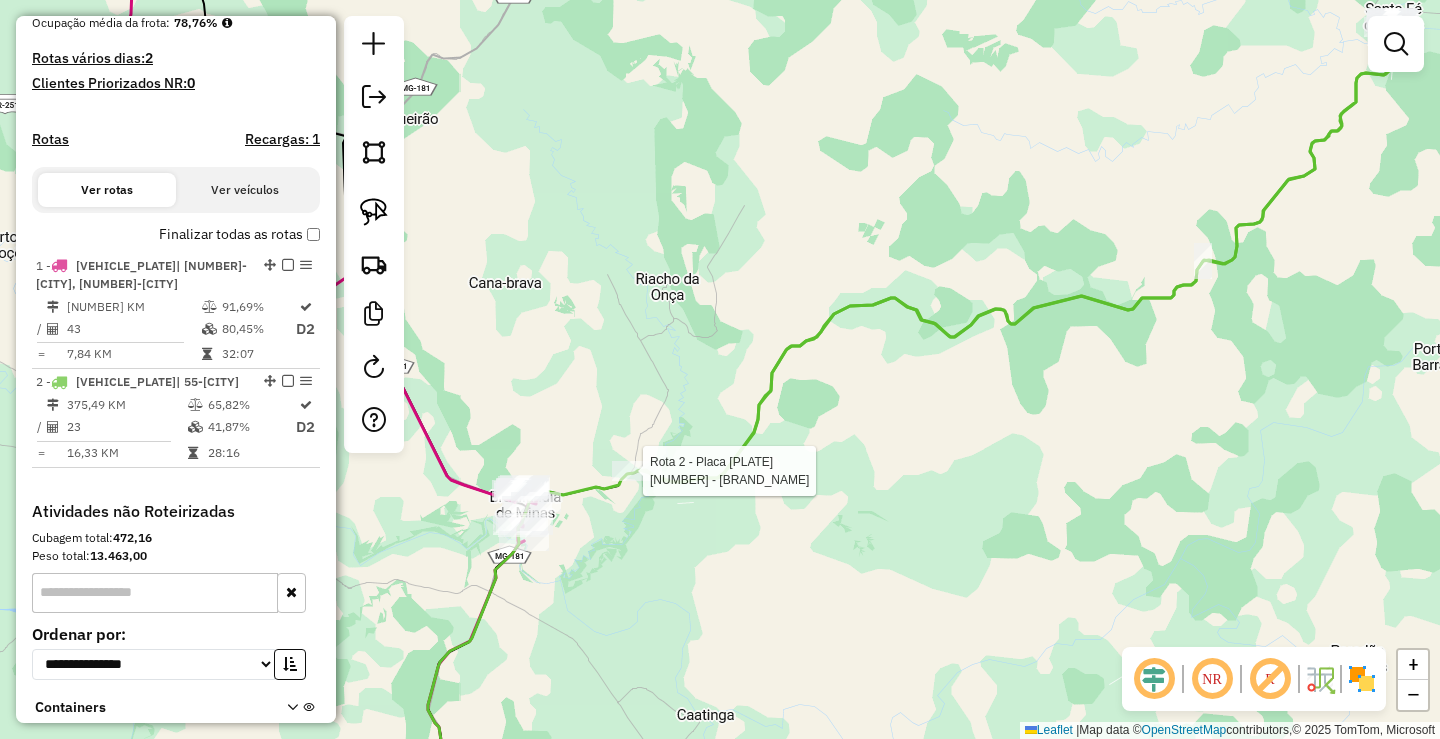 select on "**********" 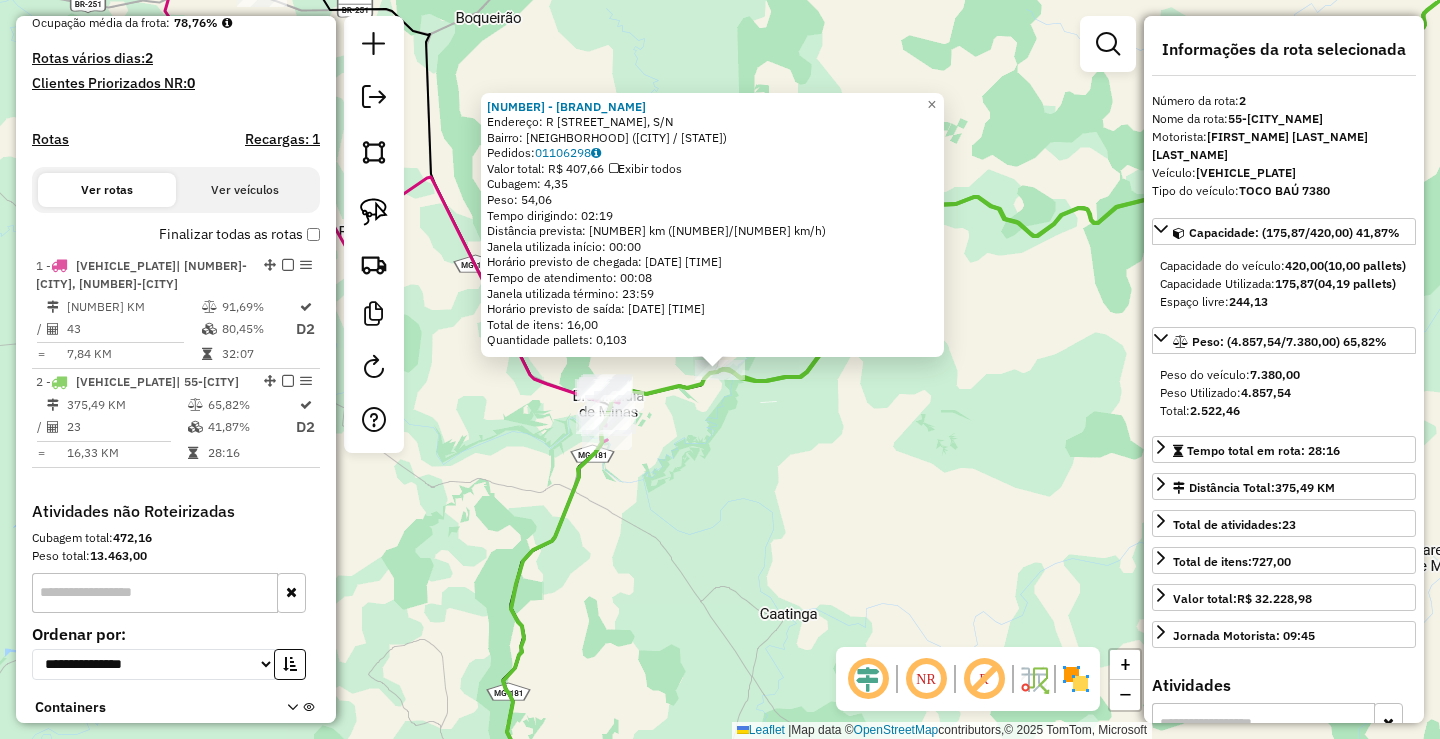 scroll, scrollTop: 669, scrollLeft: 0, axis: vertical 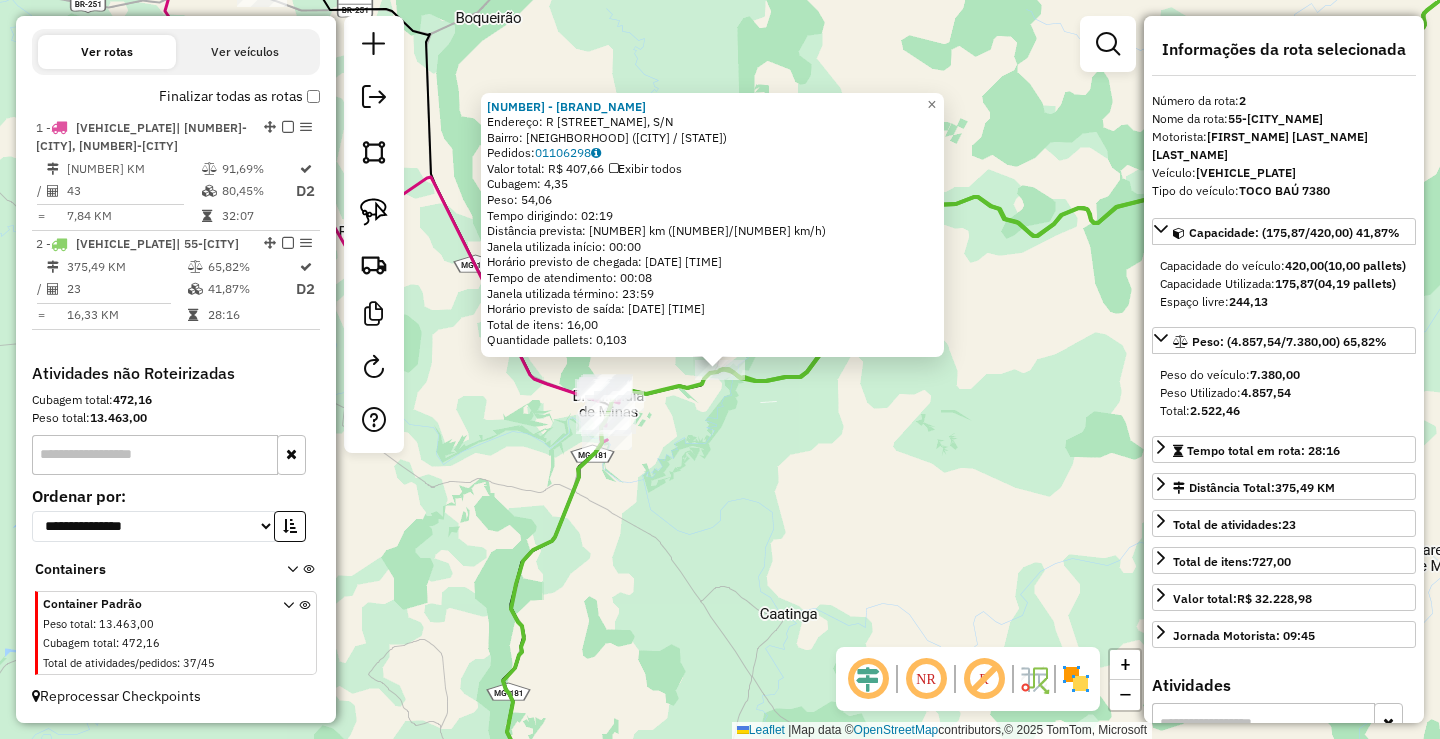 click on "[NUMBER] - [BRAND_NAME] Endereço: [STREET_NAME], S/N Bairro: [NEIGHBORHOOD] ([CITY] / [STATE]) Pedidos: [ORDER_ID] Valor total: R$ [PRICE] Exibir todos Cubagem: [CUBAGE] Peso: [WEIGHT] Tempo dirigindo: [TIME] Distância prevista: [DISTANCE] km ([SPEED] km/h) Janela utilizada início: [TIME] Horário previsto de chegada: [DATE] [TIME] Tempo de atendimento: [TIME] Janela utilizada término: [TIME] Horário previsto de saída: [DATE] [TIME] Total de itens: [NUMBER] Quantidade pallets: [NUMBER] × Janela de atendimento Grade de atendimento Capacidade Transportadoras Veículos Cliente Pedidos Rotas Selecione os dias de semana para filtrar as janelas de atendimento Seg Ter Qua Qui Sex Sáb Dom Informe o período da janela de atendimento: De: Até: Filtrar exatamente a janela do cliente Considerar janela de atendimento padrão Selecione os dias de semana para filtrar as grades de atendimento Seg Ter Qua Qui Sex Sáb Dom Clientes fora do dia de atendimento selecionado De:" 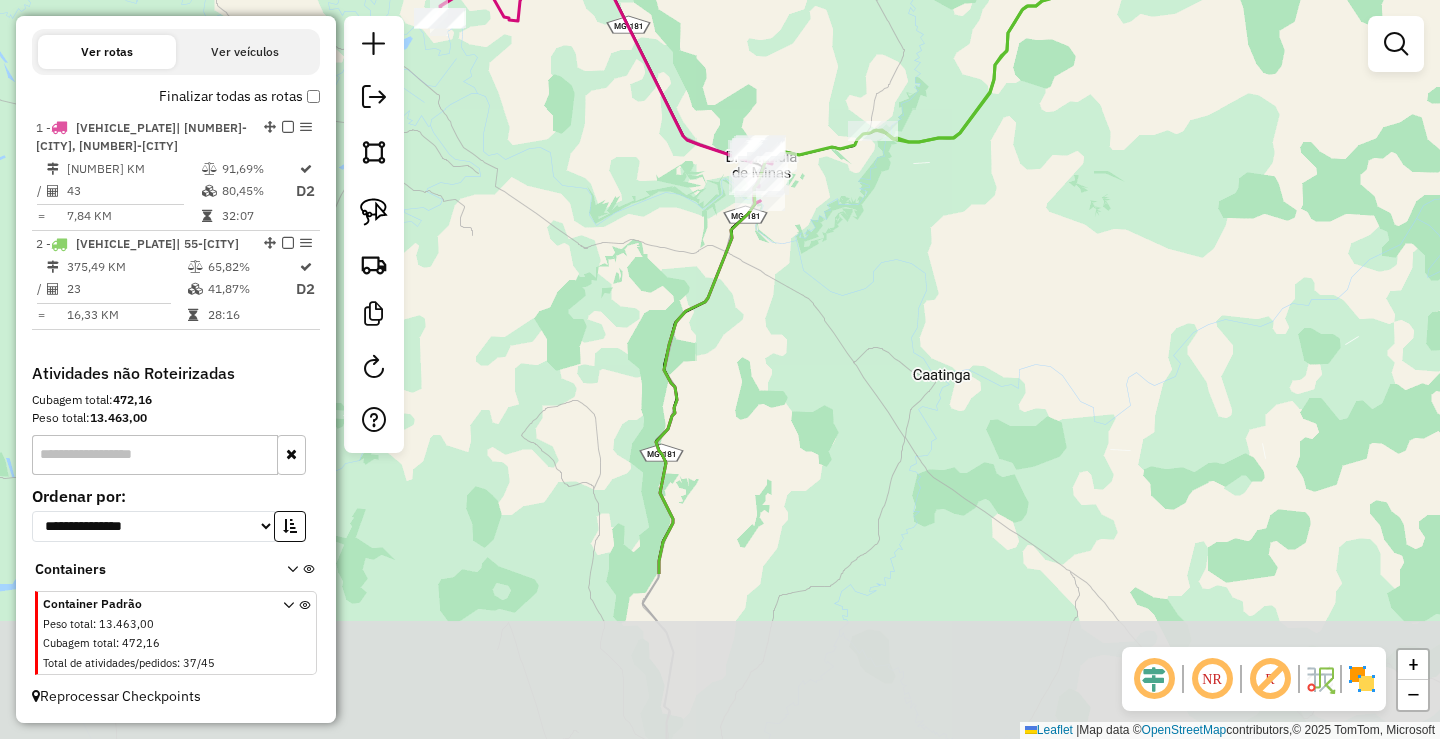 drag, startPoint x: 609, startPoint y: 599, endPoint x: 767, endPoint y: 319, distance: 321.50272 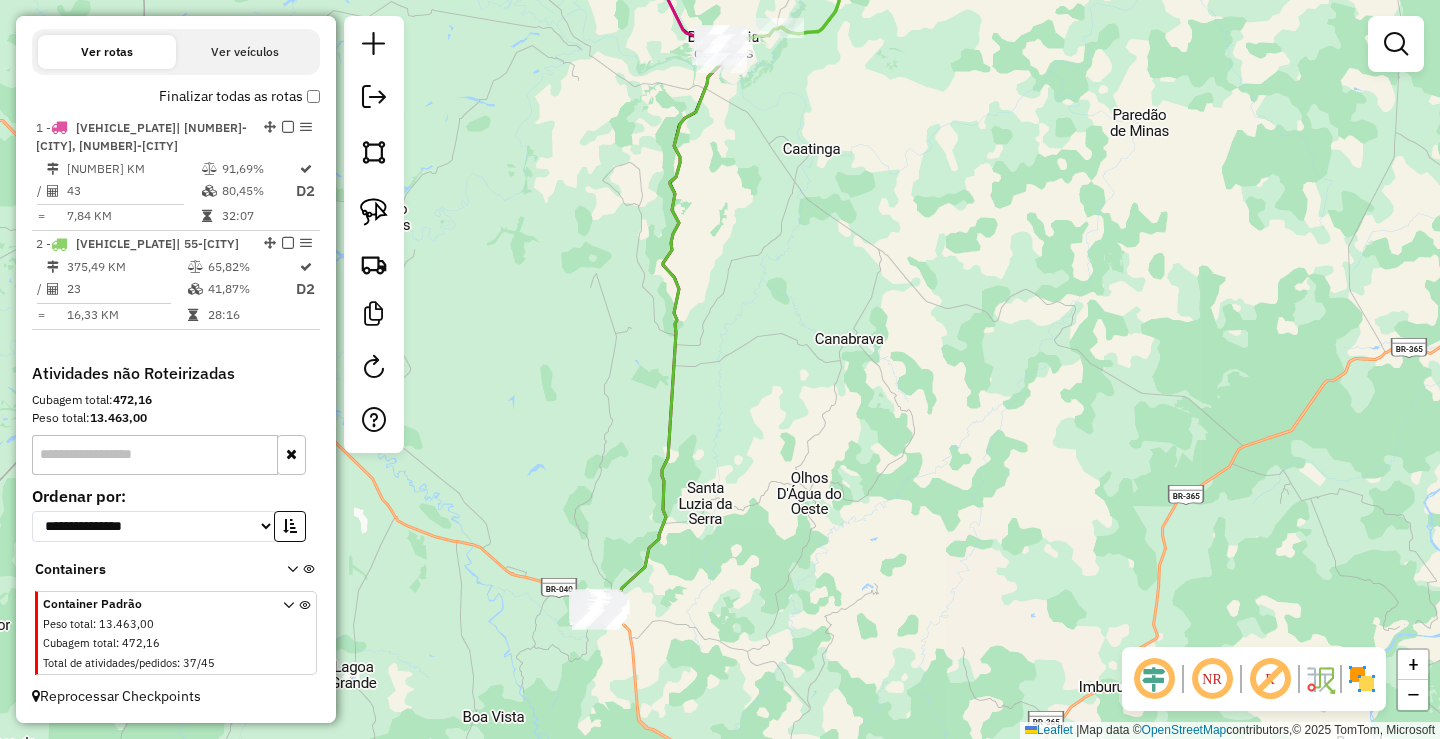 drag, startPoint x: 776, startPoint y: 519, endPoint x: 696, endPoint y: 241, distance: 289.28186 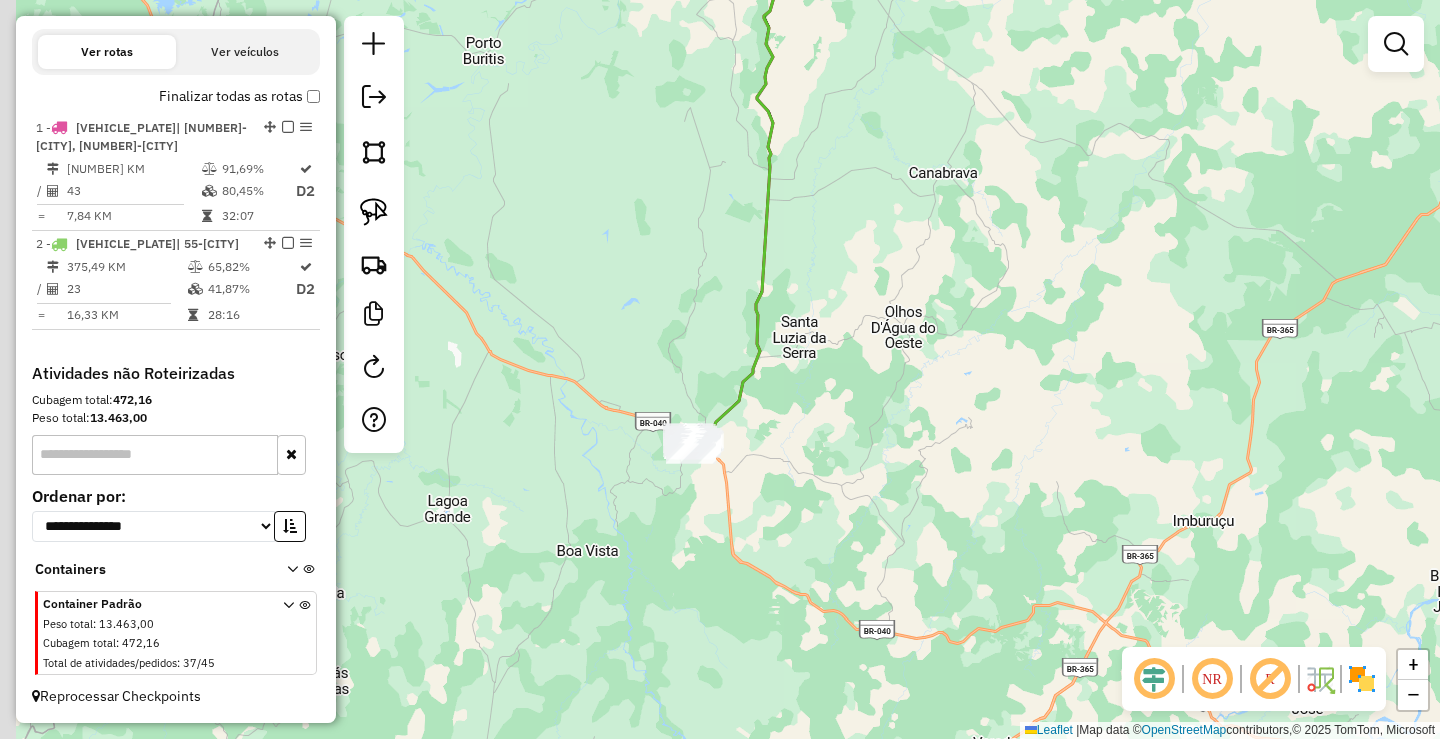 drag, startPoint x: 809, startPoint y: 462, endPoint x: 840, endPoint y: 454, distance: 32.01562 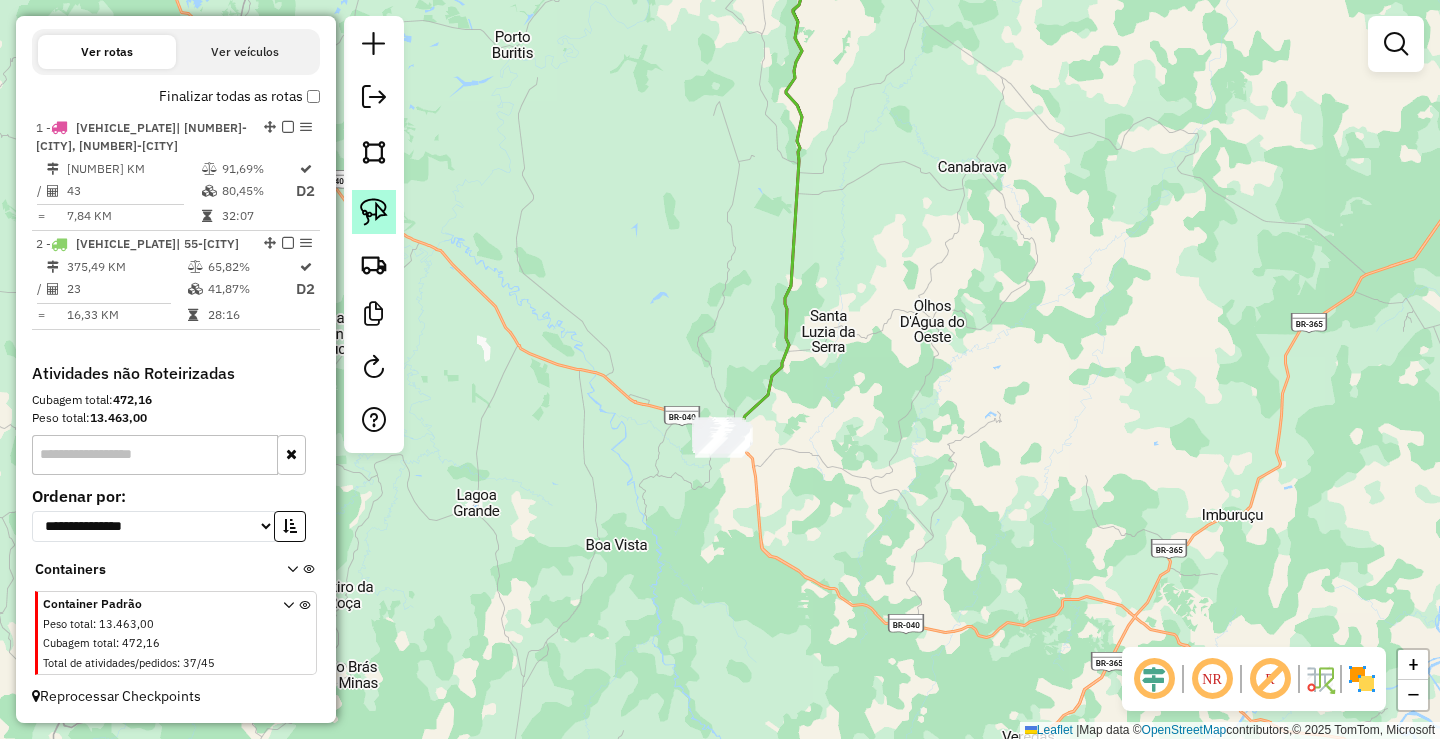 click 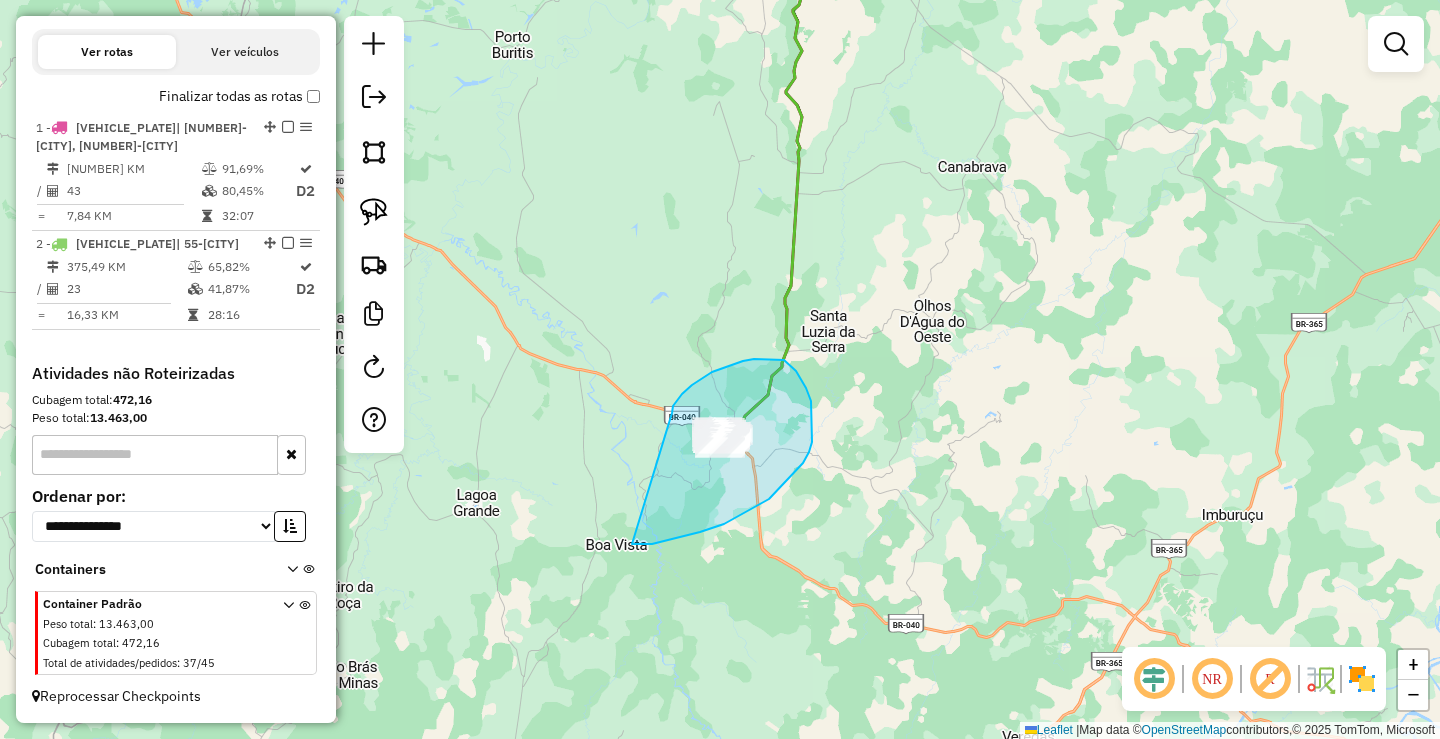 drag, startPoint x: 672, startPoint y: 413, endPoint x: 583, endPoint y: 524, distance: 142.27438 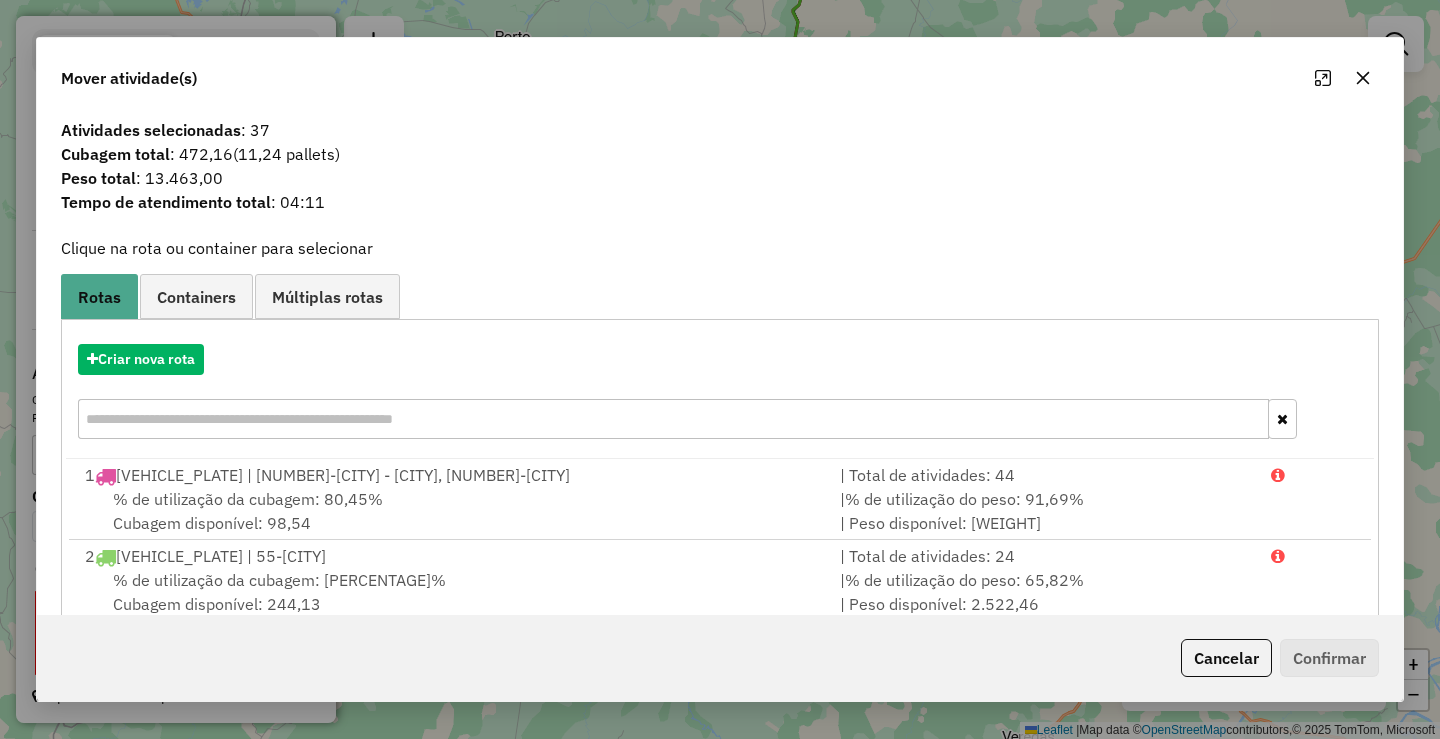 click 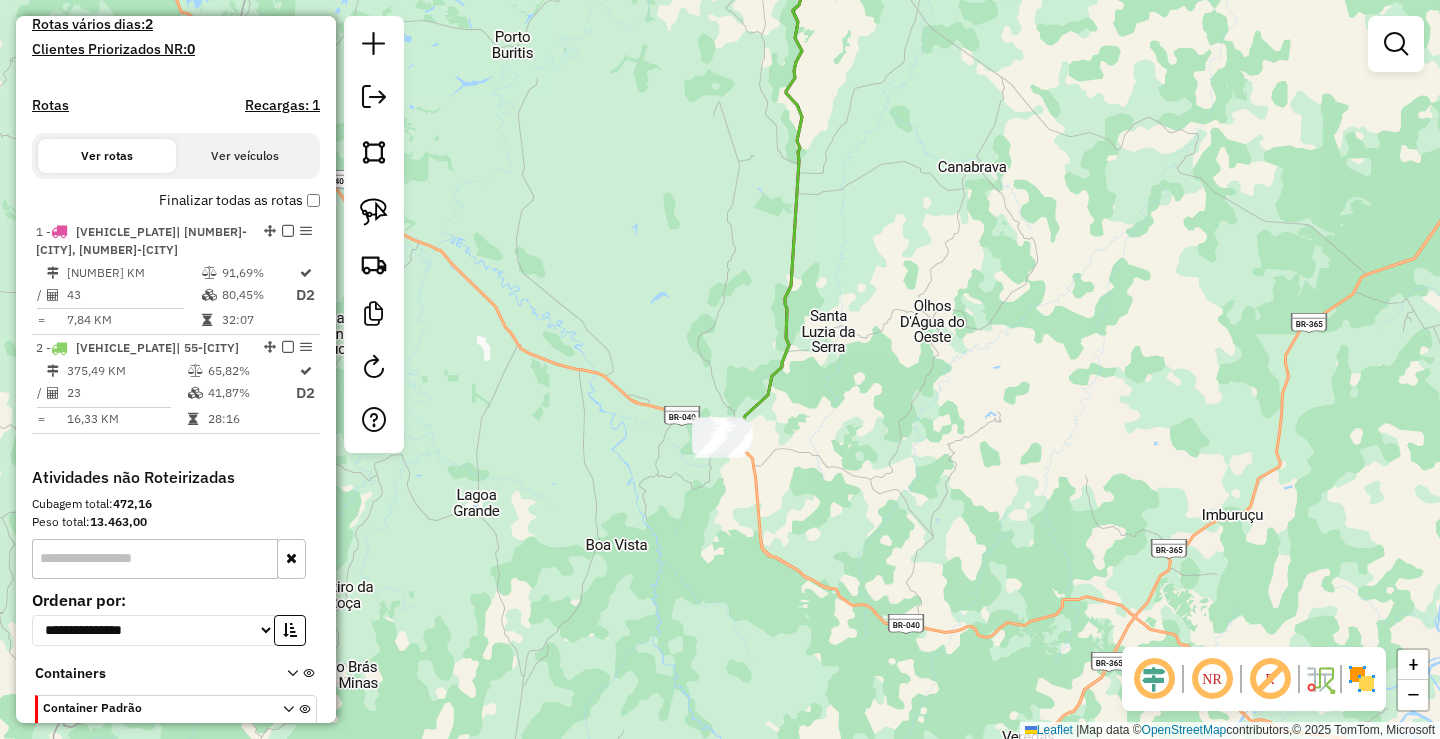 scroll, scrollTop: 569, scrollLeft: 0, axis: vertical 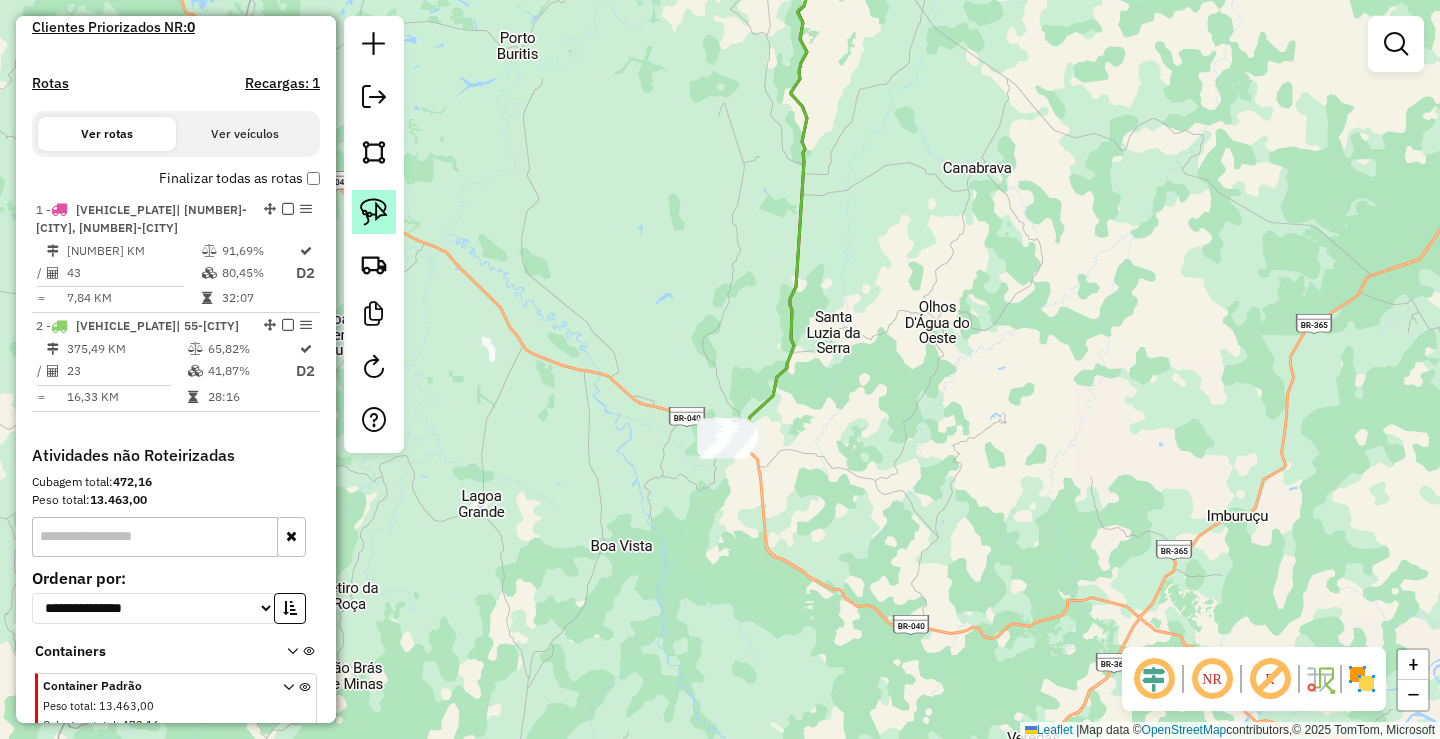 click 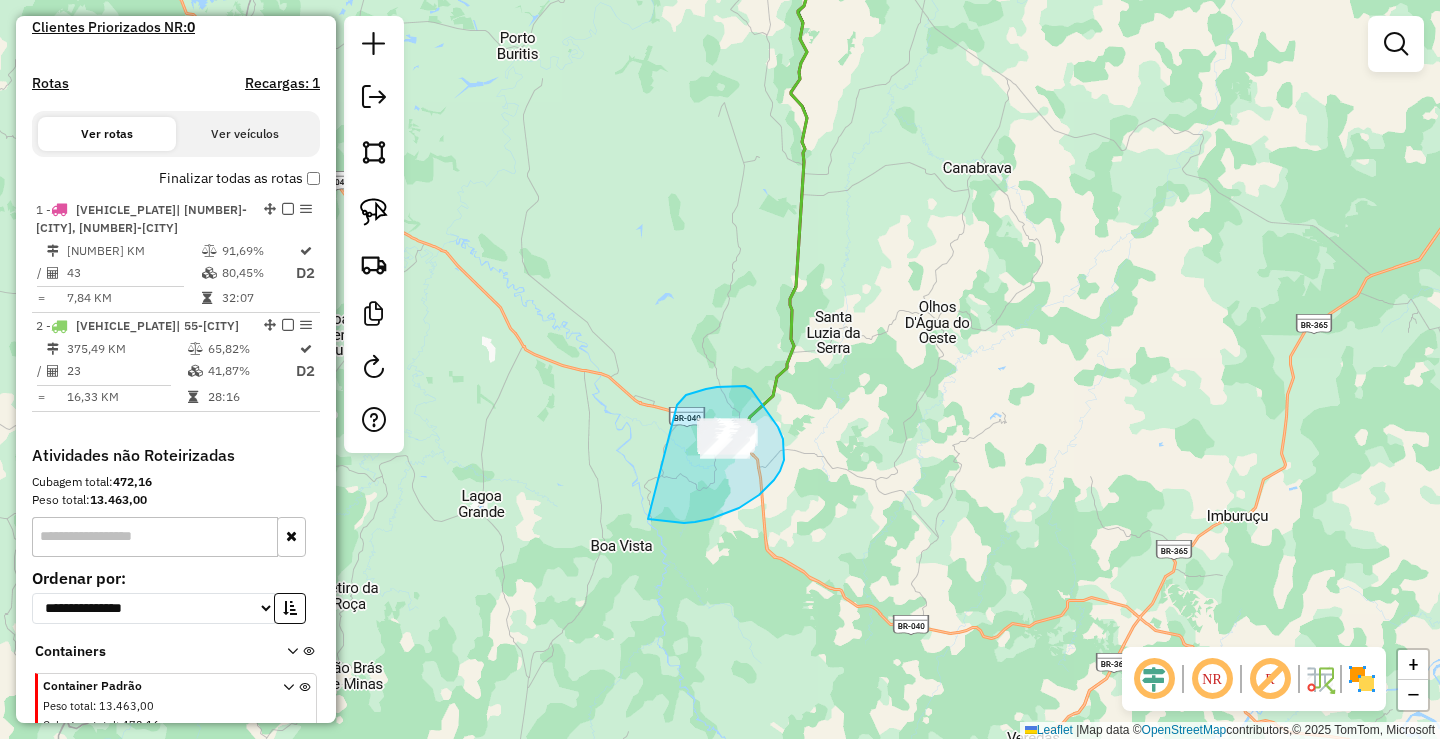 drag, startPoint x: 677, startPoint y: 405, endPoint x: 603, endPoint y: 513, distance: 130.91983 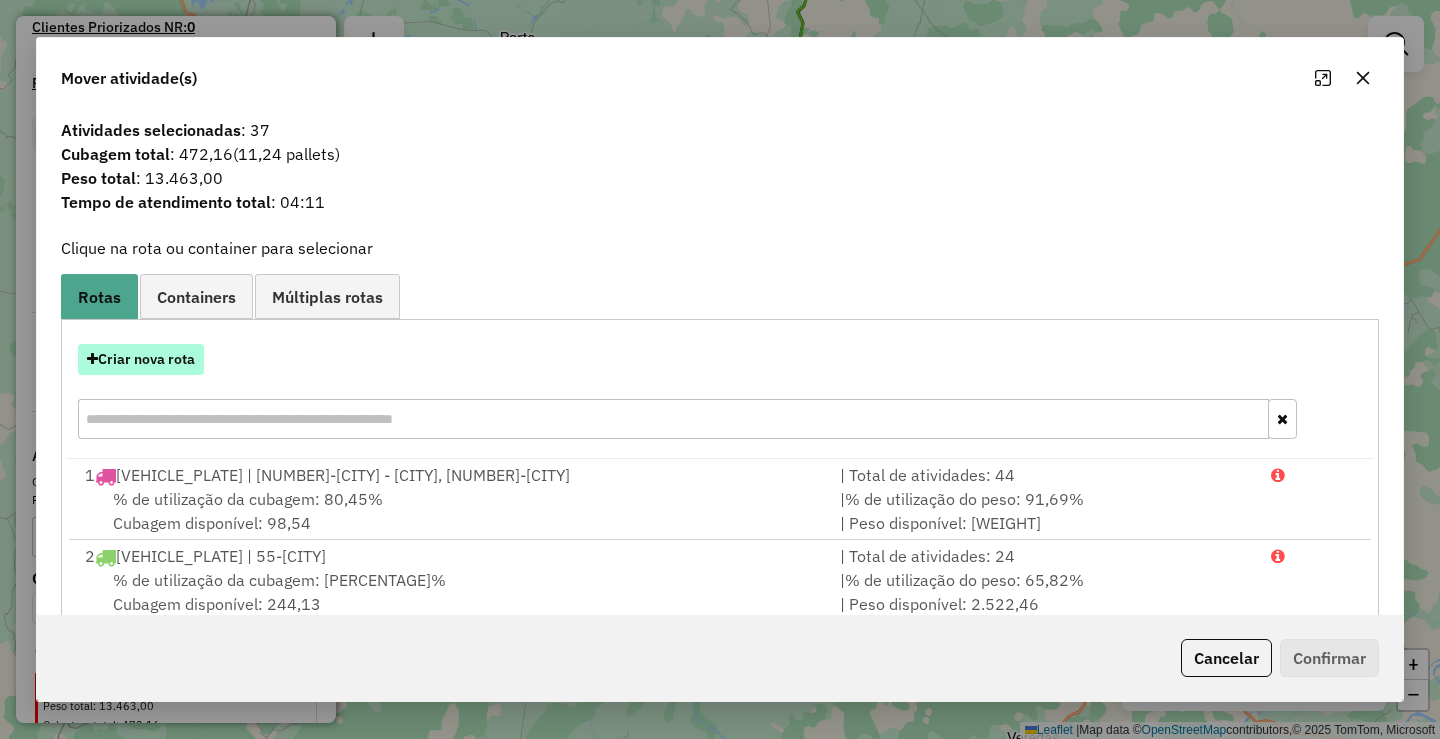 click on "Criar nova rota" at bounding box center [141, 359] 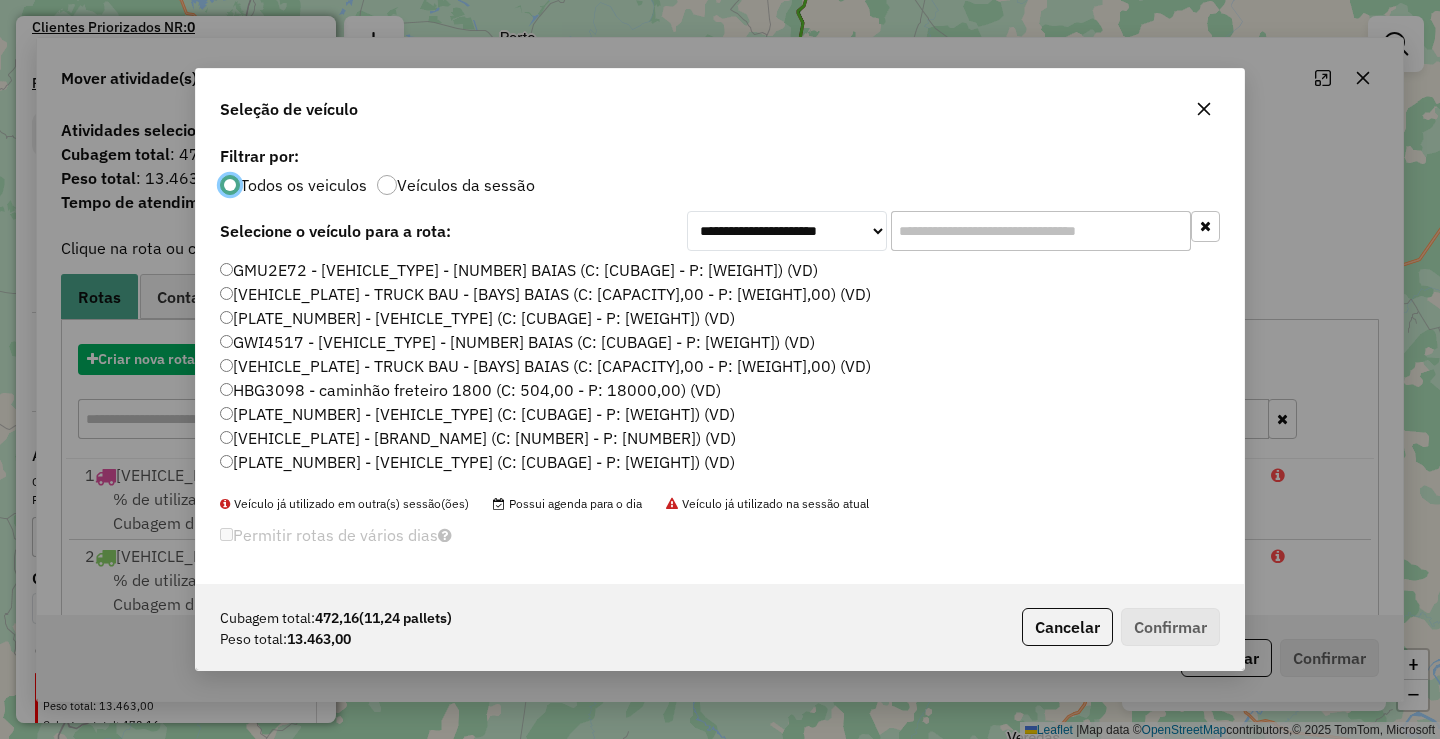 scroll, scrollTop: 11, scrollLeft: 6, axis: both 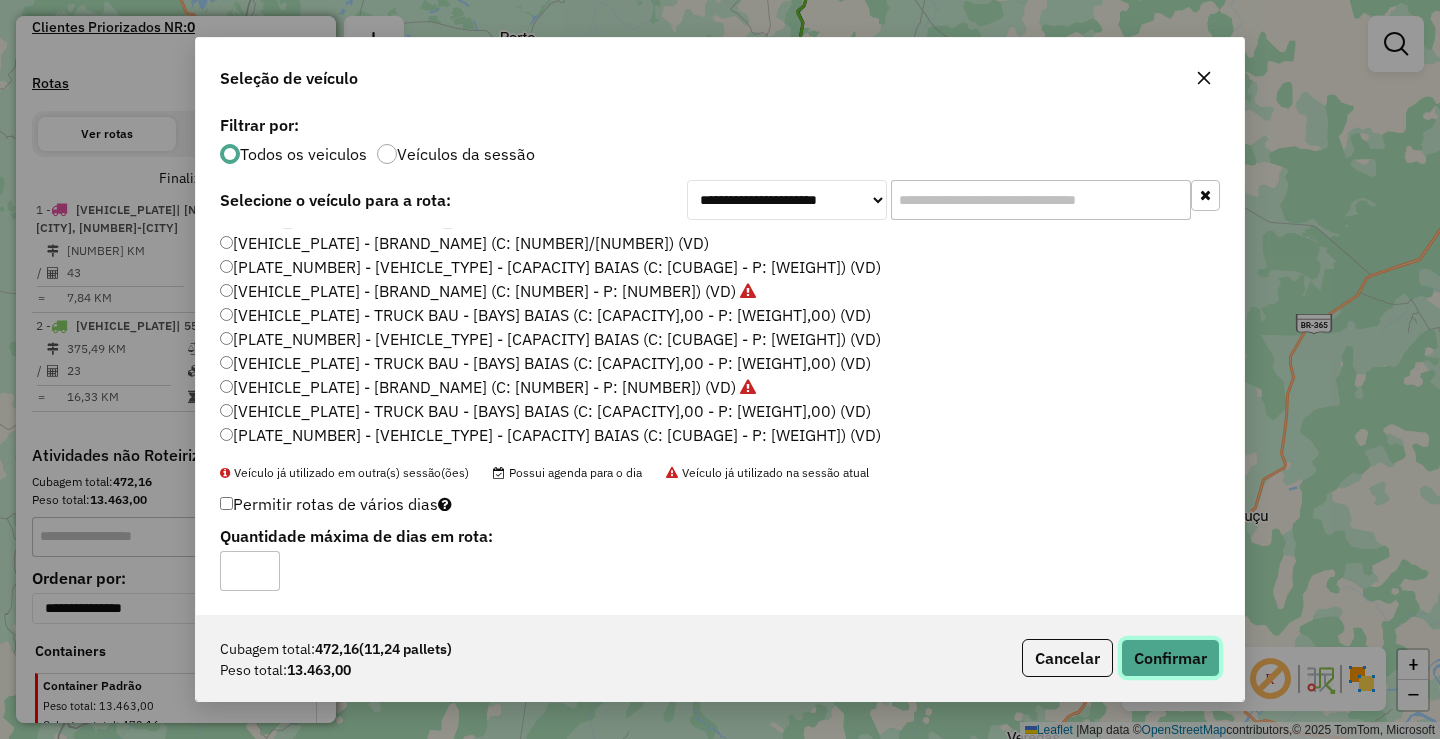 click on "Confirmar" 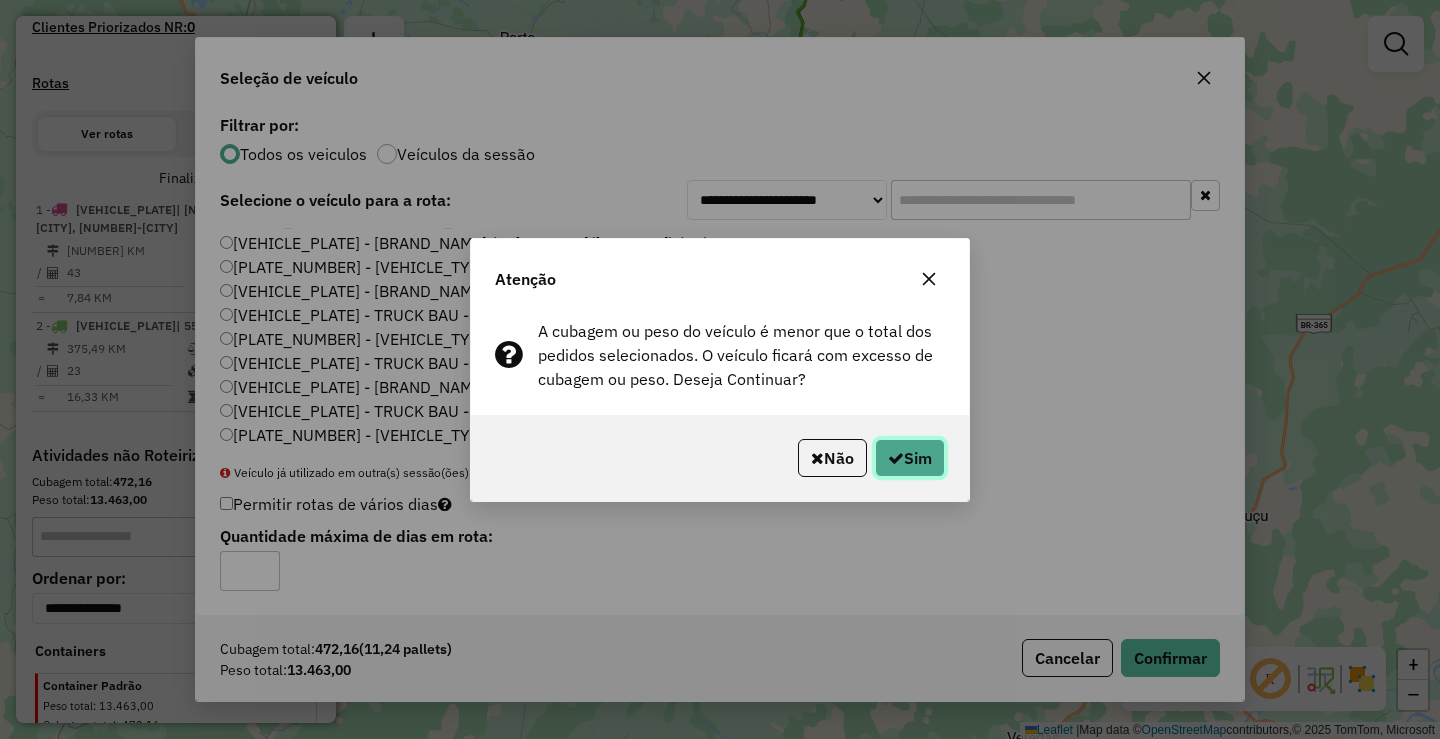 click 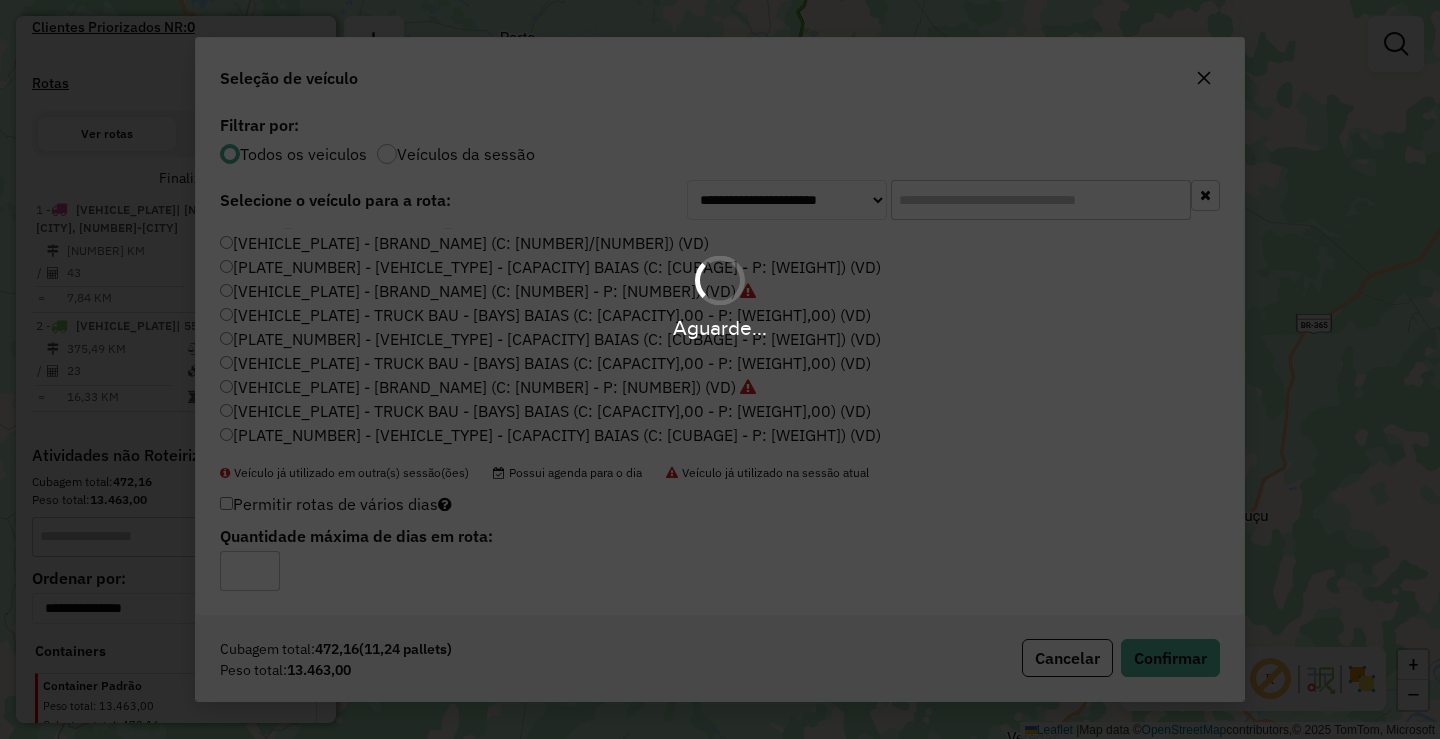 scroll, scrollTop: 507, scrollLeft: 0, axis: vertical 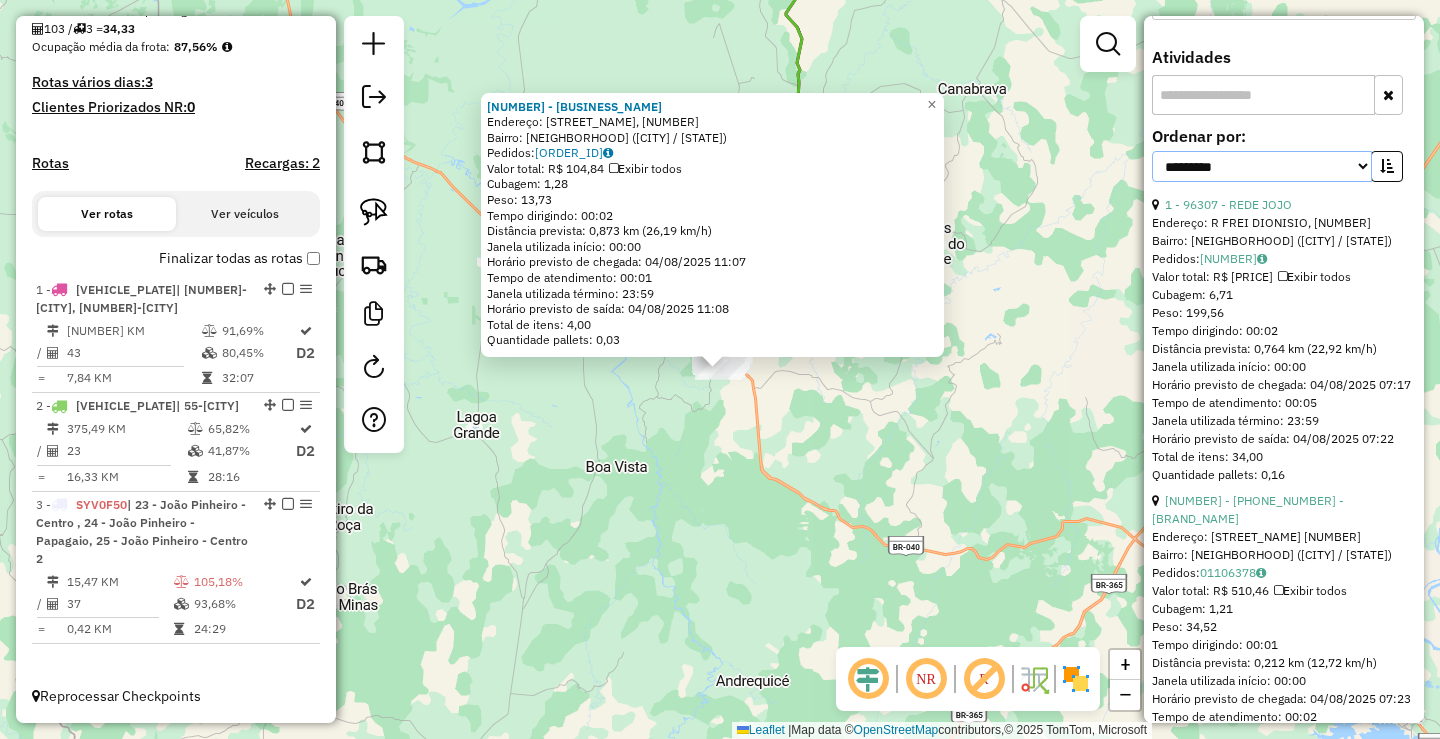 click on "**********" at bounding box center [1262, 166] 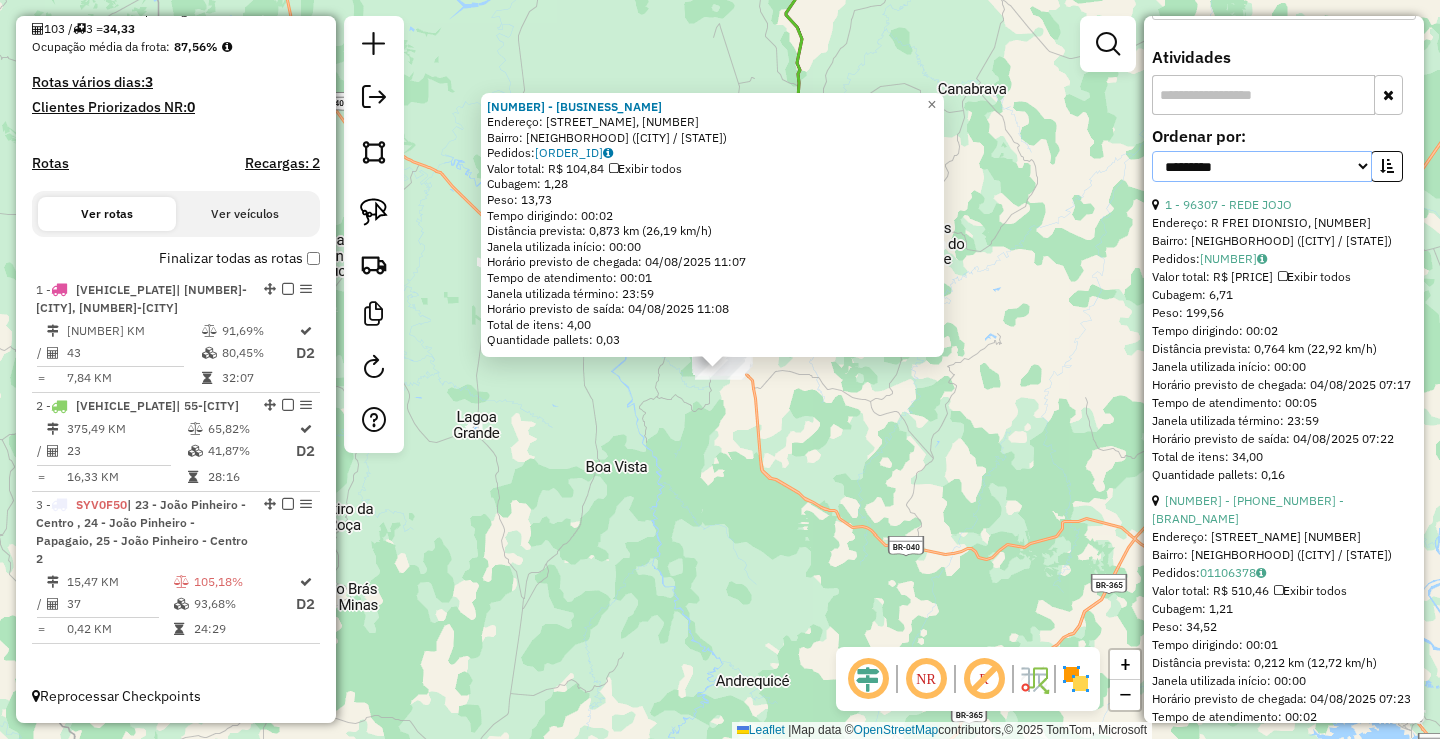 select on "*********" 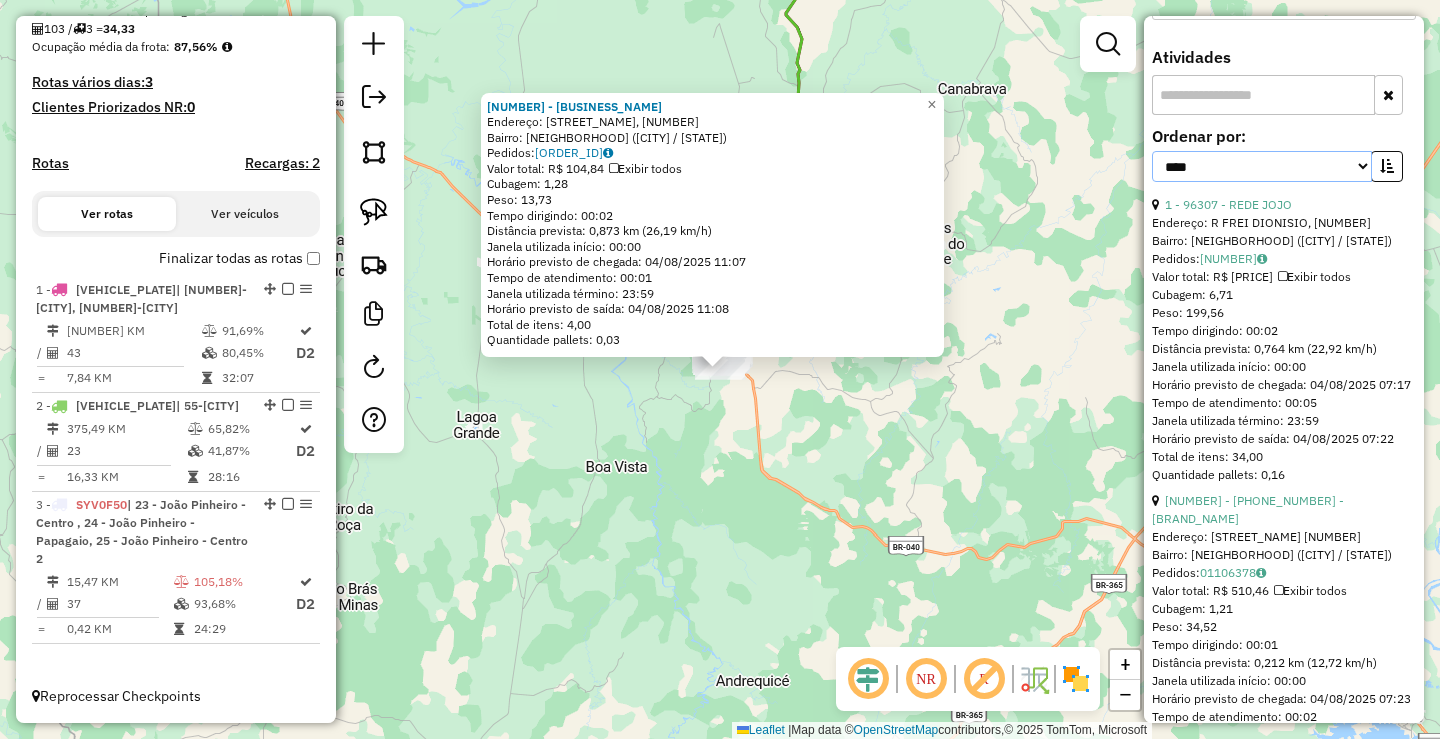click on "**********" at bounding box center [1262, 166] 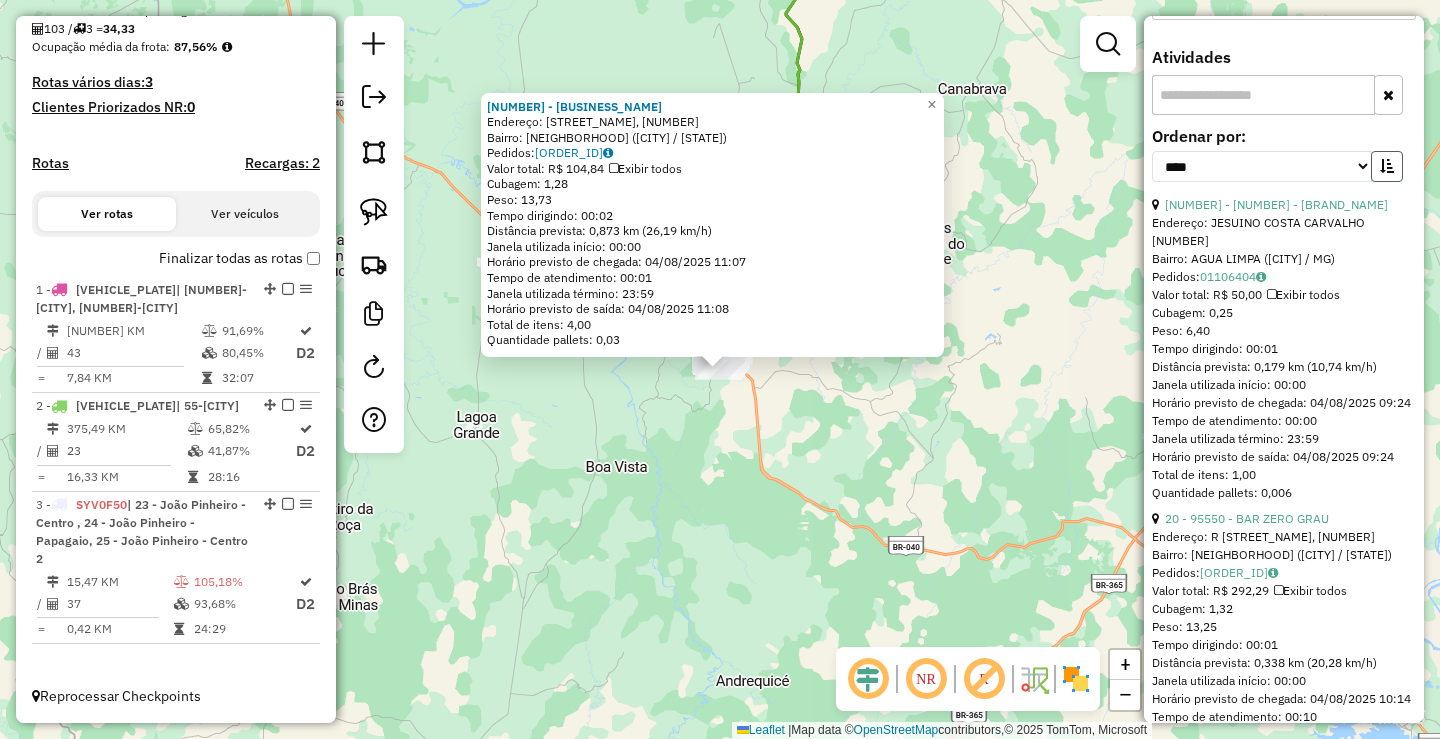 click at bounding box center (1387, 166) 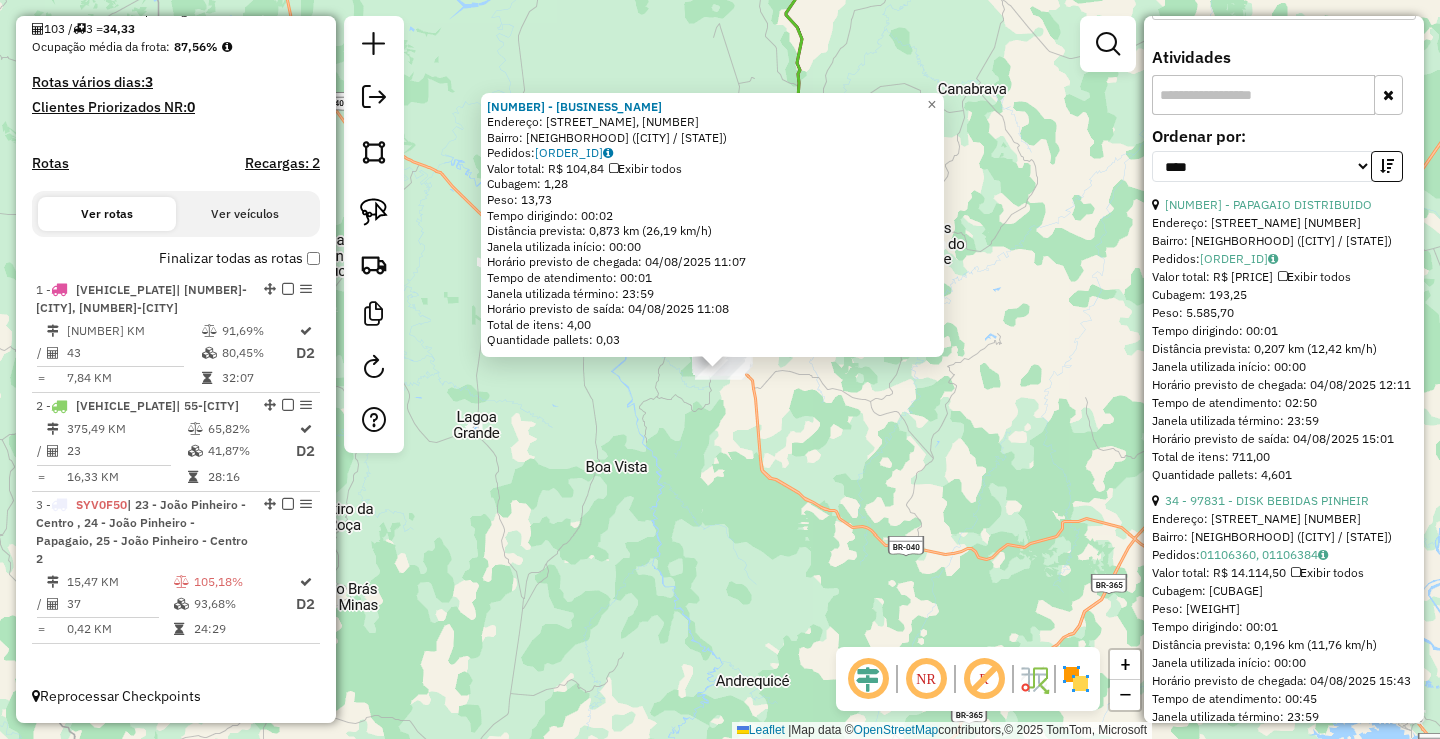 click on "97630 - [NAME]  Endereço: [STREET_NAME], [NUMBER]   Bairro: [NEIGHBORHOOD] ([CITY] / [STATE])   Pedidos:  01106334   Valor total: R$ [PRICE]   Exibir todos   Cubagem: [CUBAGE]  Peso: [WEIGHT]  Tempo dirigindo: [TIME]   Distância prevista: [DISTANCE] km ([SPEED] km/h)   Janela utilizada início: [TIME]   Horário previsto de chegada: [DATE] [TIME]   Tempo de atendimento: [TIME]   Janela utilizada término: [TIME]   Horário previsto de saída: [DATE] [TIME]   Total de itens: [ITEMS]   Quantidade pallets: [PALLETS]  × Janela de atendimento Grade de atendimento Capacidade Transportadoras Veículos Cliente Pedidos  Rotas Selecione os dias de semana para filtrar as janelas de atendimento  Seg   Ter   Qua   Qui   Sex   Sáb   Dom  Informe o período da janela de atendimento: De: Até:  Filtrar exatamente a janela do cliente  Considerar janela de atendimento padrão  Selecione os dias de semana para filtrar as grades de atendimento  Seg   Ter   Qua   Qui   Sex   Sáb   Dom   Considerar clientes sem dia de atendimento cadastrado" 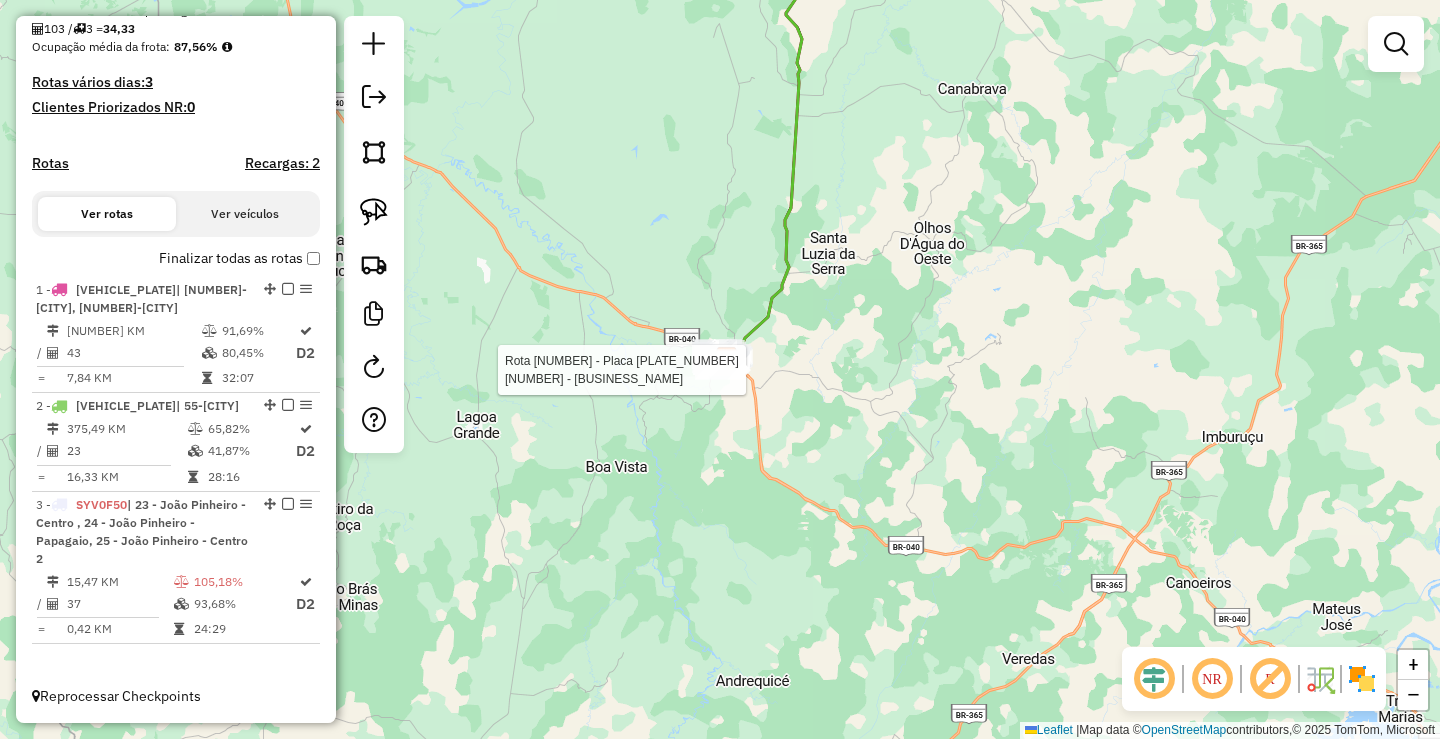 select on "*********" 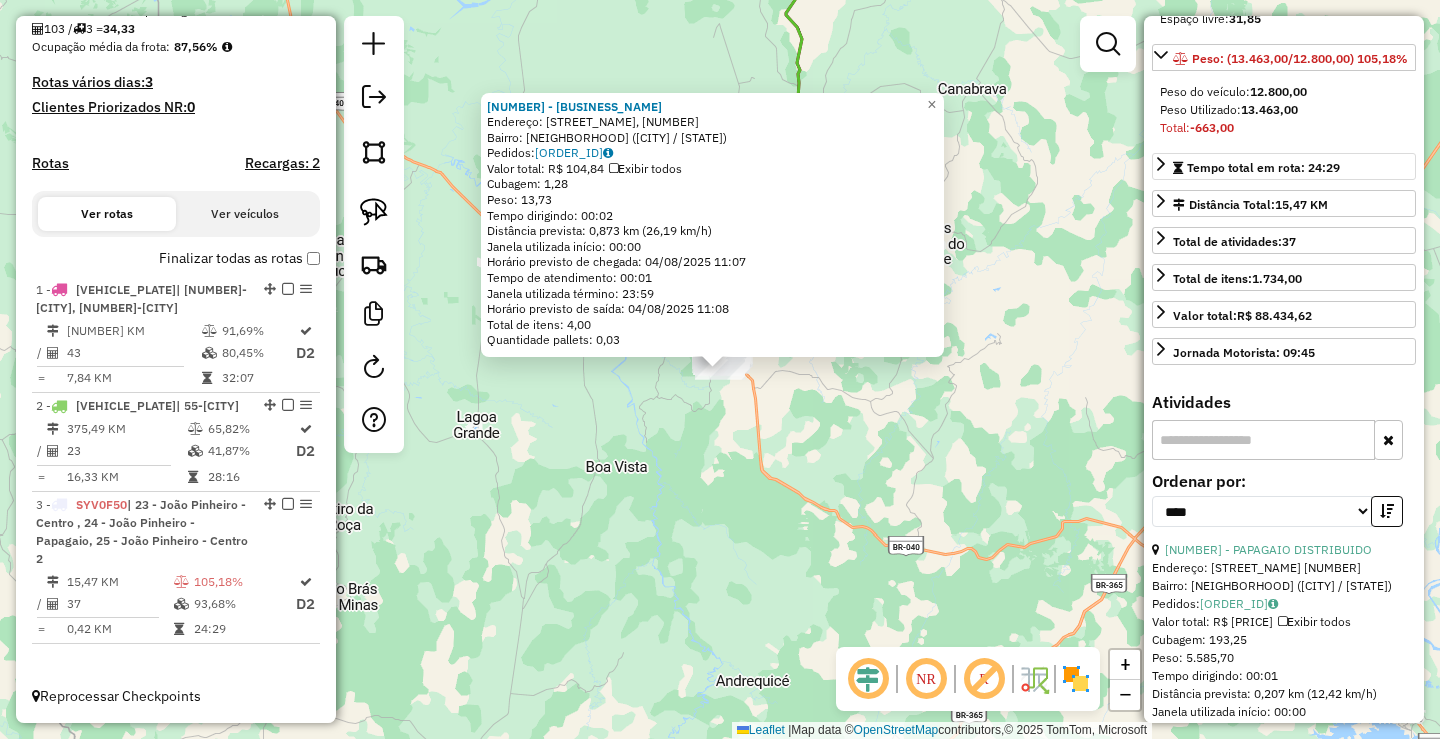 scroll, scrollTop: 400, scrollLeft: 0, axis: vertical 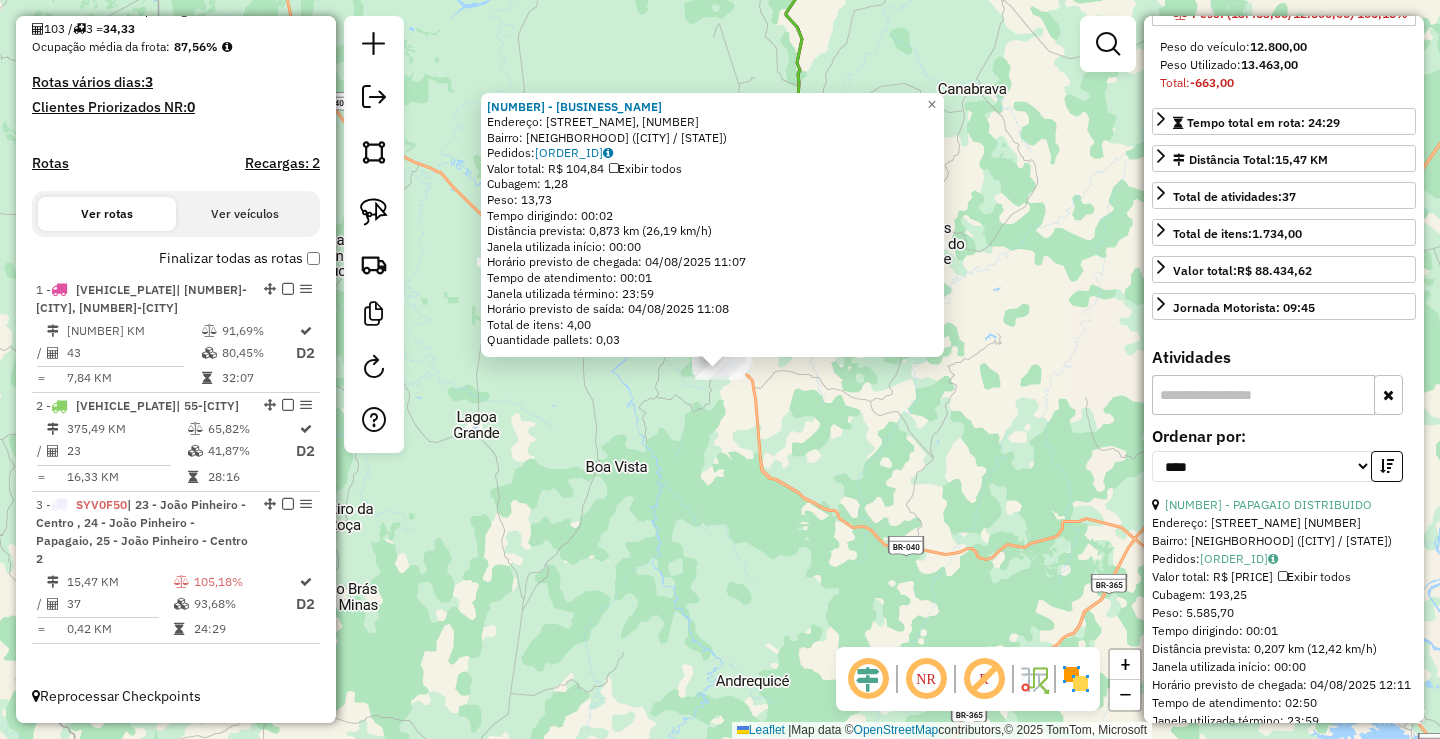 click on "97630 - [NAME]  Endereço: [STREET_NAME], [NUMBER]   Bairro: [NEIGHBORHOOD] ([CITY] / [STATE])   Pedidos:  01106334   Valor total: R$ [PRICE]   Exibir todos   Cubagem: [CUBAGE]  Peso: [WEIGHT]  Tempo dirigindo: [TIME]   Distância prevista: [DISTANCE] km ([SPEED] km/h)   Janela utilizada início: [TIME]   Horário previsto de chegada: [DATE] [TIME]   Tempo de atendimento: [TIME]   Janela utilizada término: [TIME]   Horário previsto de saída: [DATE] [TIME]   Total de itens: [ITEMS]   Quantidade pallets: [PALLETS]  × Janela de atendimento Grade de atendimento Capacidade Transportadoras Veículos Cliente Pedidos  Rotas Selecione os dias de semana para filtrar as janelas de atendimento  Seg   Ter   Qua   Qui   Sex   Sáb   Dom  Informe o período da janela de atendimento: De: Até:  Filtrar exatamente a janela do cliente  Considerar janela de atendimento padrão  Selecione os dias de semana para filtrar as grades de atendimento  Seg   Ter   Qua   Qui   Sex   Sáb   Dom   Considerar clientes sem dia de atendimento cadastrado" 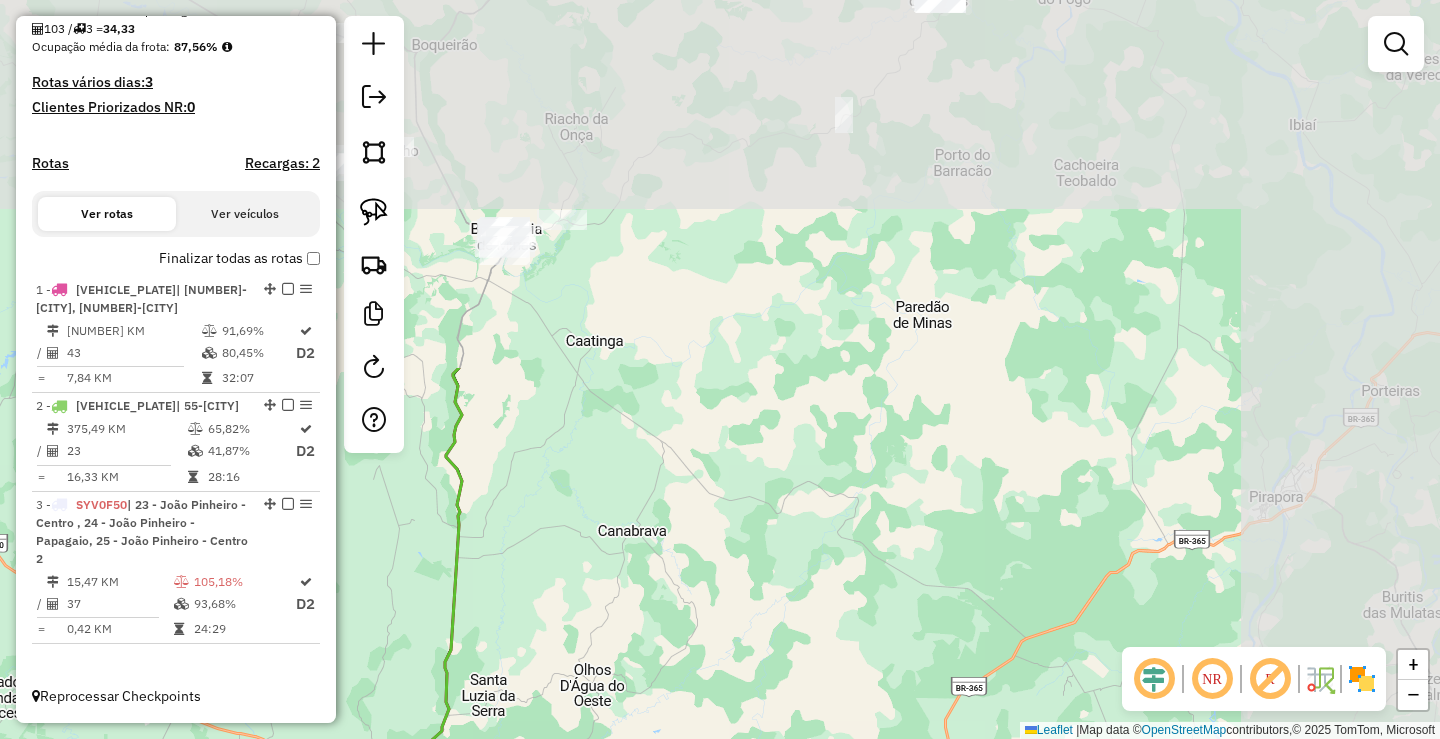 drag, startPoint x: 1081, startPoint y: 143, endPoint x: 702, endPoint y: 599, distance: 592.9393 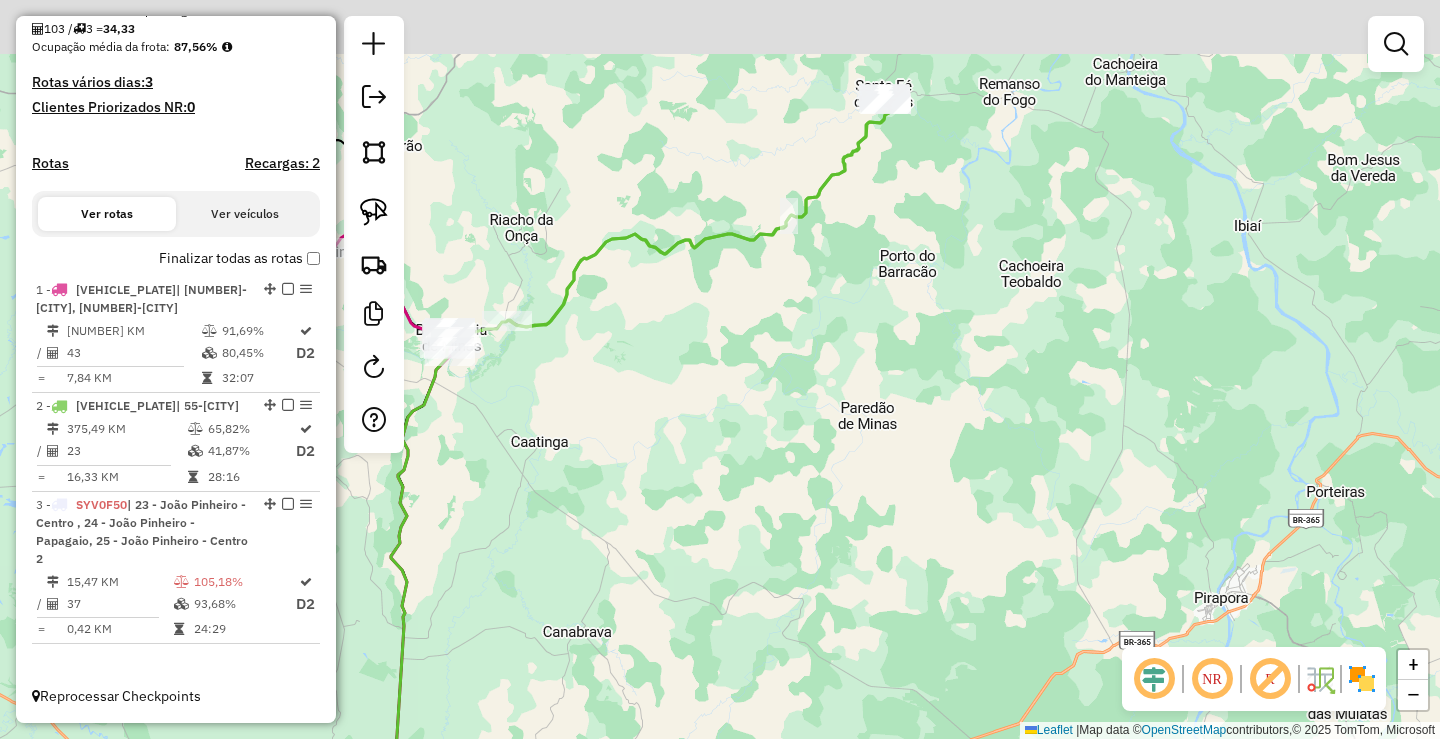 drag, startPoint x: 974, startPoint y: 211, endPoint x: 959, endPoint y: 293, distance: 83.360664 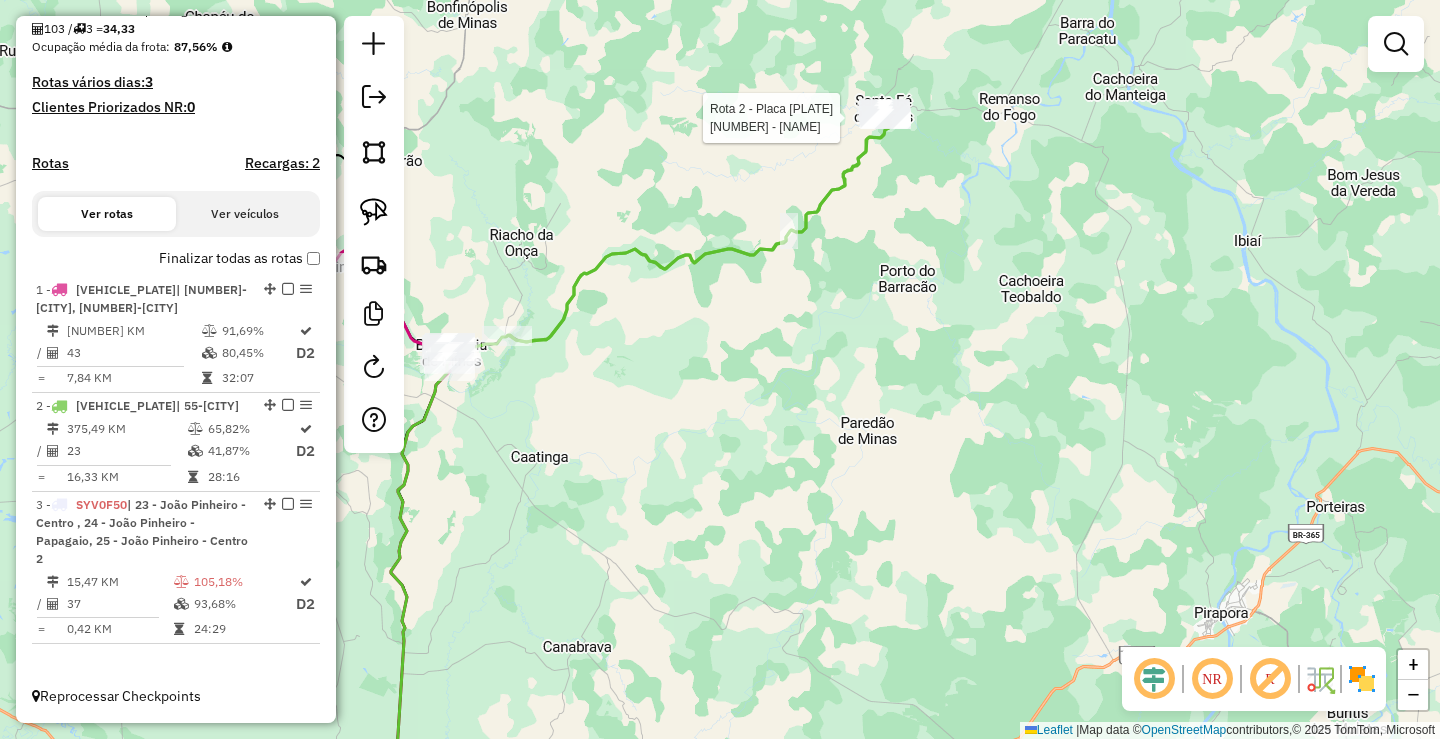select on "*********" 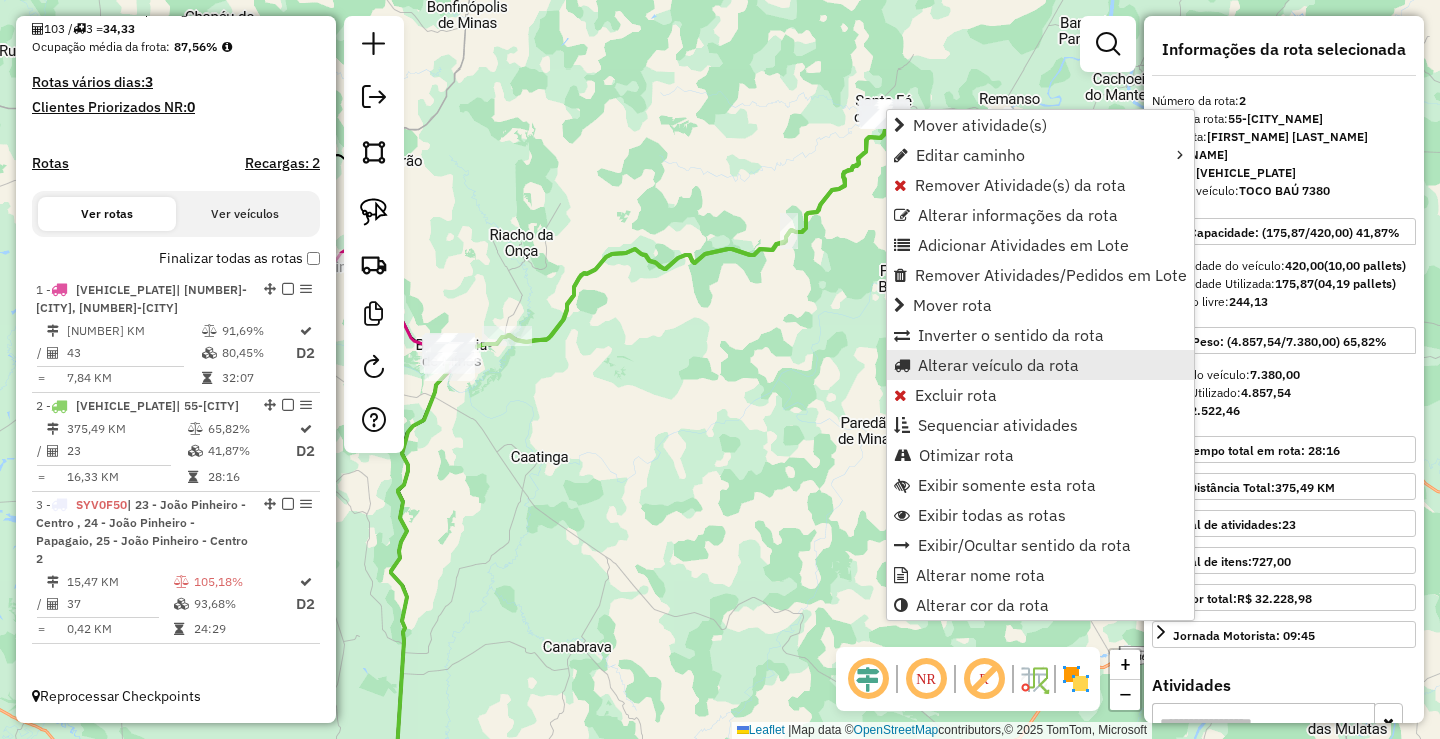 click on "Alterar veículo da rota" at bounding box center [998, 365] 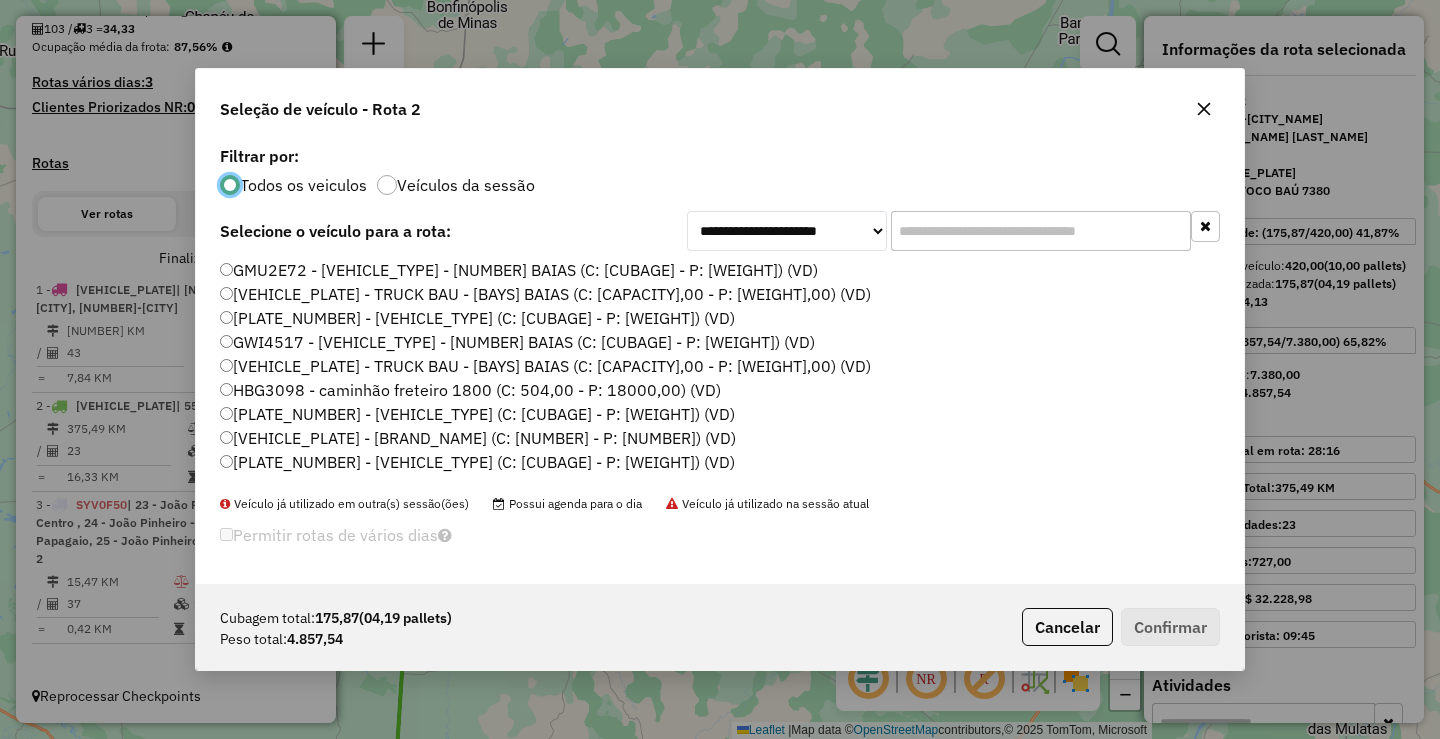 scroll, scrollTop: 11, scrollLeft: 6, axis: both 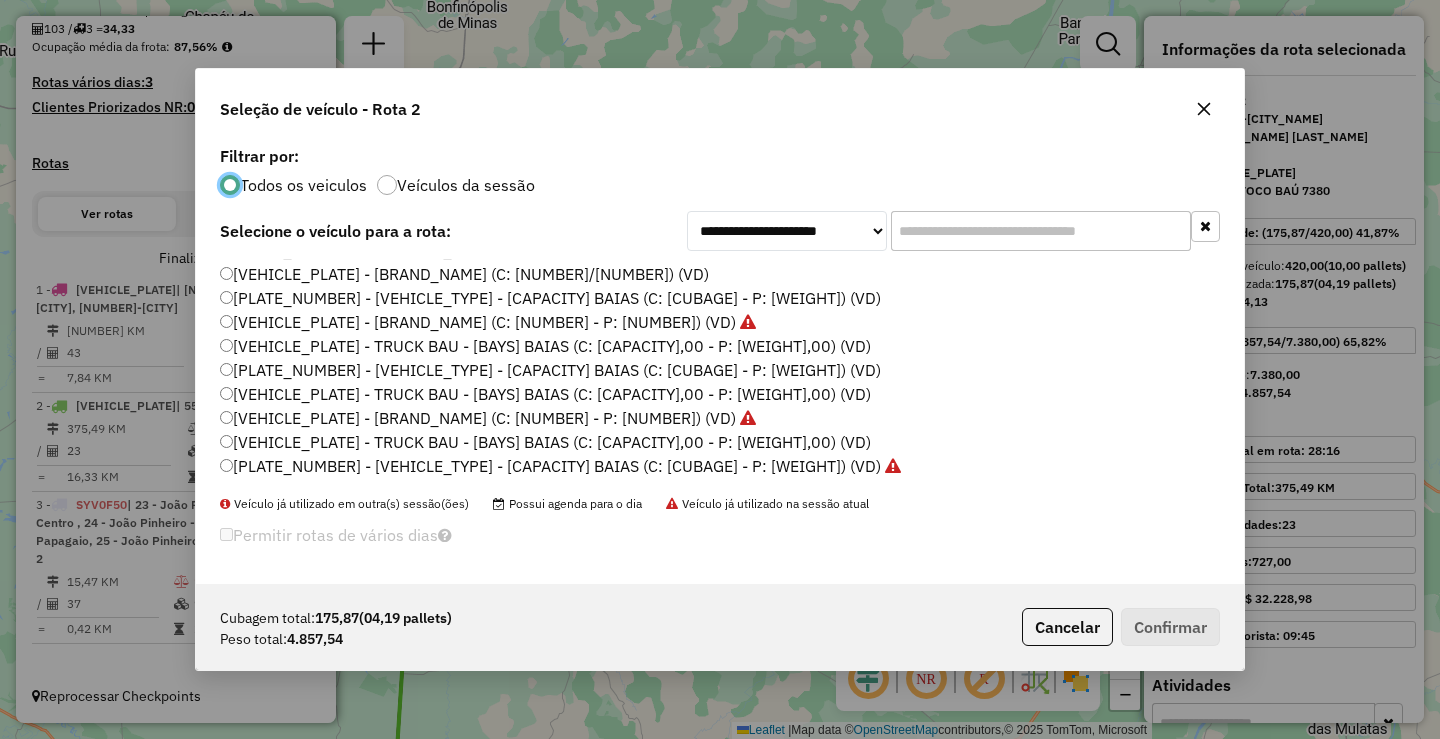 click 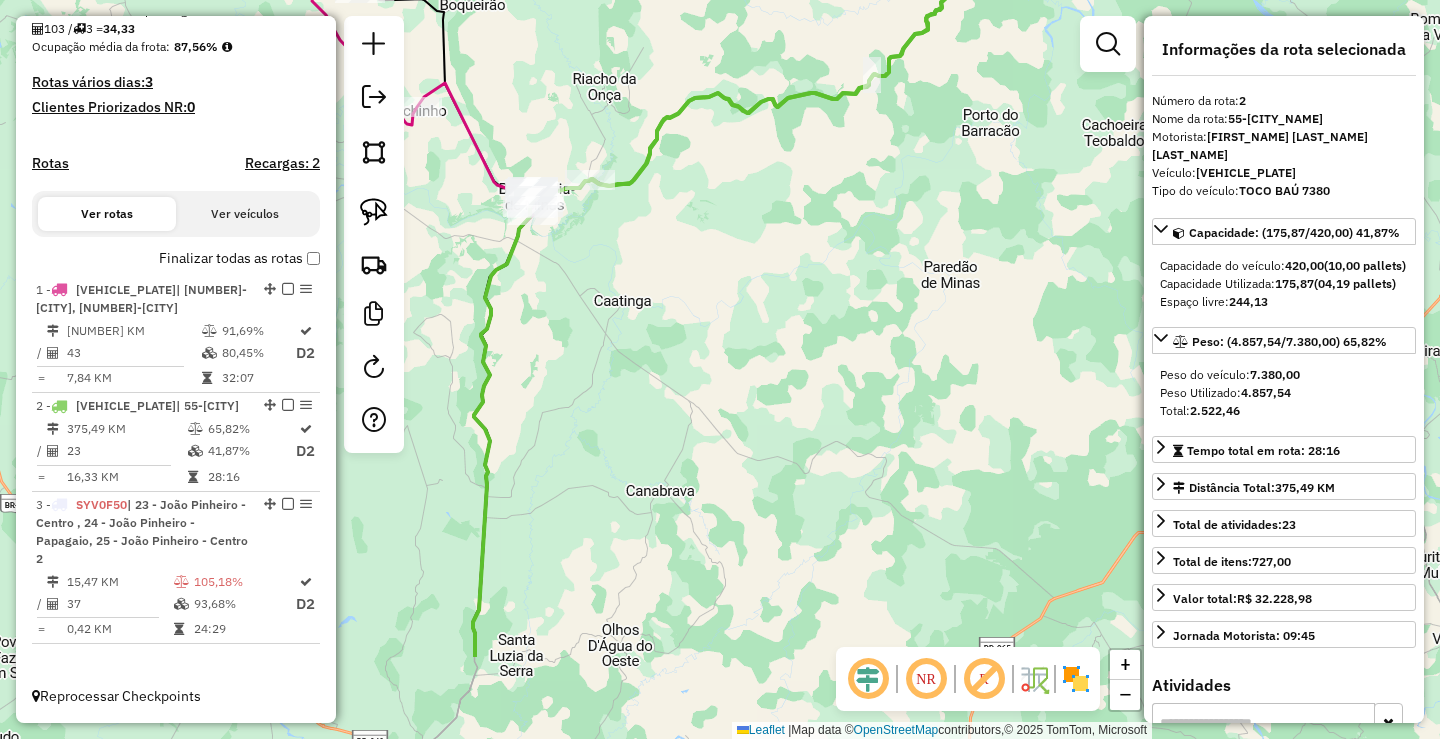 drag, startPoint x: 727, startPoint y: 513, endPoint x: 872, endPoint y: 171, distance: 371.46872 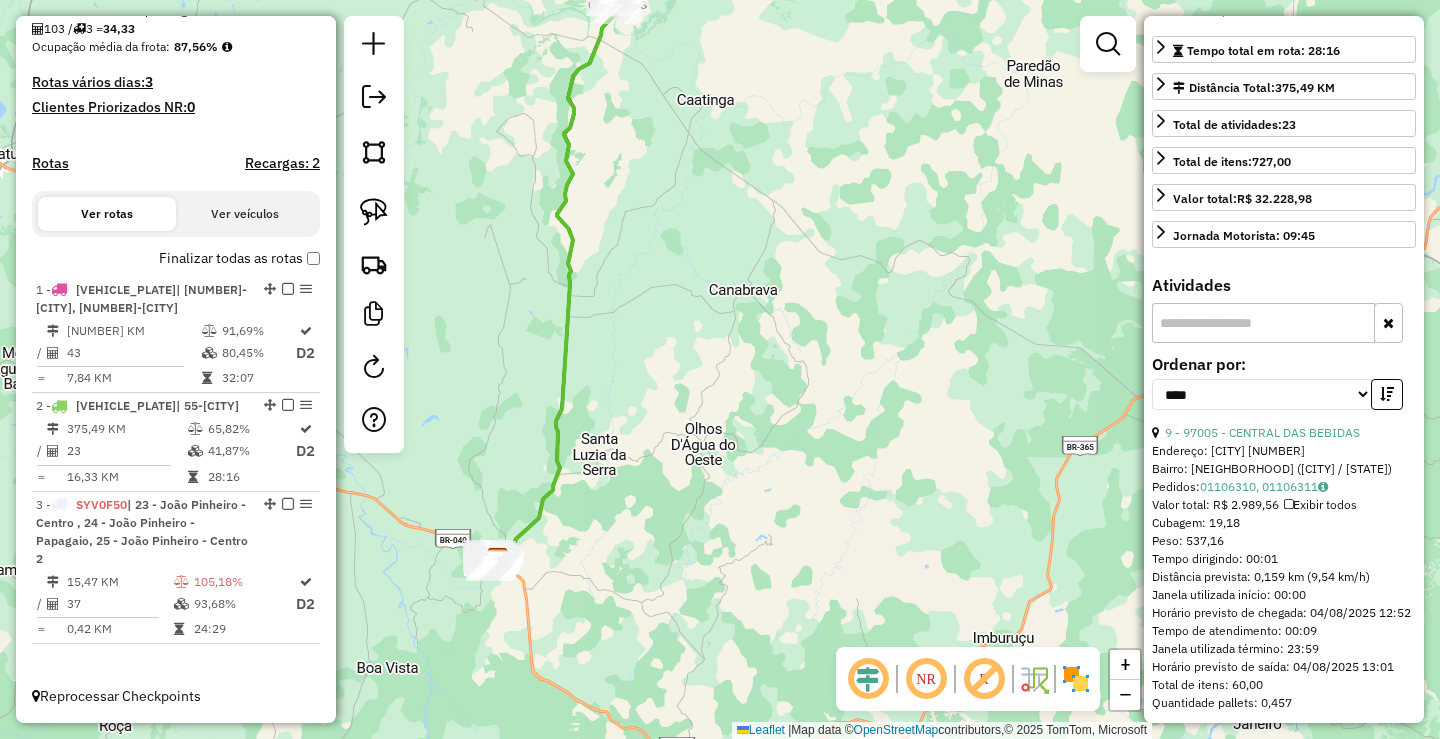 scroll, scrollTop: 500, scrollLeft: 0, axis: vertical 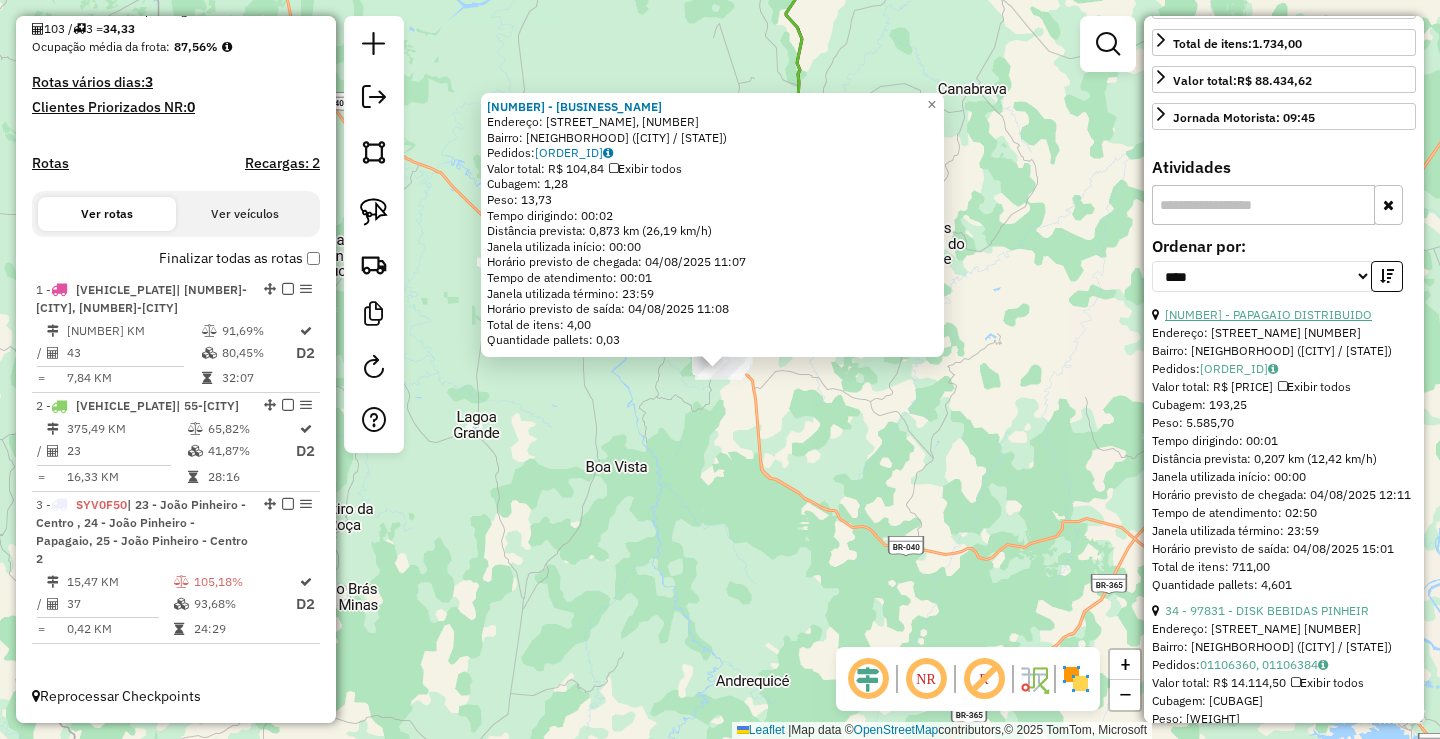 click on "[NUMBER] - PAPAGAIO DISTRIBUIDO" at bounding box center [1268, 314] 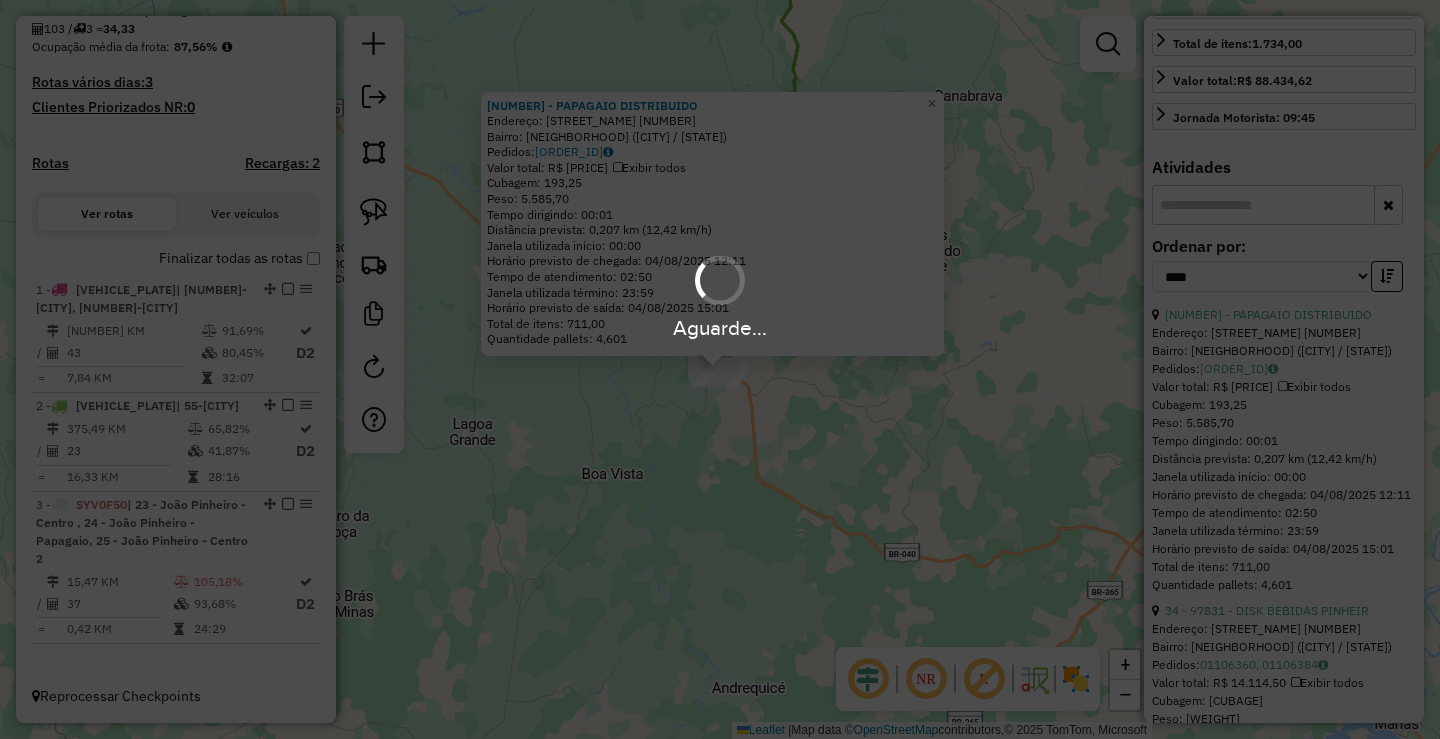scroll, scrollTop: 737, scrollLeft: 0, axis: vertical 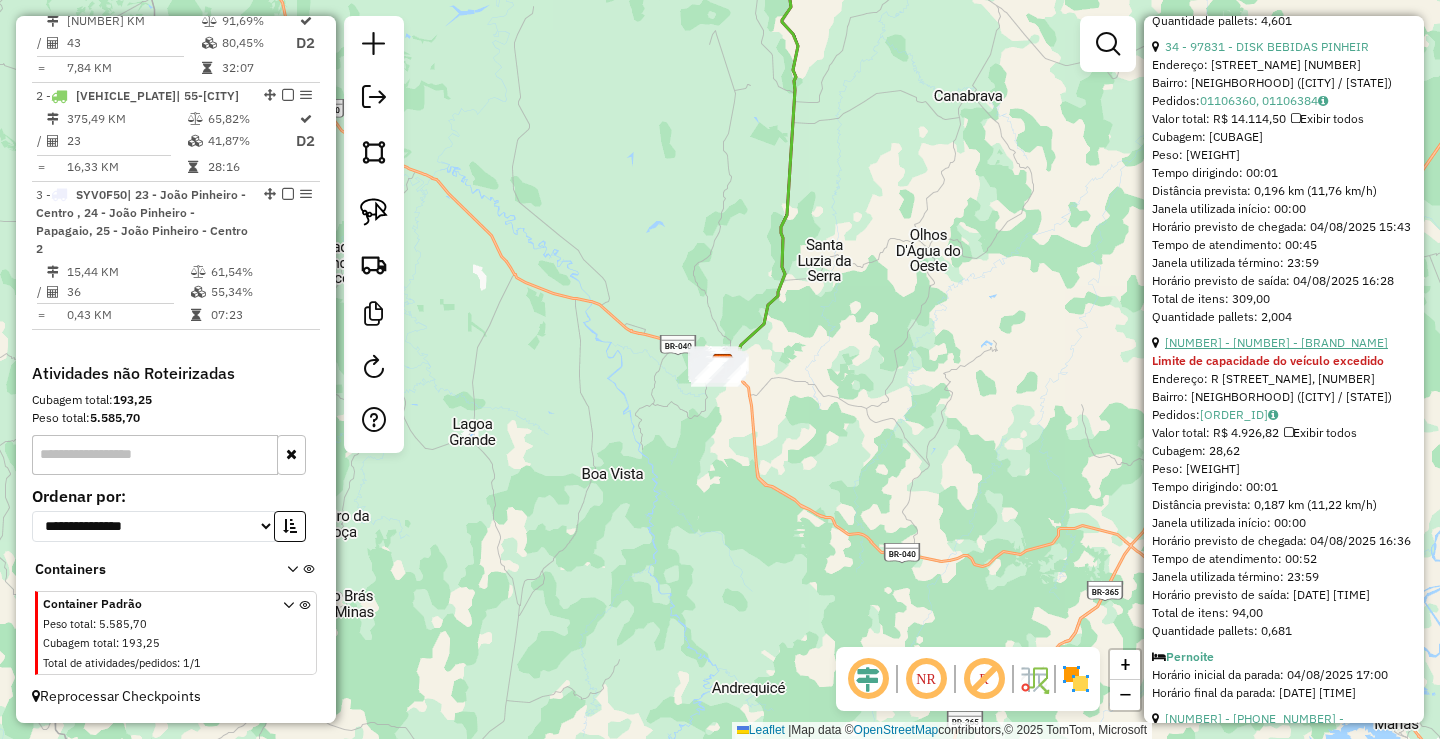 click on "[NUMBER] - [NUMBER] - [BRAND_NAME]" at bounding box center (1276, 342) 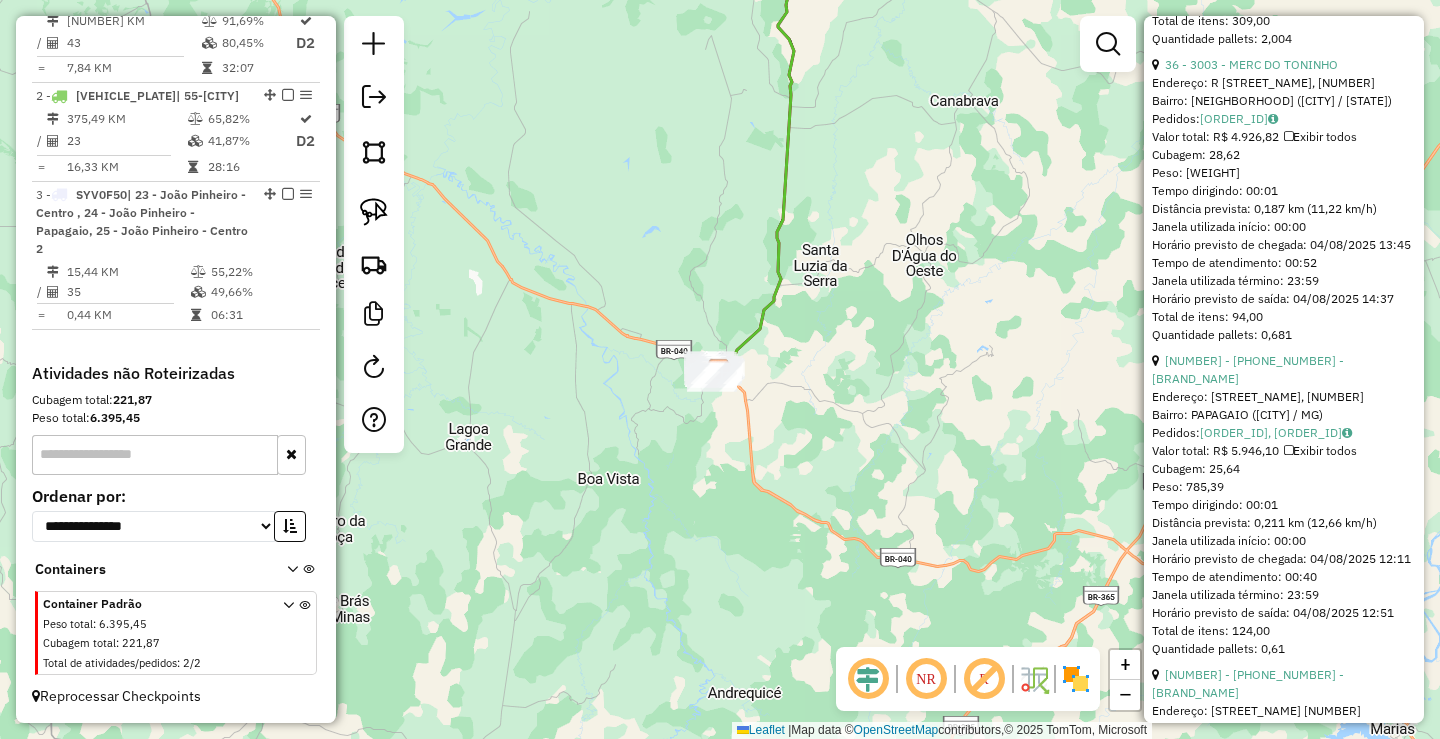 scroll, scrollTop: 508, scrollLeft: 0, axis: vertical 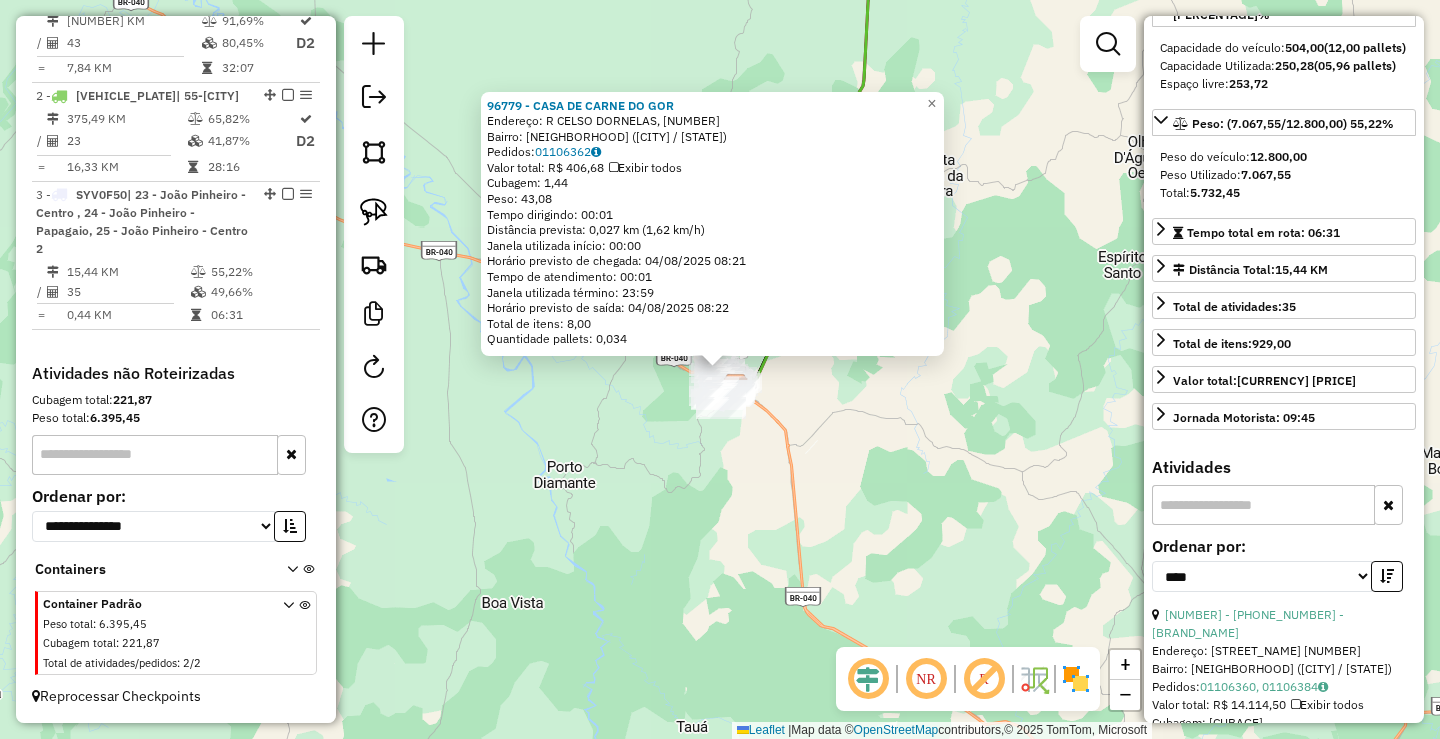 click on "[NAME]  Endereço: R CELSO DORNELAS, [NUMBER]   Bairro: ESPLANADA ([CITY] / MG)   Pedidos:  [ORDER_ID]   Valor total: R$ [PRICE]   Exibir todos   Cubagem: [CUBAGE]  Peso: [WEIGHT]  Tempo dirigindo: [TIME]   Distância prevista: [DISTANCE] km ([SPEED])   Janela utilizada início: [TIME]   Horário previsto de chegada: [DATE] [TIME]   Tempo de atendimento: [TIME]   Janela utilizada término: [TIME]   Horário previsto de saída: [DATE] [TIME]   Total de itens: [ITEMS]   Quantidade pallets: [PALLETS]  × Janela de atendimento Grade de atendimento Capacidade Transportadoras Veículos Cliente Pedidos  Rotas Selecione os dias de semana para filtrar as janelas de atendimento  Seg   Ter   Qua   Qui   Sex   Sáb   Dom  Informe o período da janela de atendimento: De: Até:  Filtrar exatamente a janela do cliente  Considerar janela de atendimento padrão  Selecione os dias de semana para filtrar as grades de atendimento  Seg   Ter   Qua   Qui   Sex   Sáb   Dom   Clientes fora do dia de atendimento selecionado +" 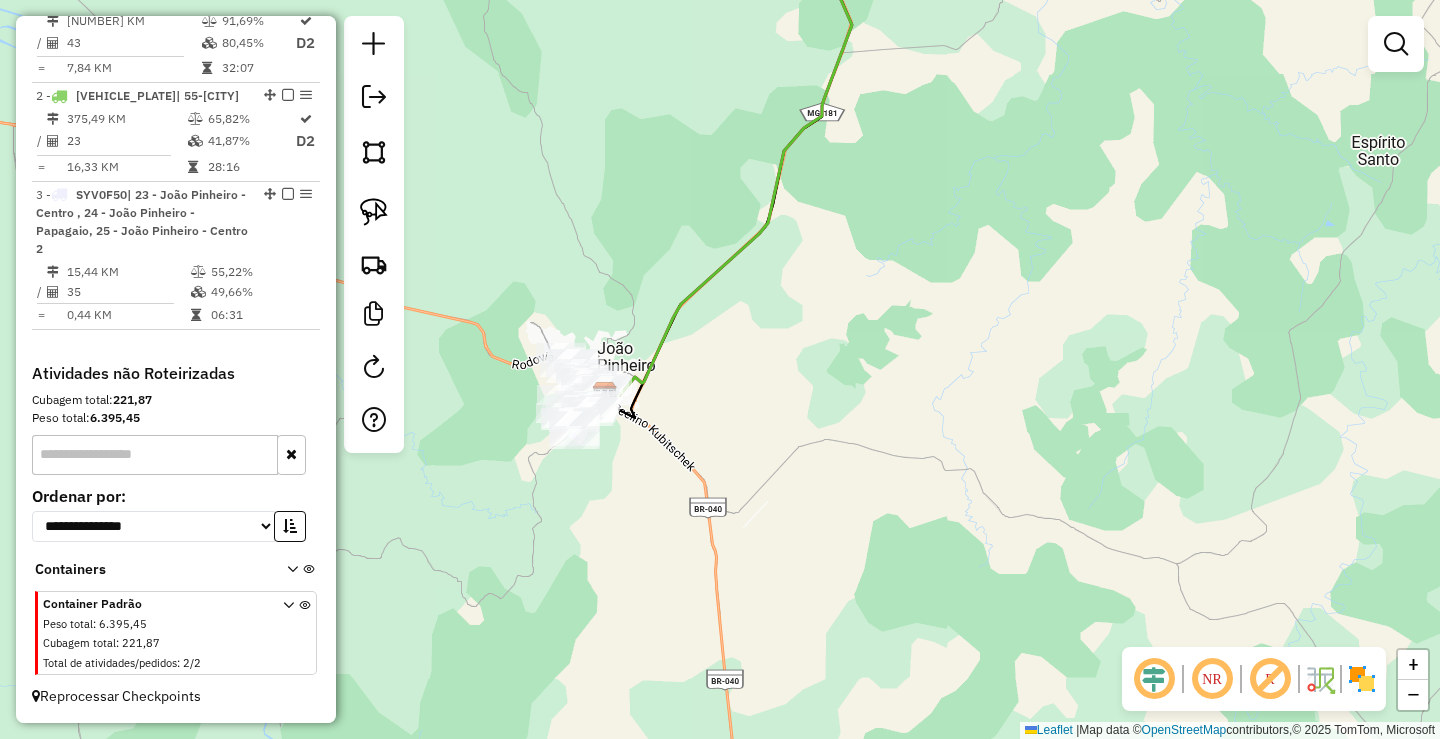 drag, startPoint x: 704, startPoint y: 419, endPoint x: 730, endPoint y: 420, distance: 26.019224 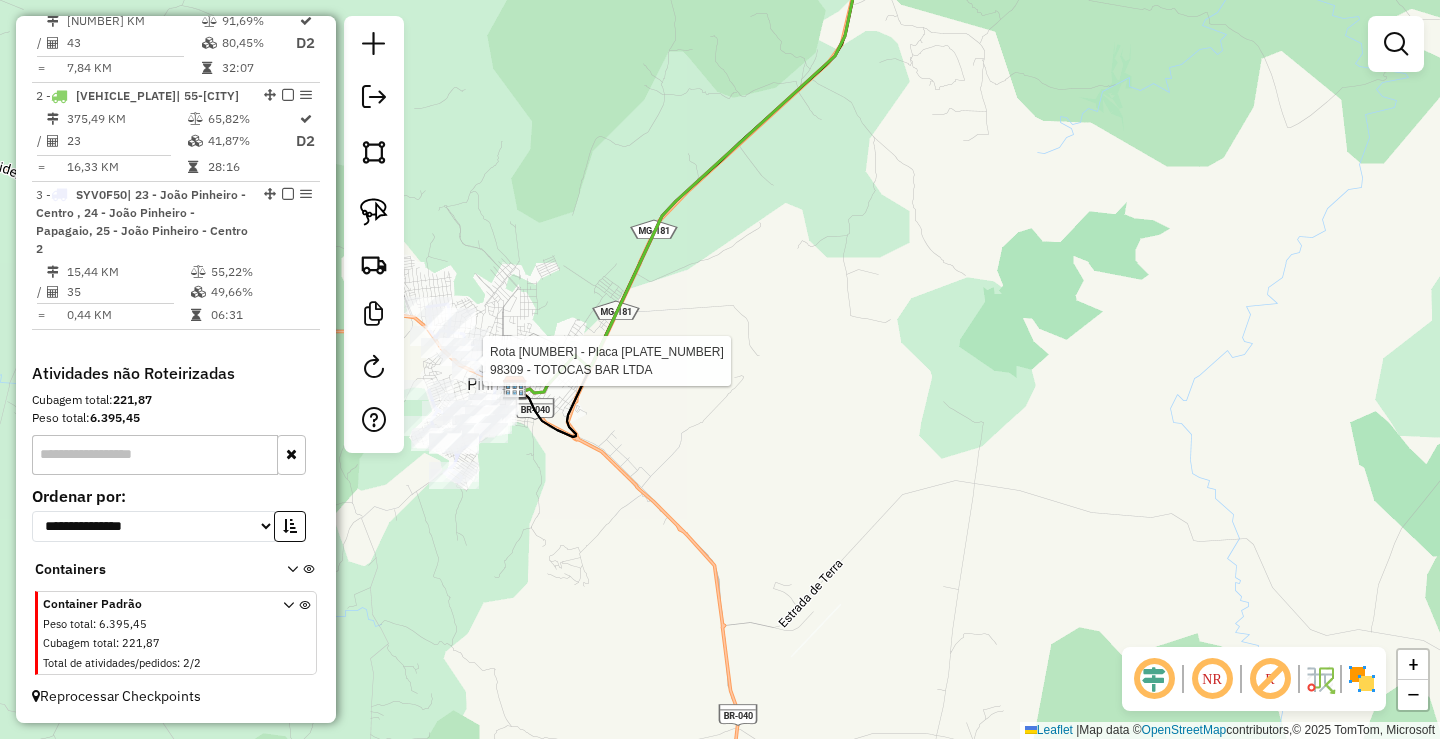 select on "*********" 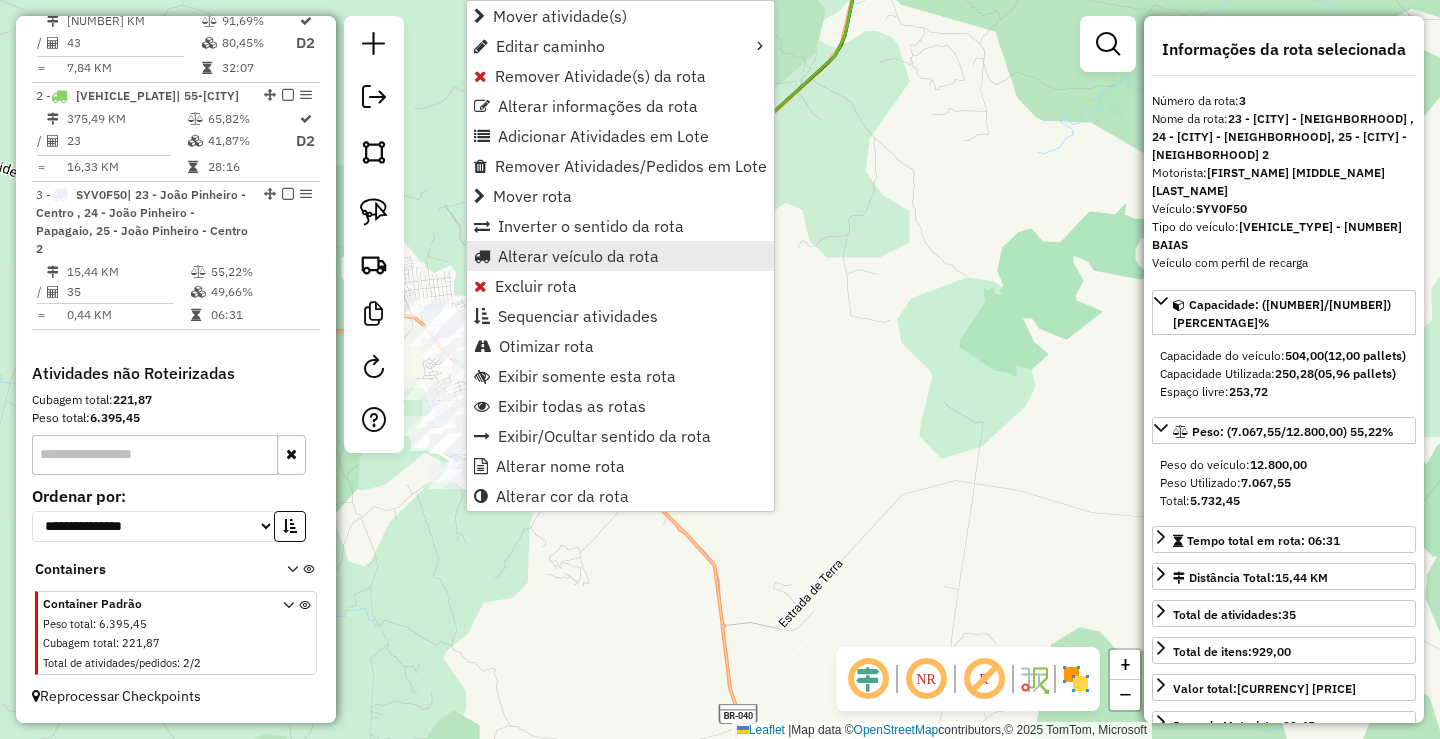 click on "Alterar veículo da rota" at bounding box center [578, 256] 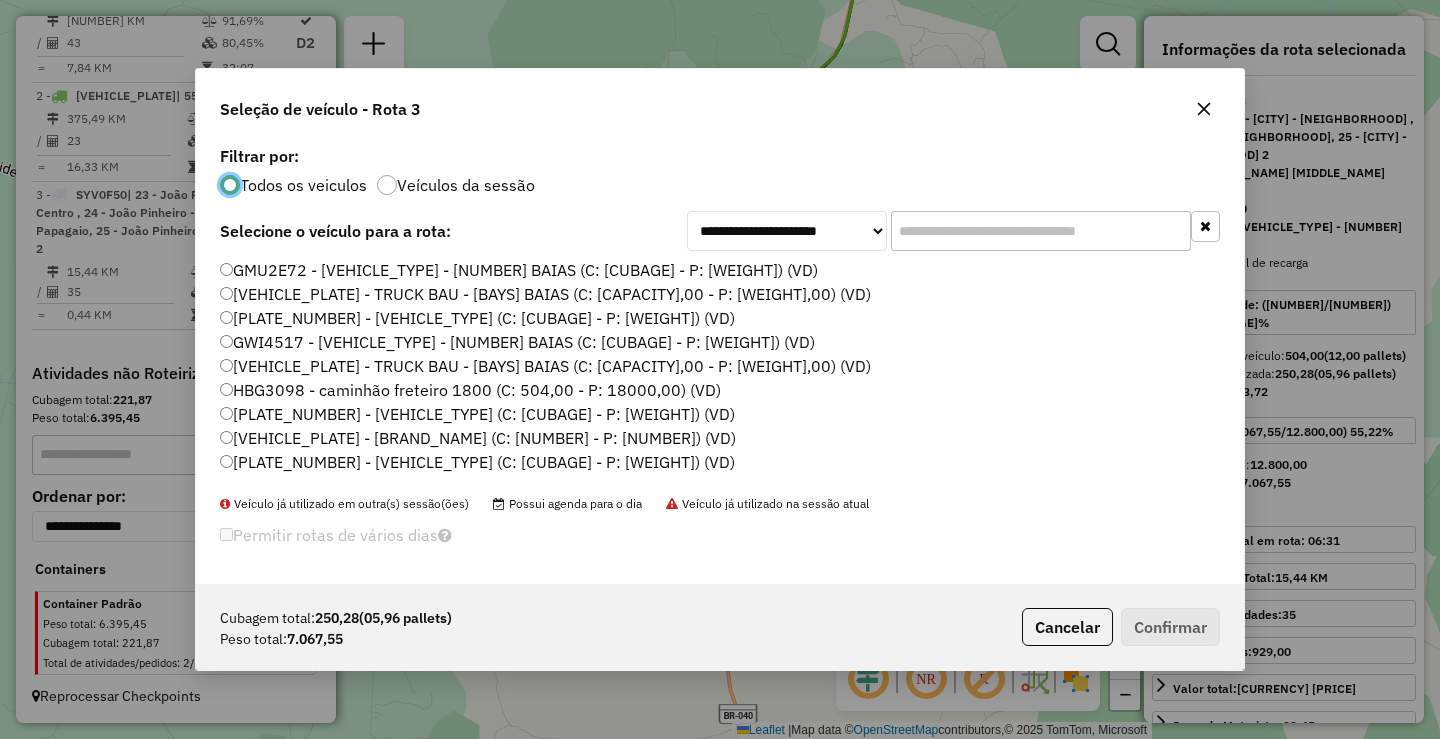scroll, scrollTop: 11, scrollLeft: 6, axis: both 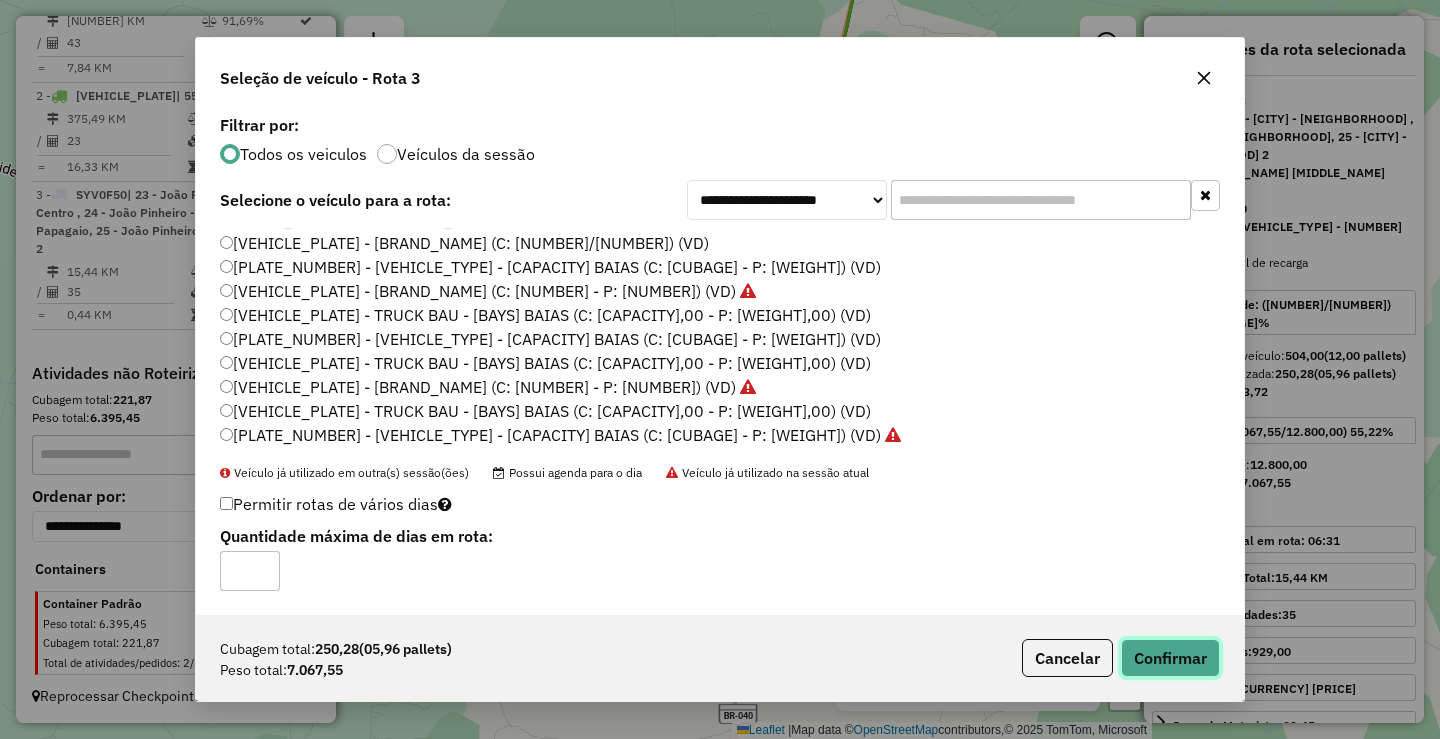 click on "Confirmar" 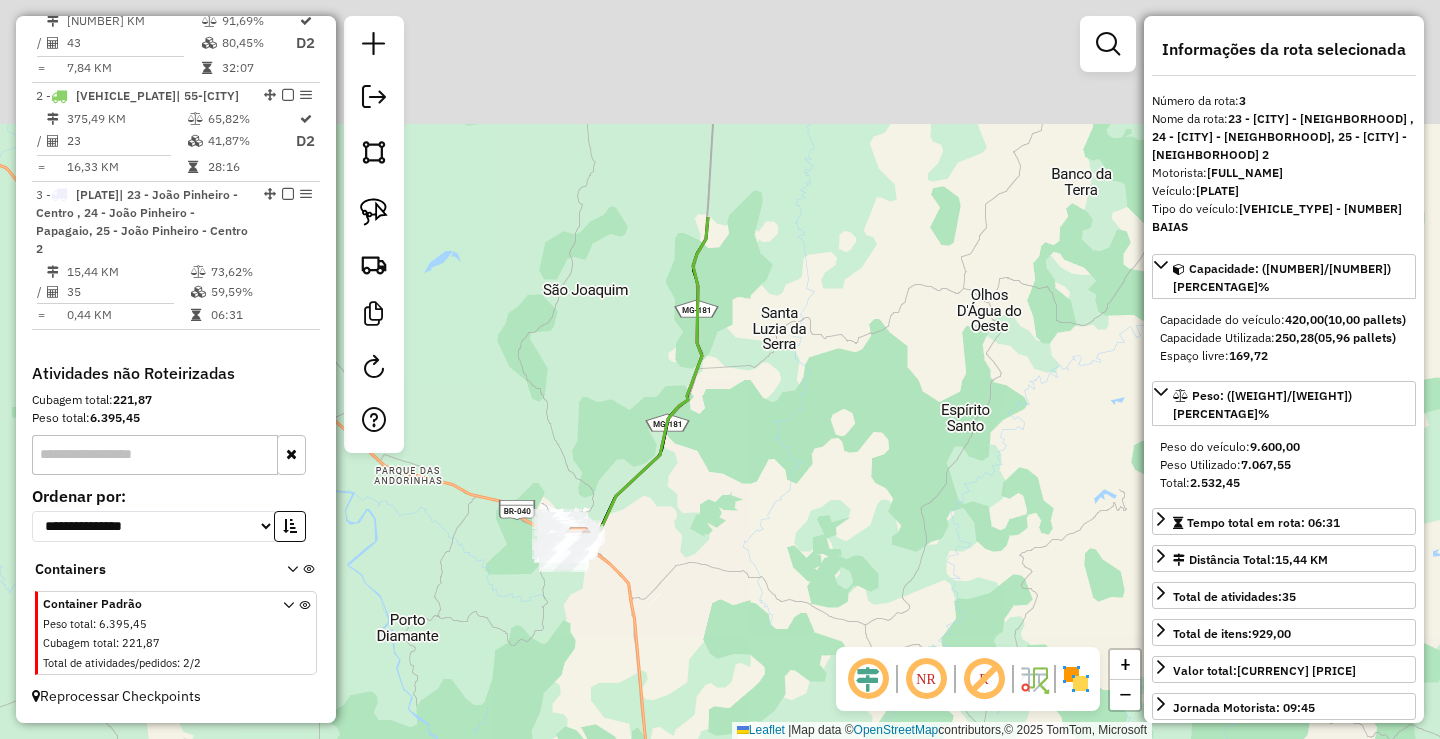 drag, startPoint x: 918, startPoint y: 161, endPoint x: 679, endPoint y: 586, distance: 487.59204 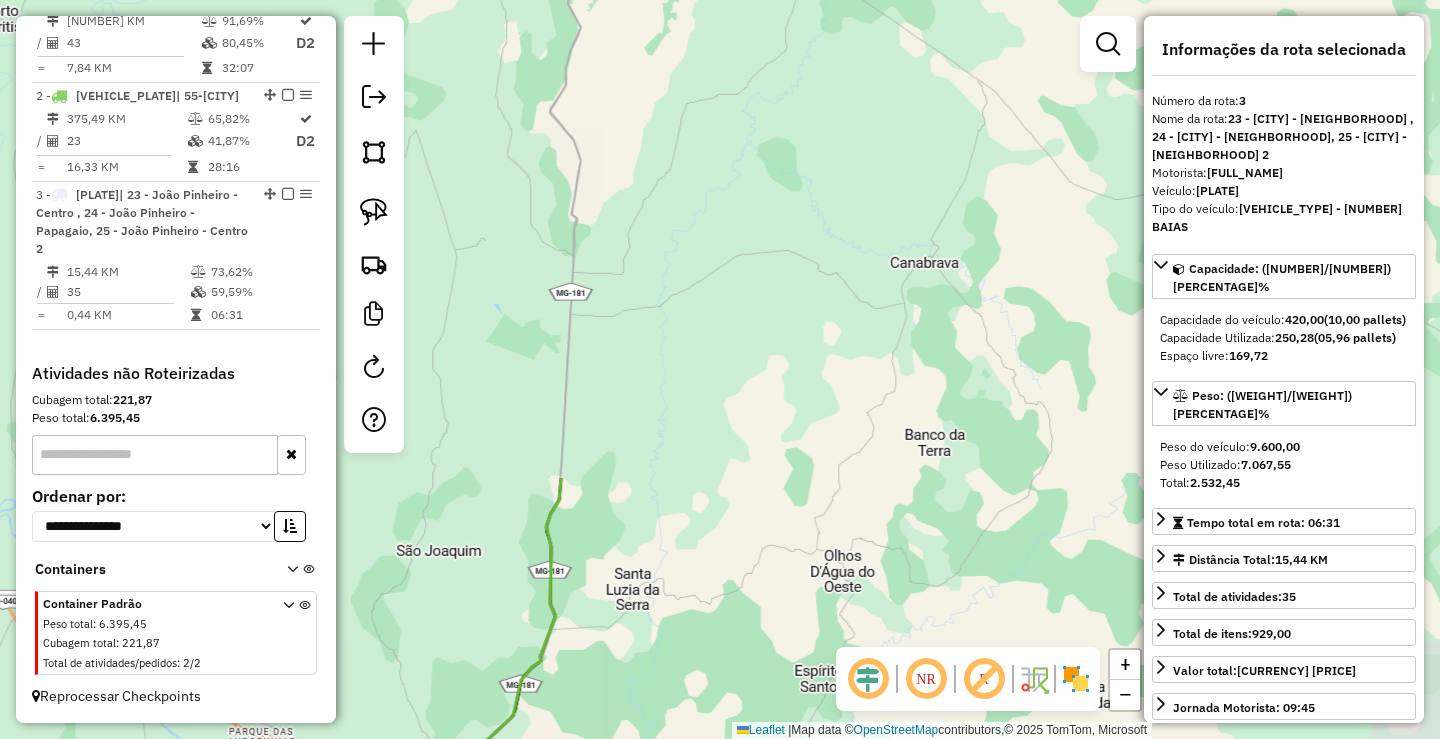 drag, startPoint x: 829, startPoint y: 399, endPoint x: 833, endPoint y: 621, distance: 222.03603 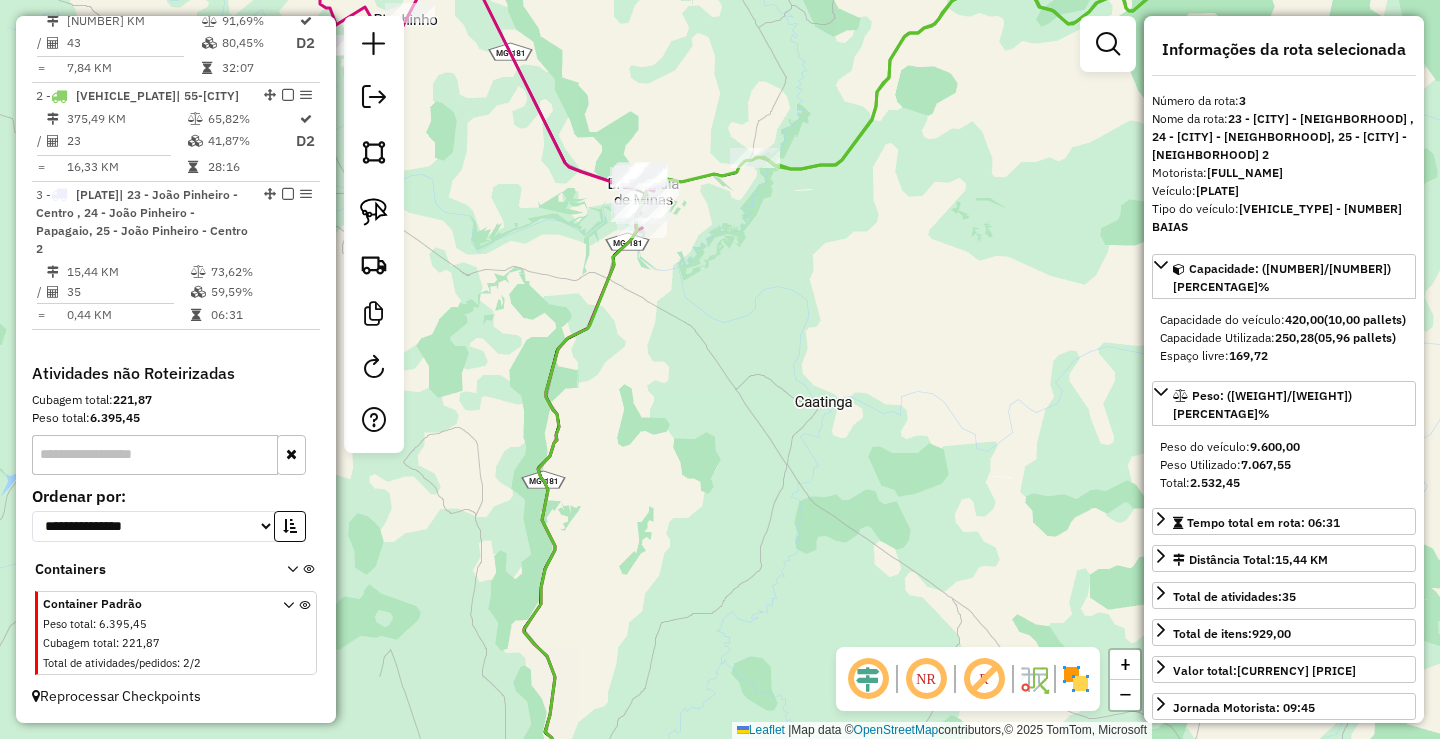 drag, startPoint x: 774, startPoint y: 309, endPoint x: 720, endPoint y: 501, distance: 199.44925 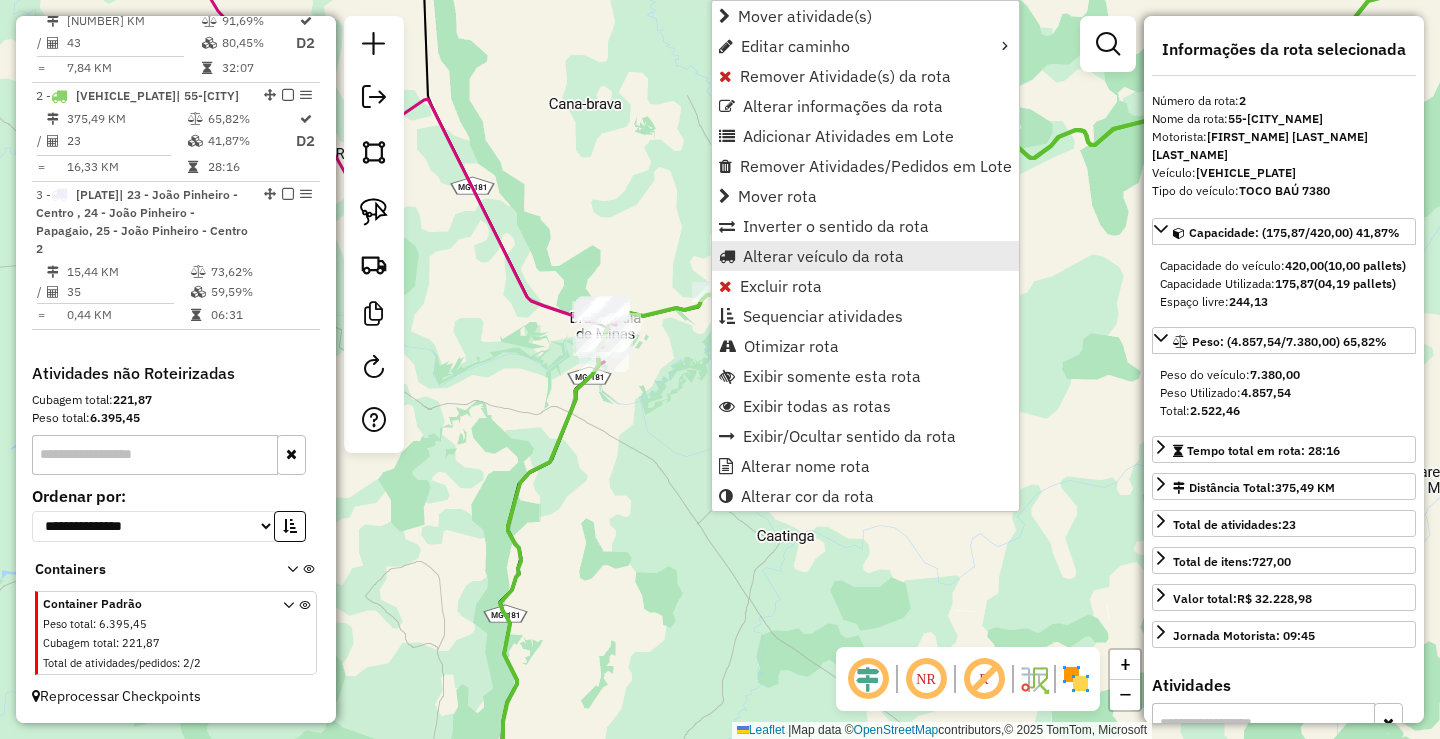 click on "Alterar veículo da rota" at bounding box center (823, 256) 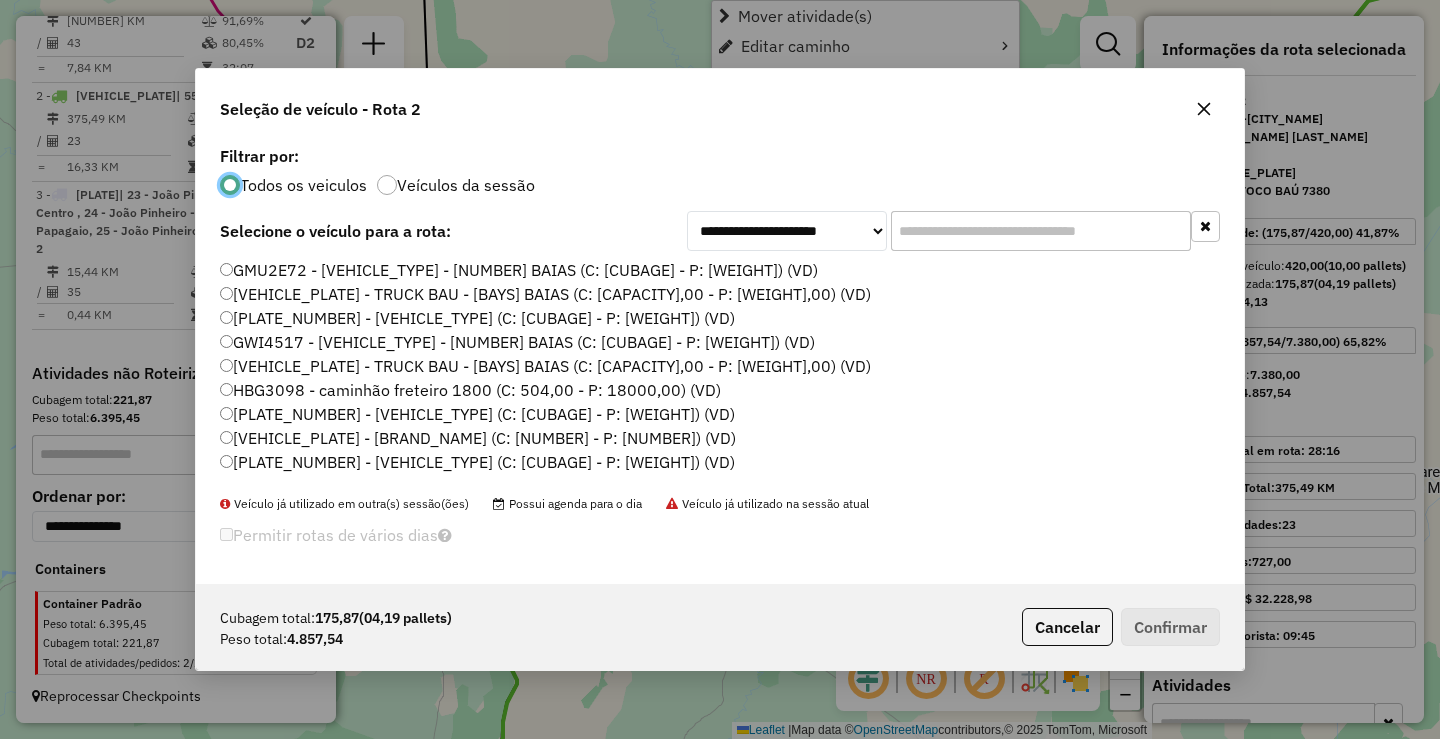 scroll, scrollTop: 11, scrollLeft: 6, axis: both 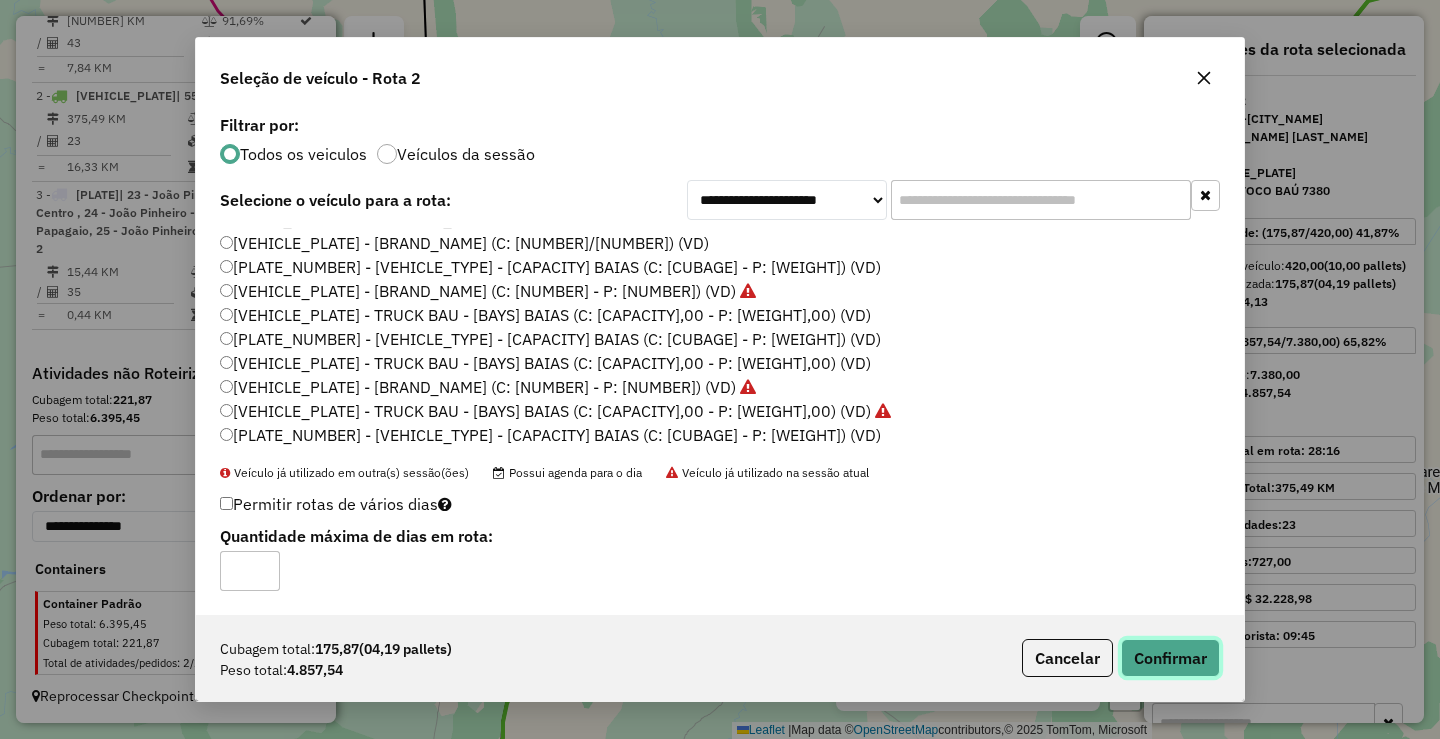 click on "Confirmar" 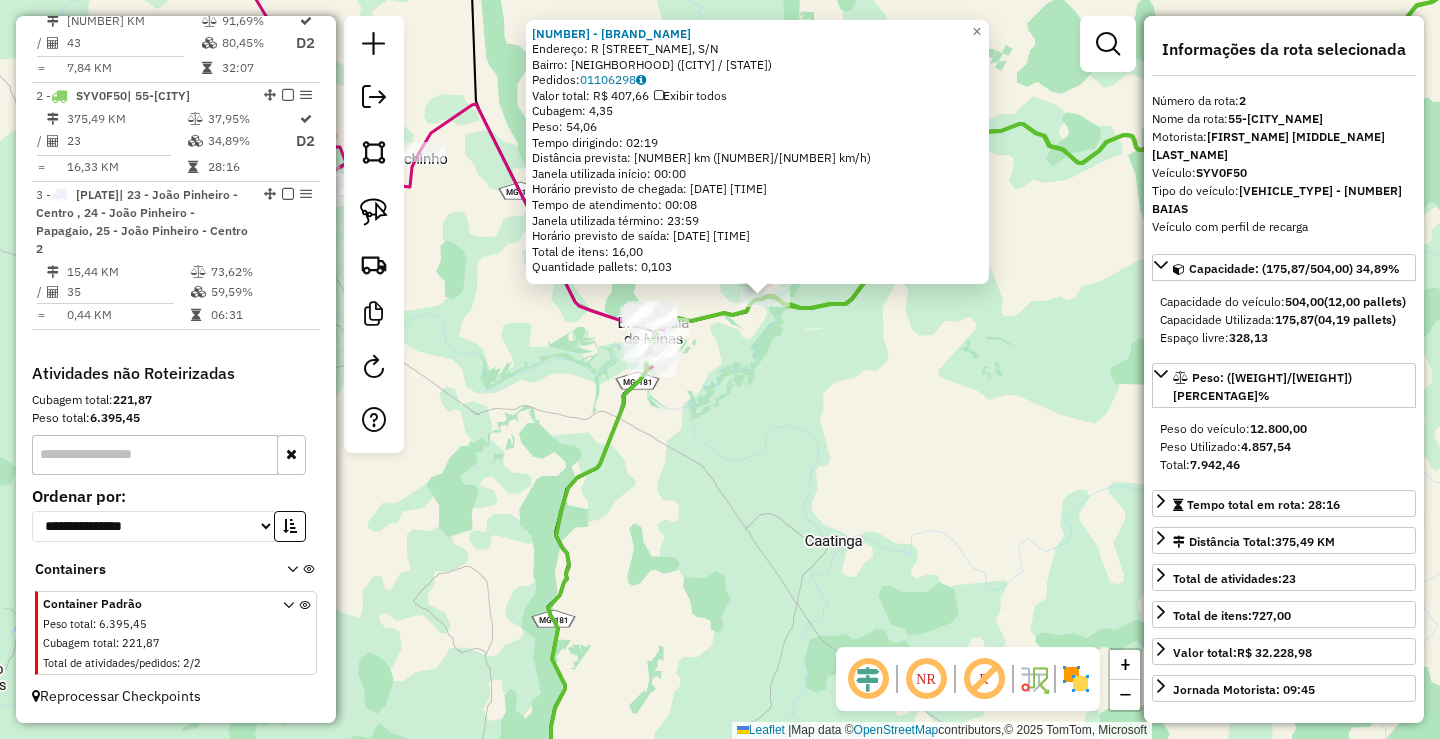 drag, startPoint x: 736, startPoint y: 539, endPoint x: 781, endPoint y: 457, distance: 93.53609 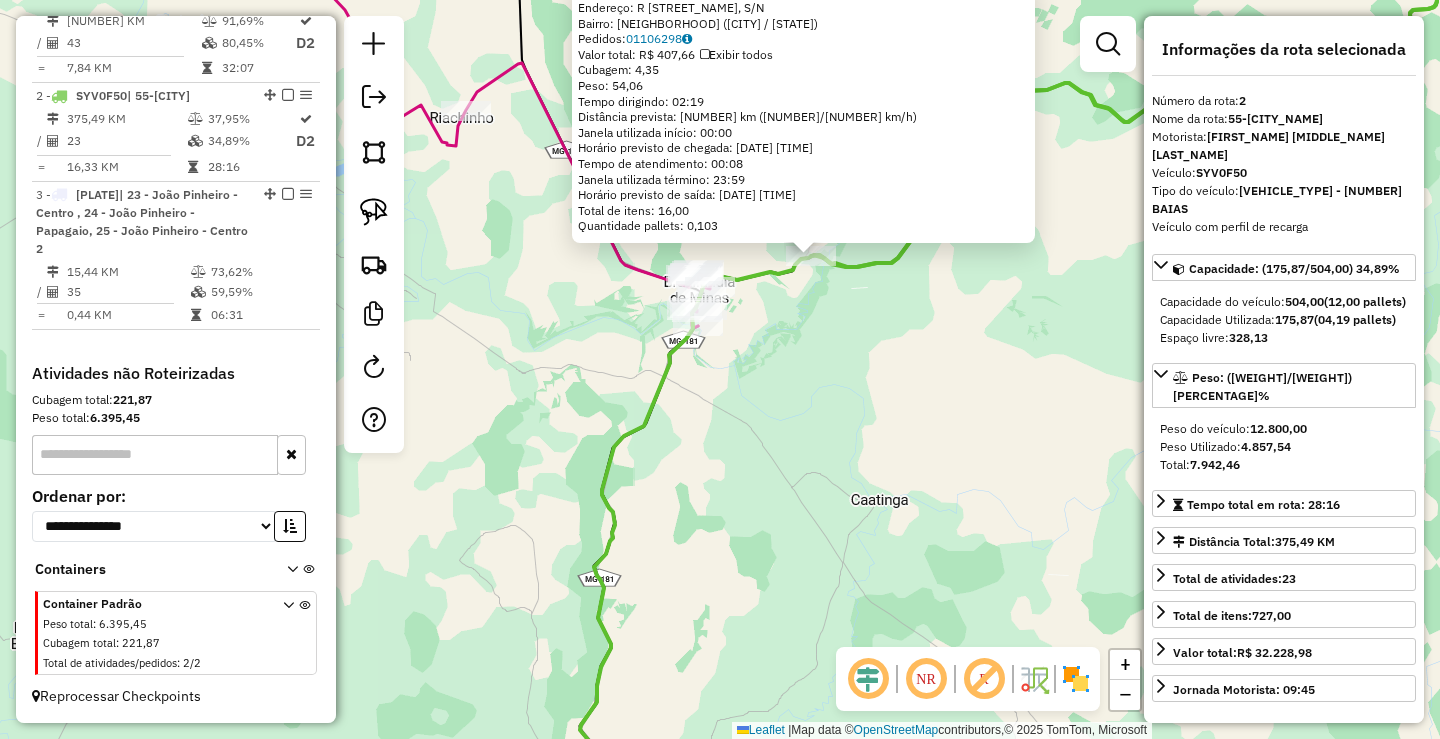 drag, startPoint x: 637, startPoint y: 562, endPoint x: 748, endPoint y: 254, distance: 327.3912 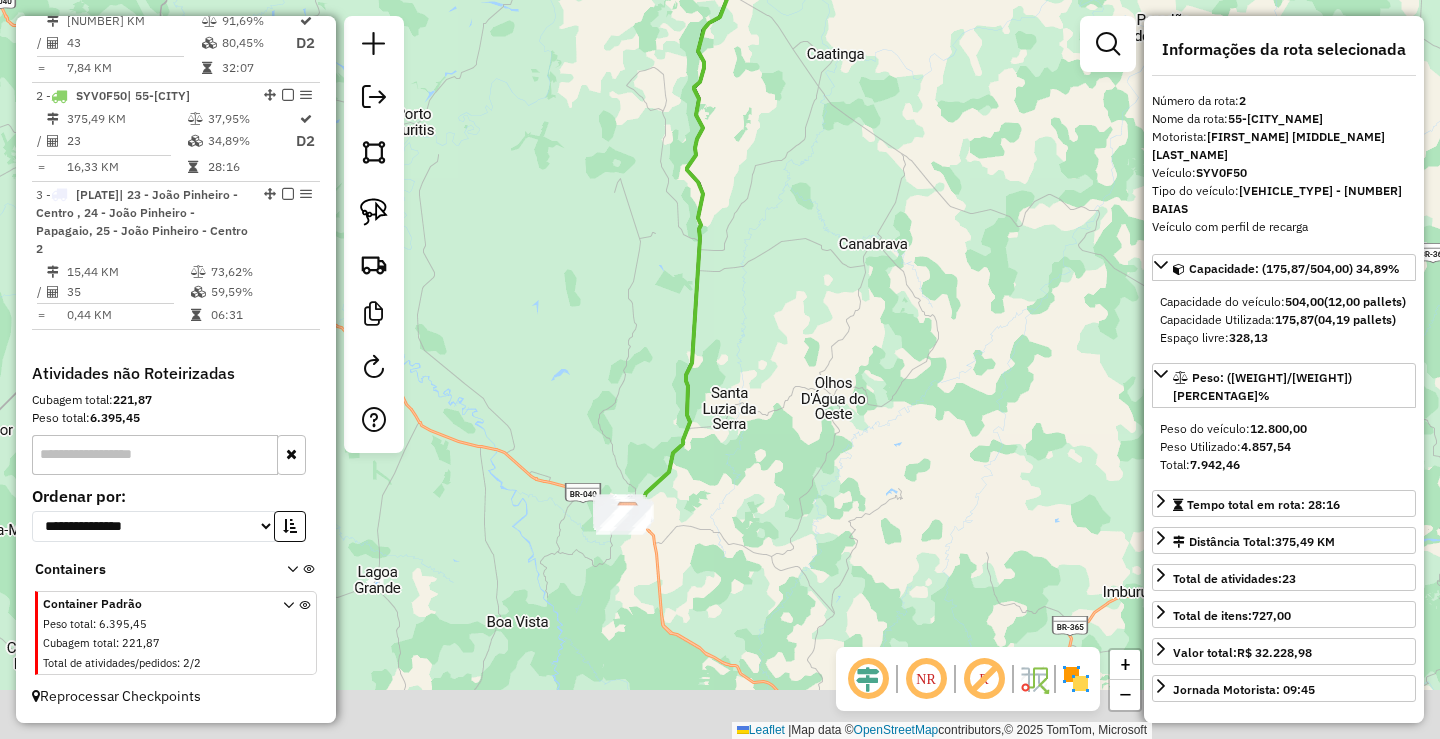 drag, startPoint x: 823, startPoint y: 548, endPoint x: 785, endPoint y: 262, distance: 288.51343 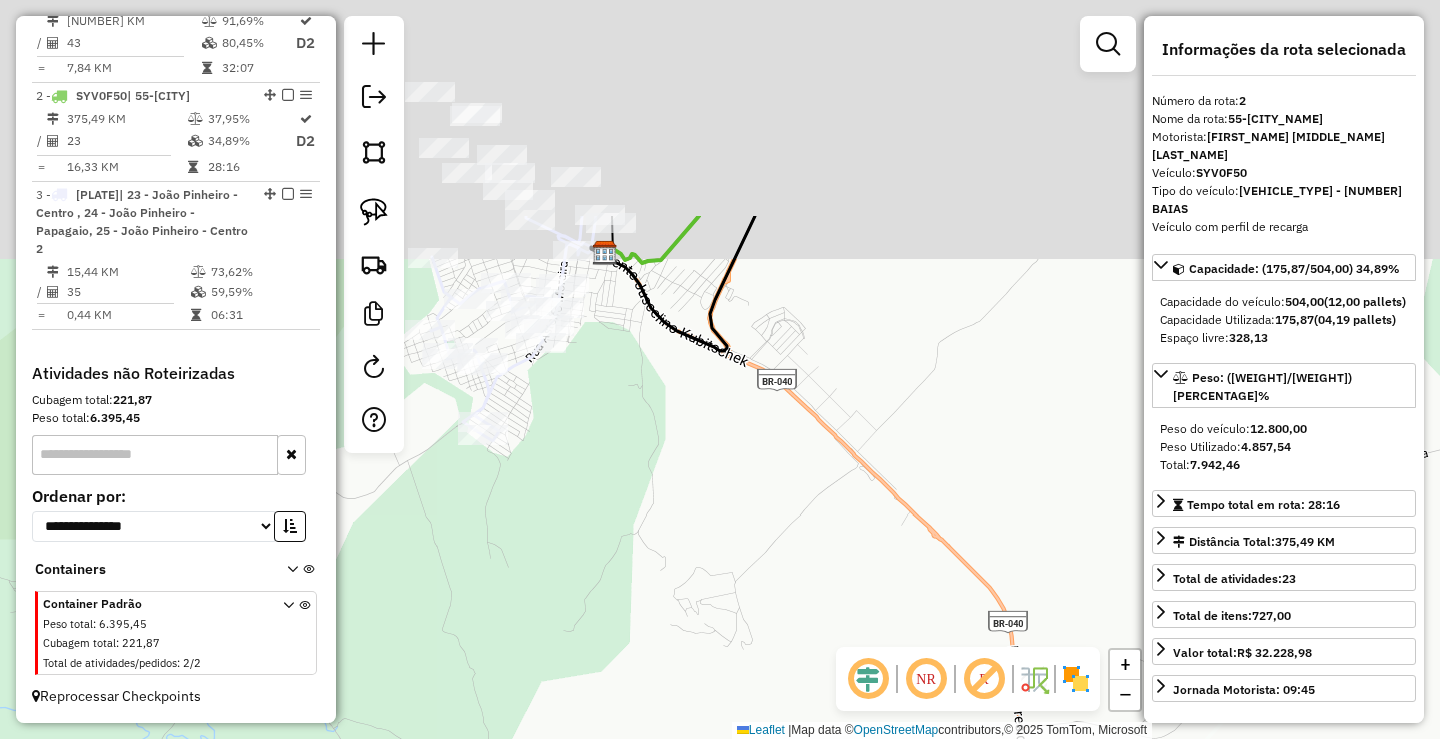 drag, startPoint x: 700, startPoint y: 407, endPoint x: 759, endPoint y: 539, distance: 144.58562 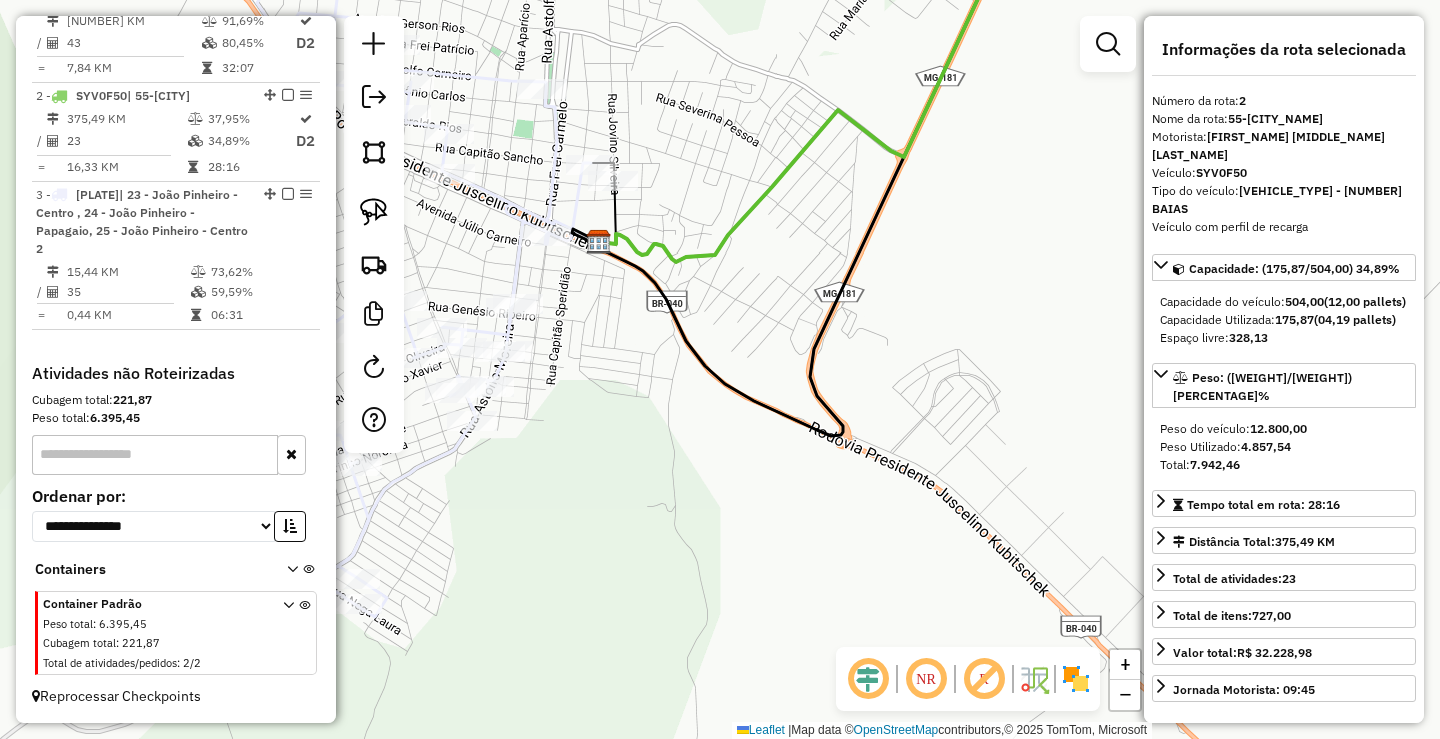 drag, startPoint x: 616, startPoint y: 370, endPoint x: 674, endPoint y: 443, distance: 93.23626 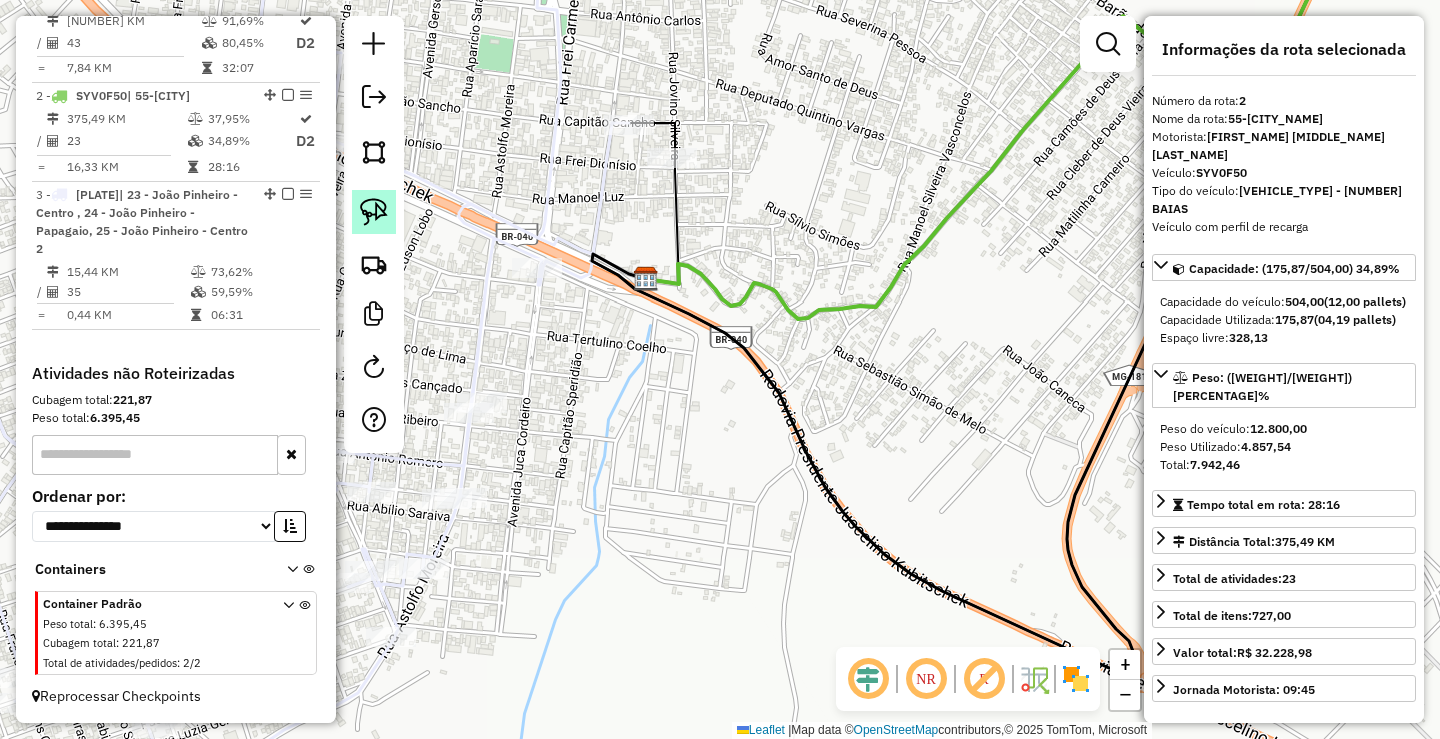 click 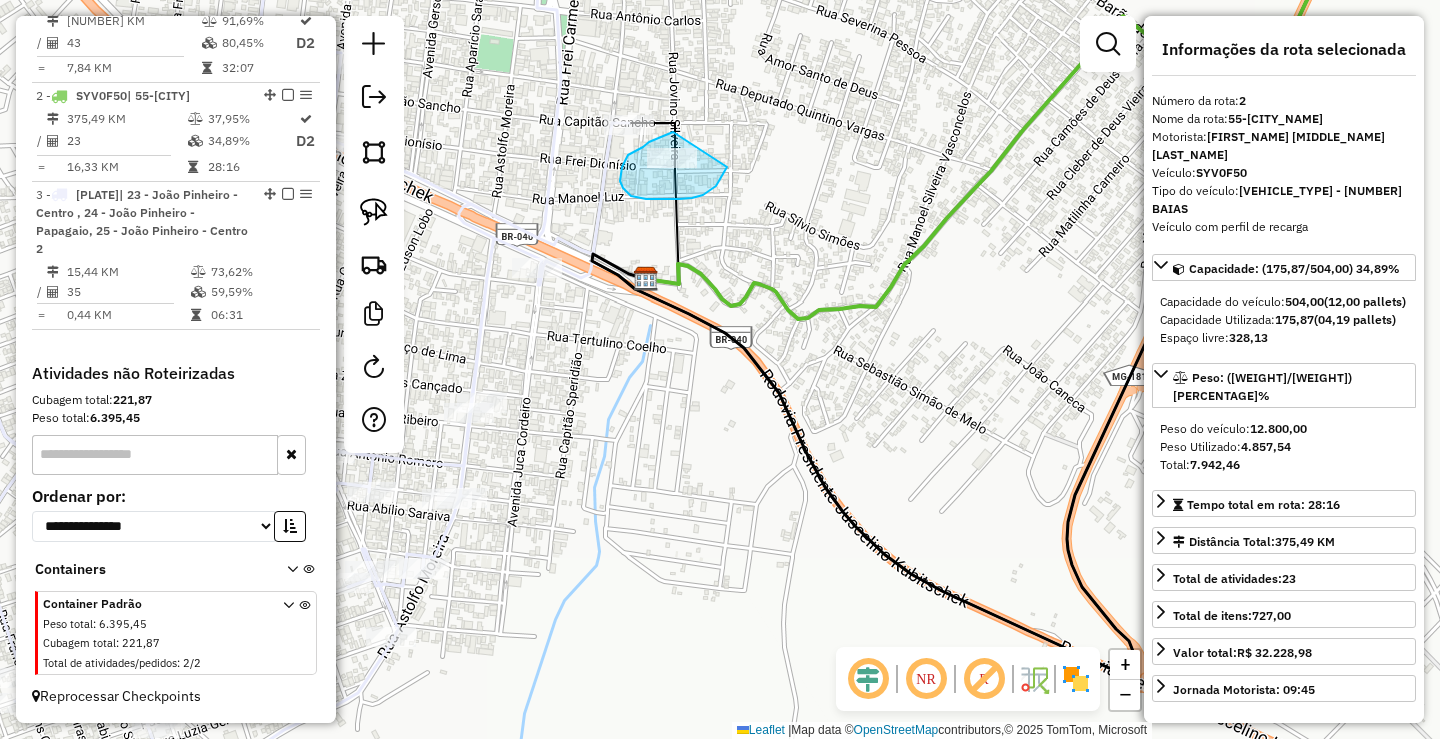 drag, startPoint x: 673, startPoint y: 132, endPoint x: 741, endPoint y: 145, distance: 69.2315 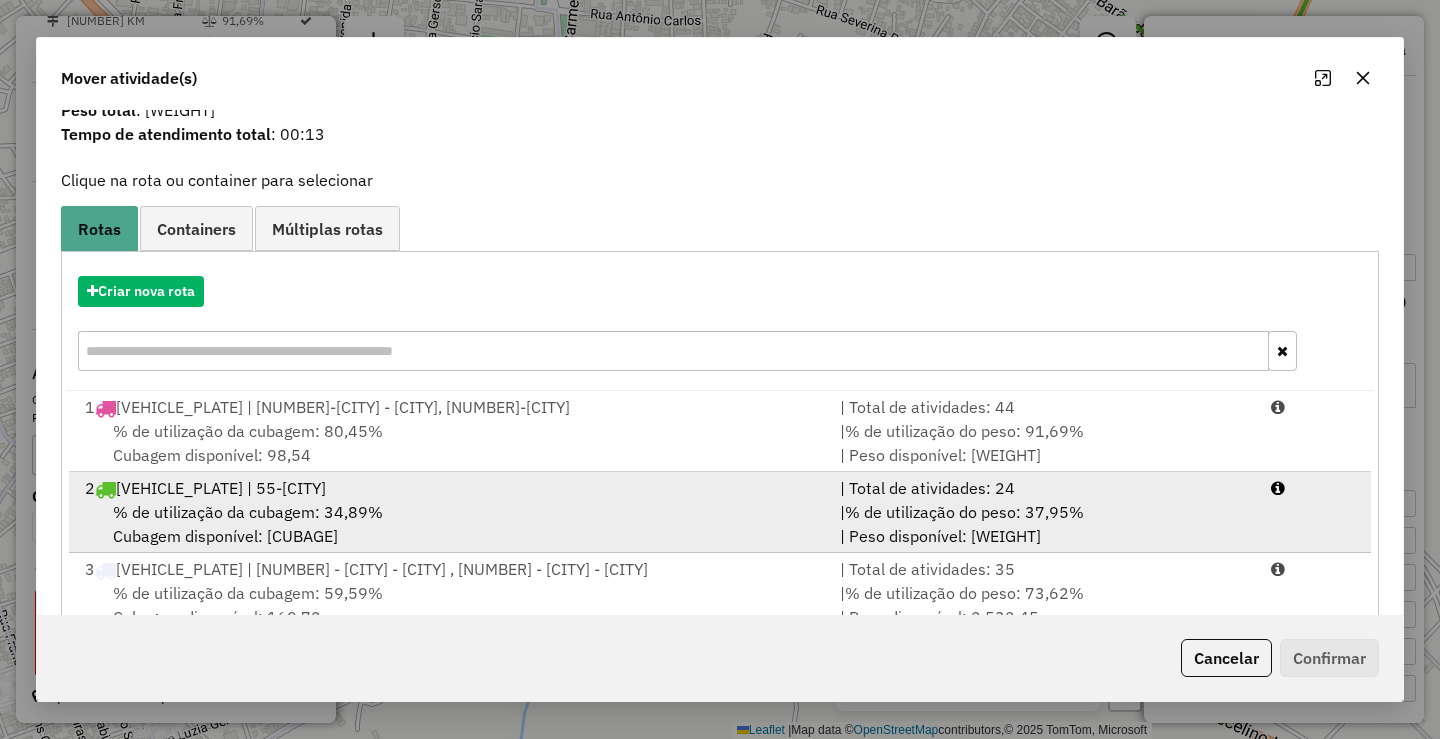scroll, scrollTop: 100, scrollLeft: 0, axis: vertical 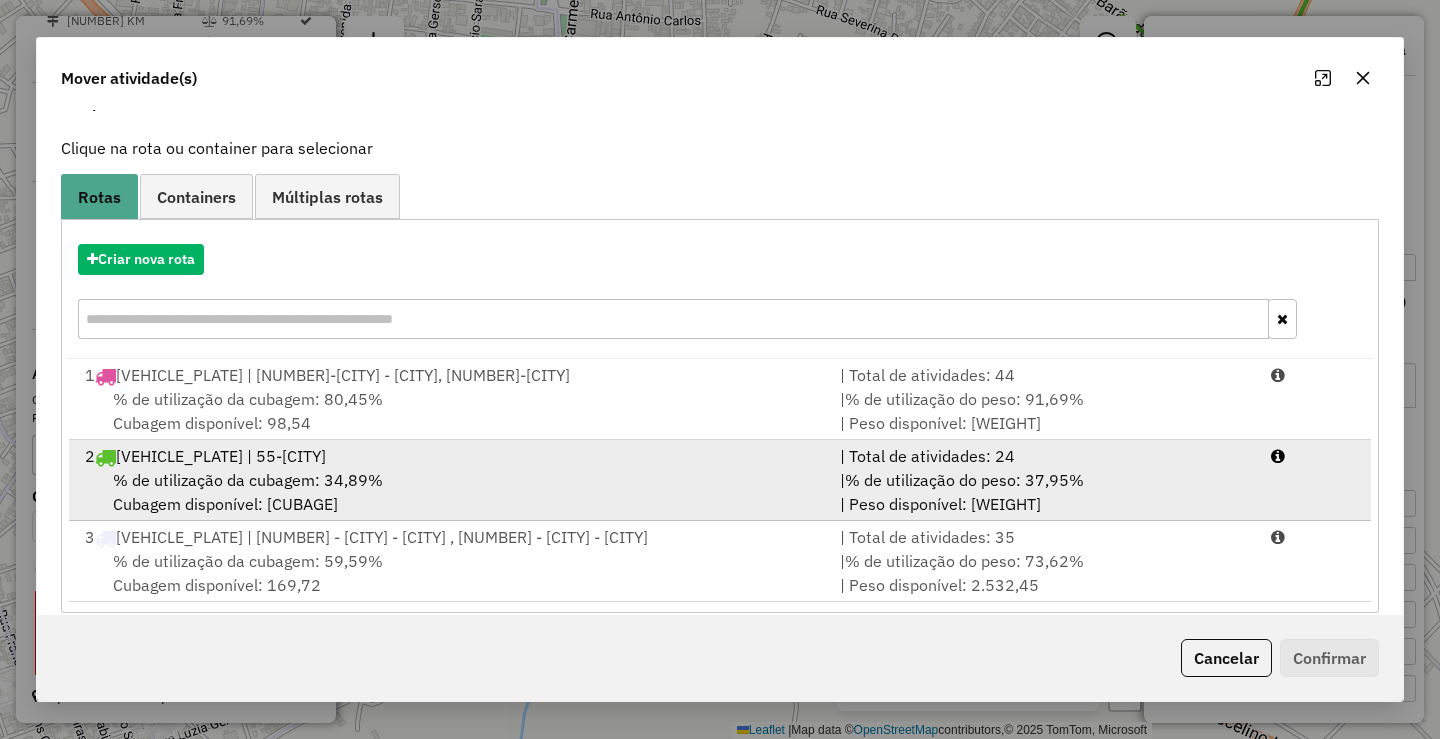 click on "% de utilização da cubagem: 34,89%" at bounding box center [248, 480] 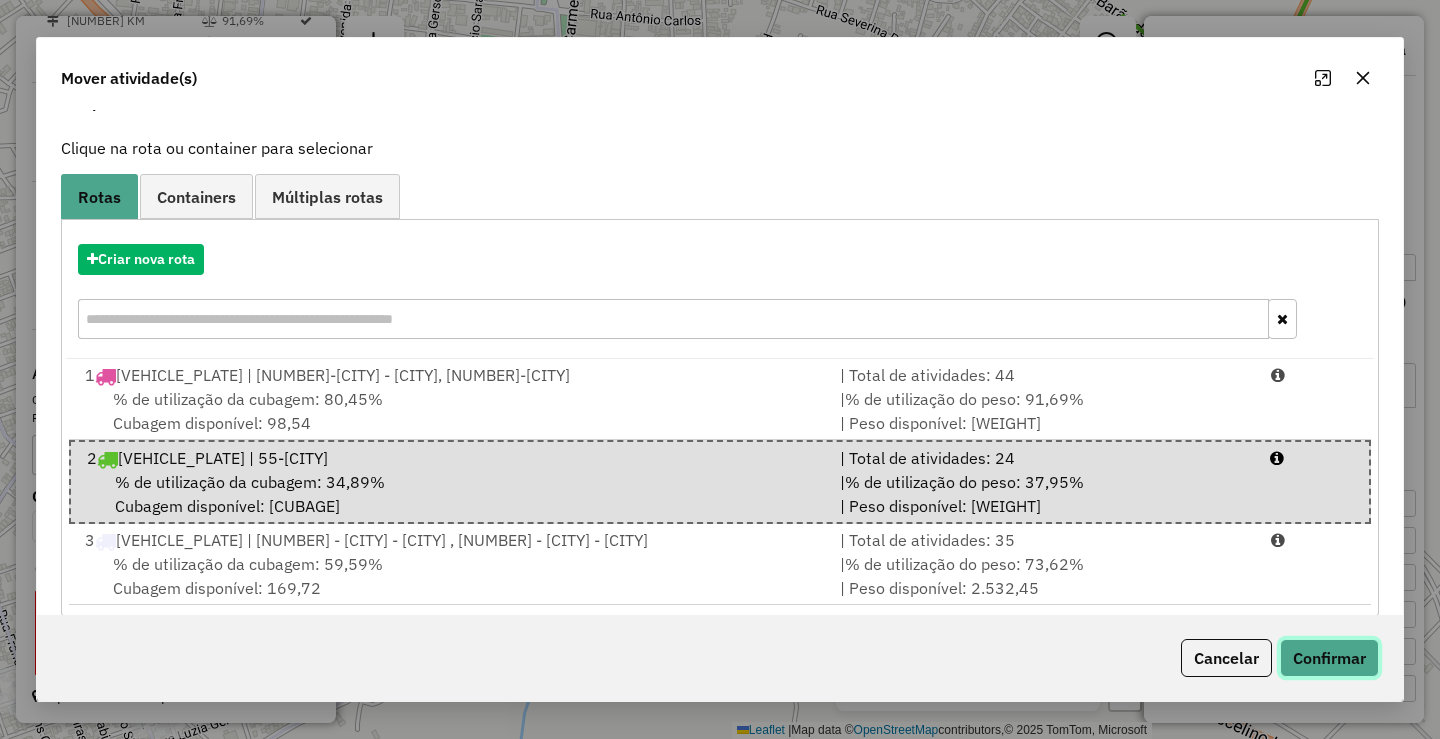 click on "Confirmar" 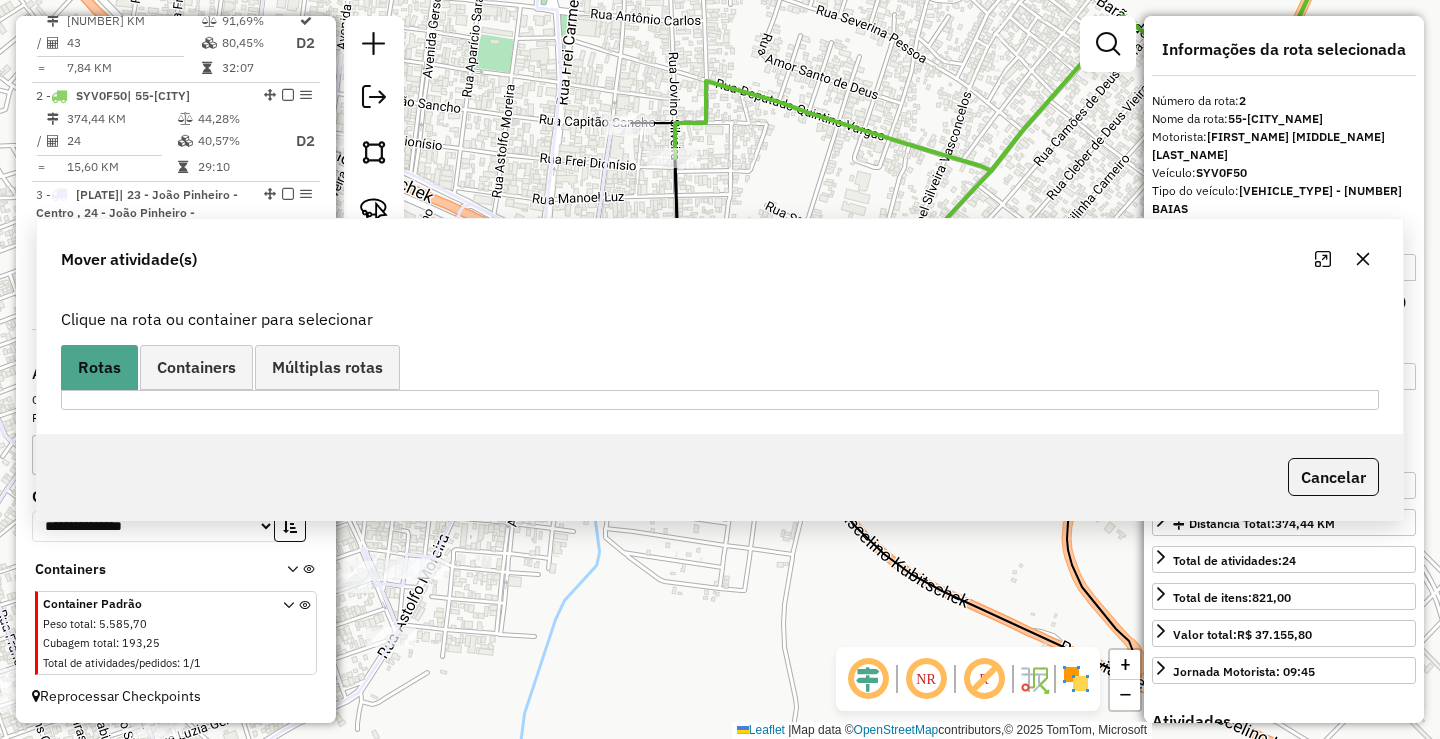 scroll, scrollTop: 0, scrollLeft: 0, axis: both 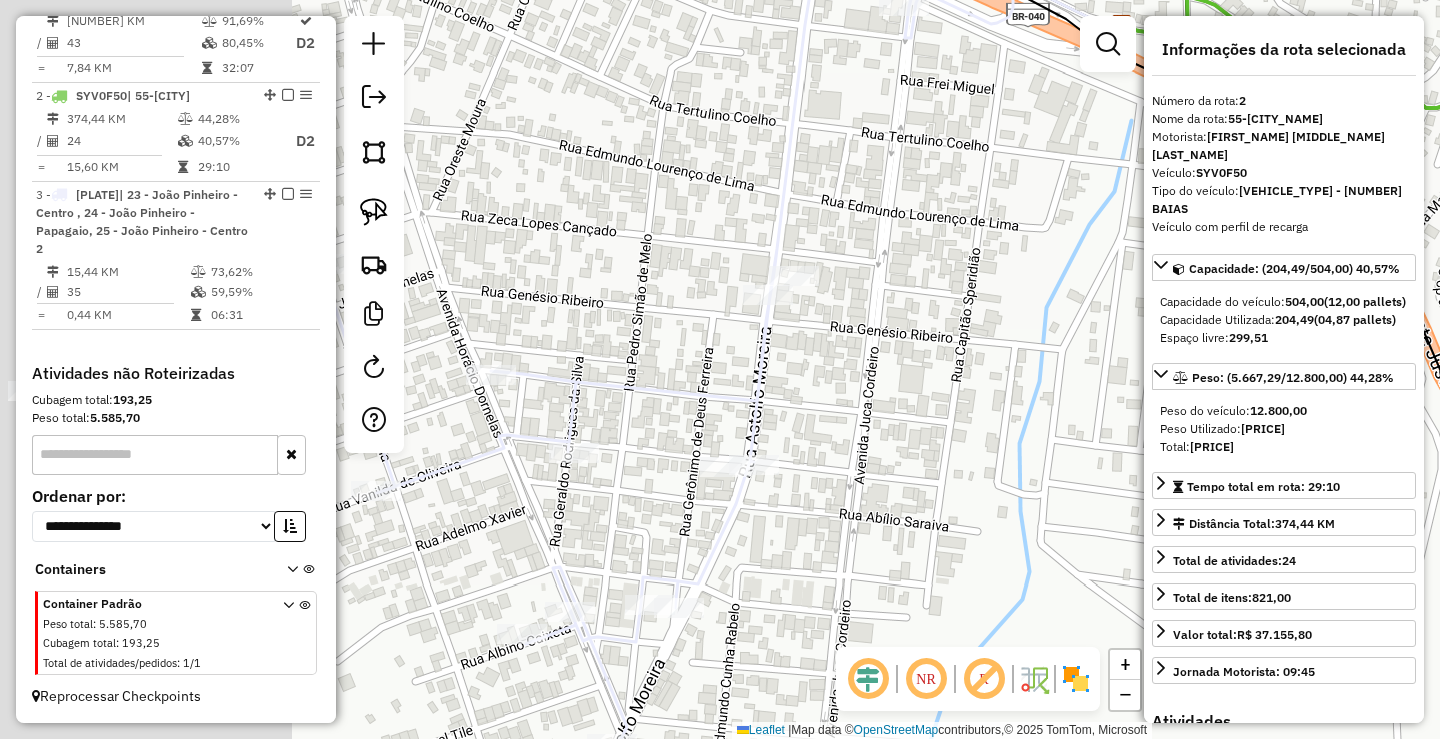 drag, startPoint x: 520, startPoint y: 532, endPoint x: 908, endPoint y: 508, distance: 388.74155 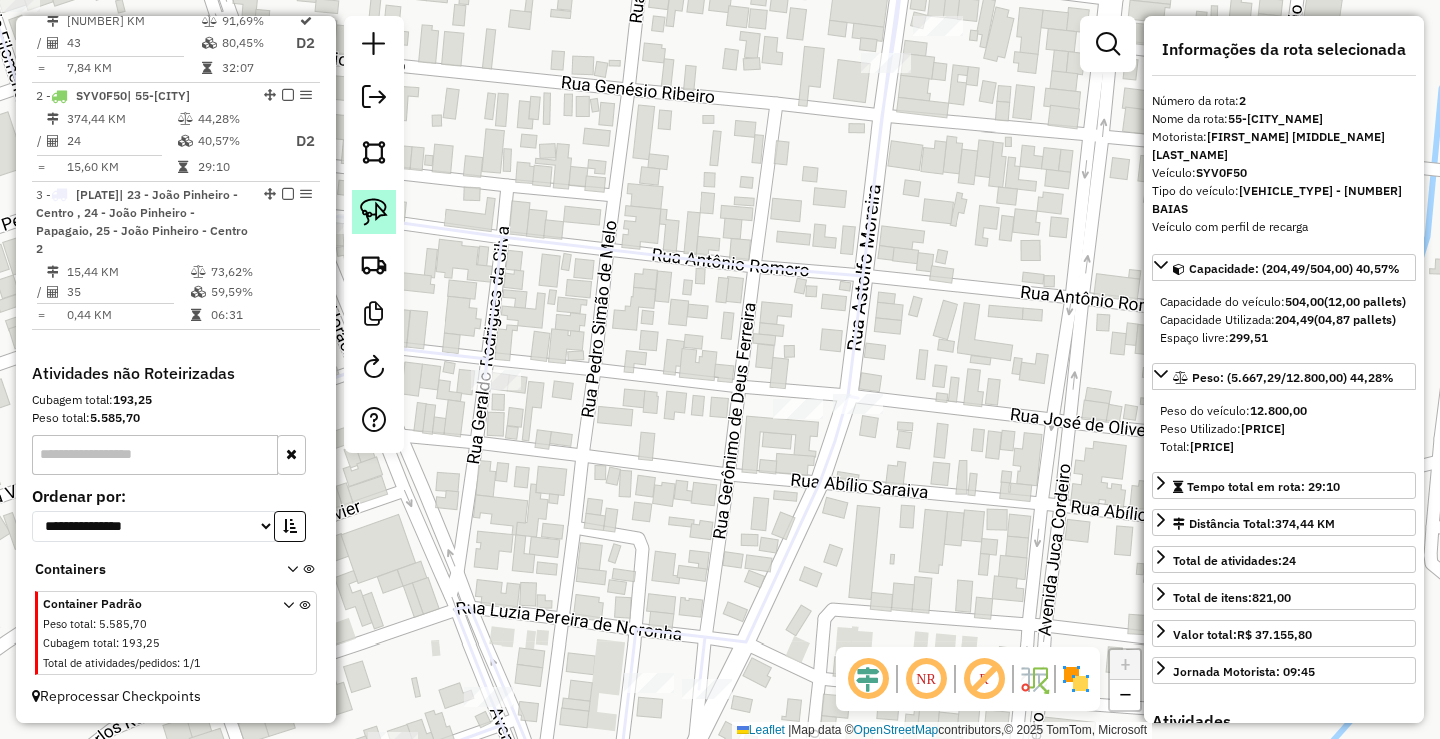 click 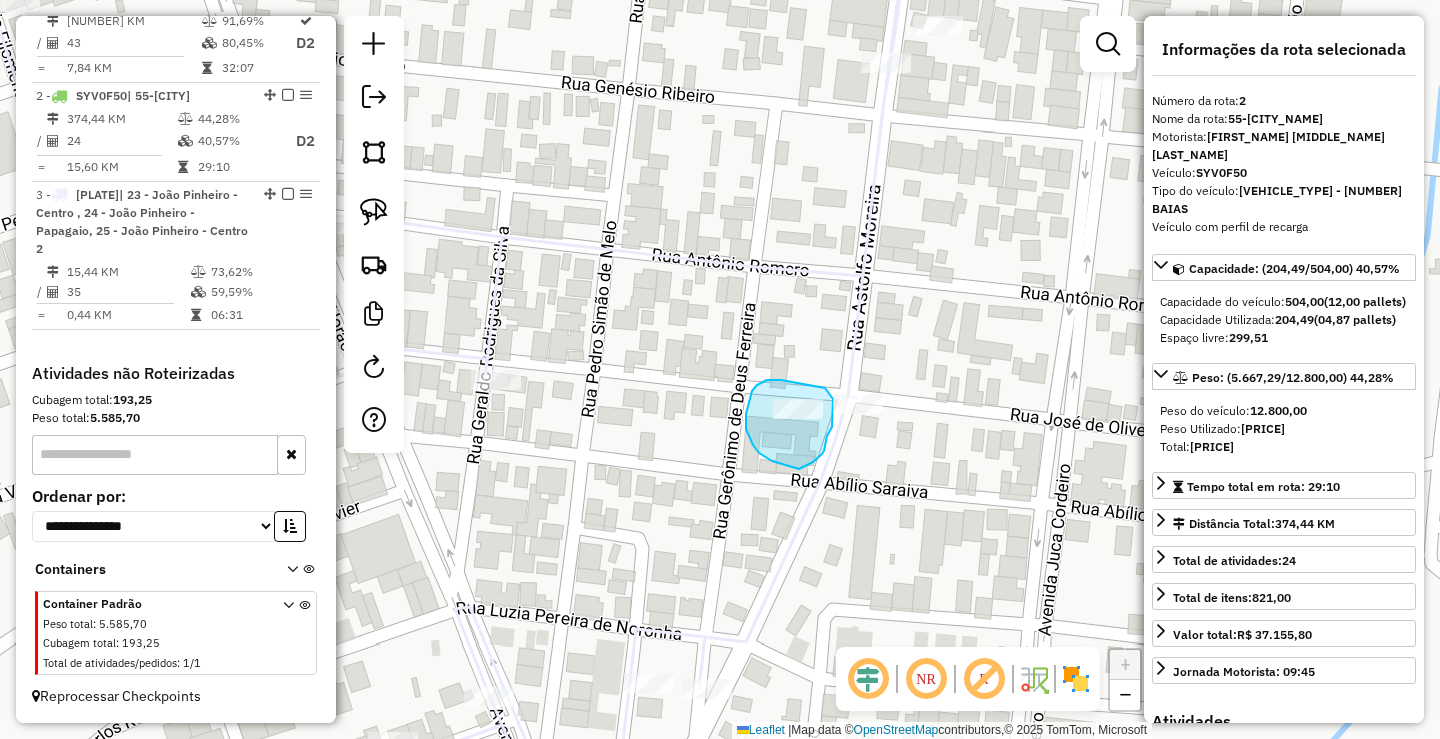 drag, startPoint x: 763, startPoint y: 382, endPoint x: 825, endPoint y: 388, distance: 62.289646 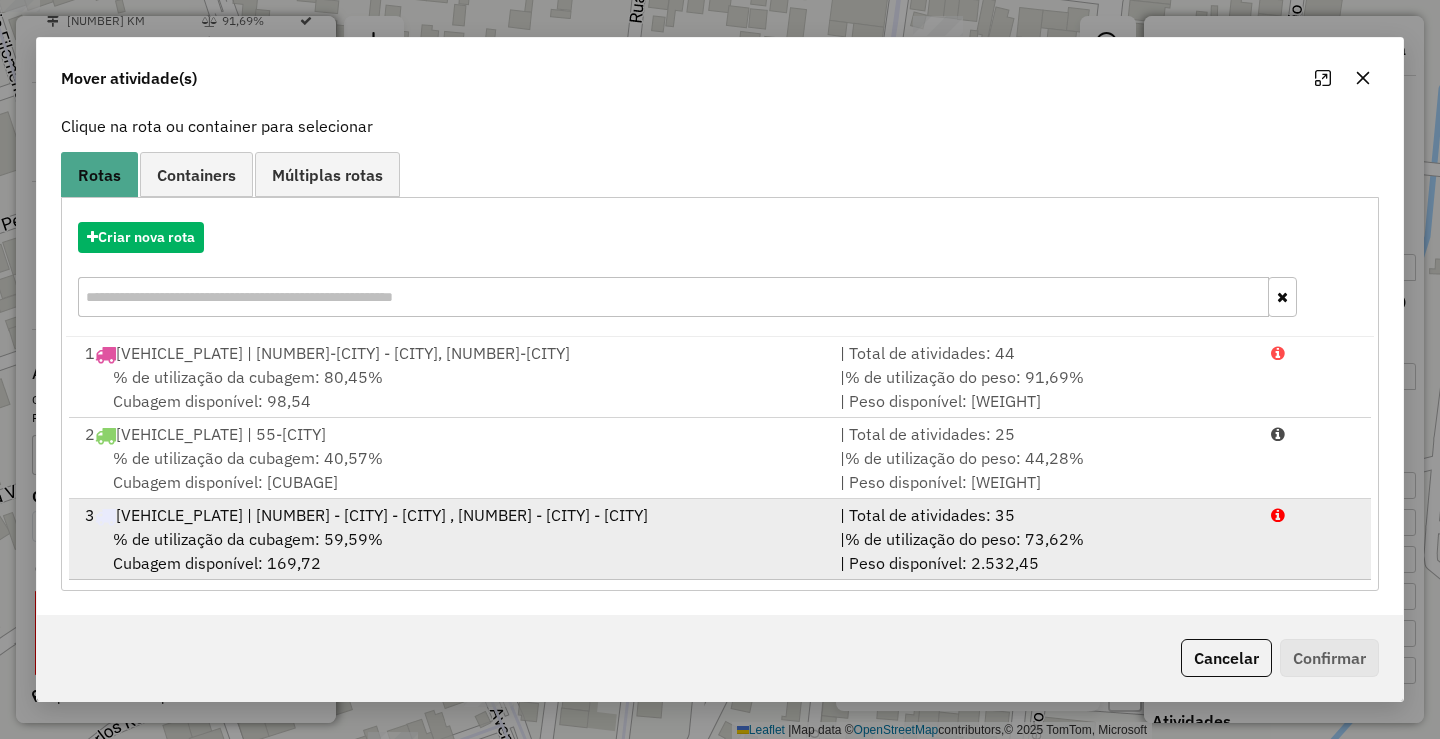 scroll, scrollTop: 146, scrollLeft: 0, axis: vertical 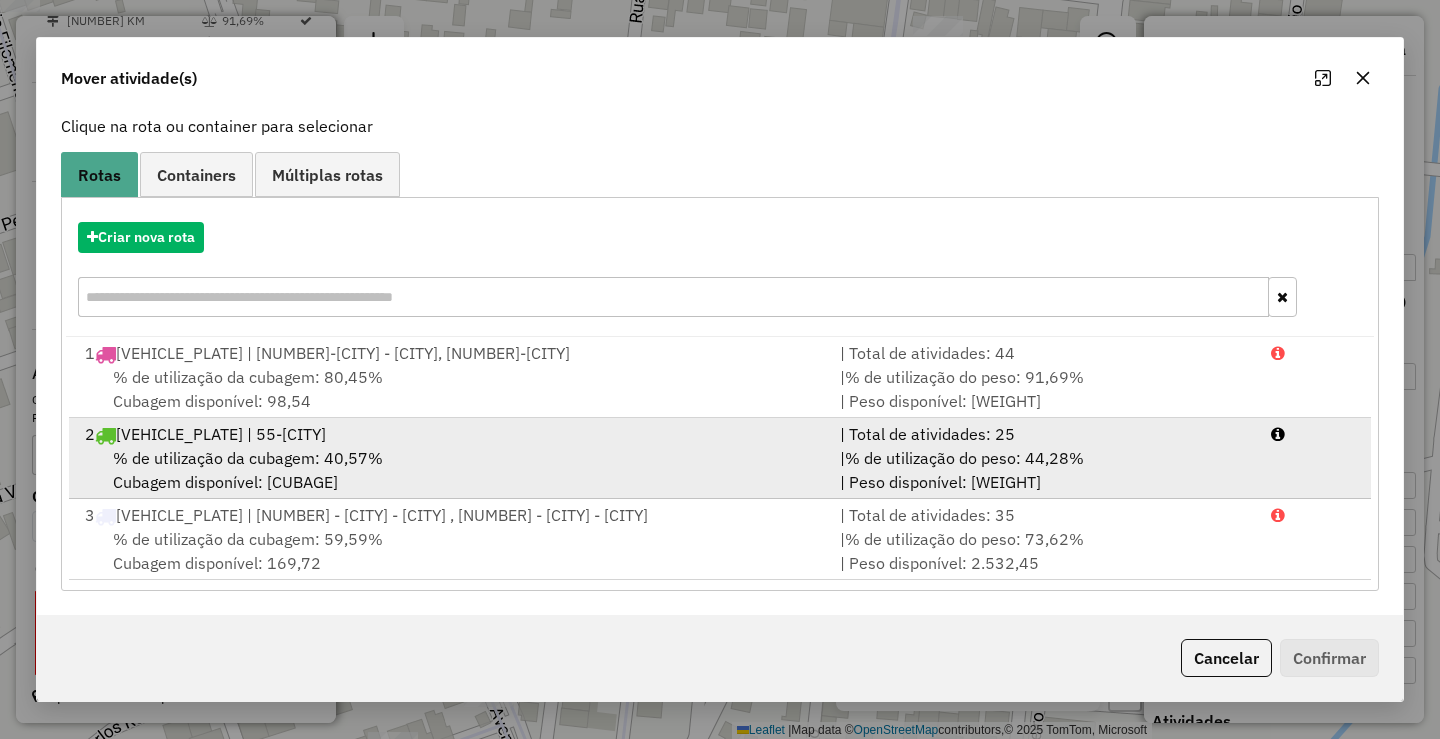 click on "% de utilização da cubagem: 40,57%  Cubagem disponível: 299,51" at bounding box center (450, 470) 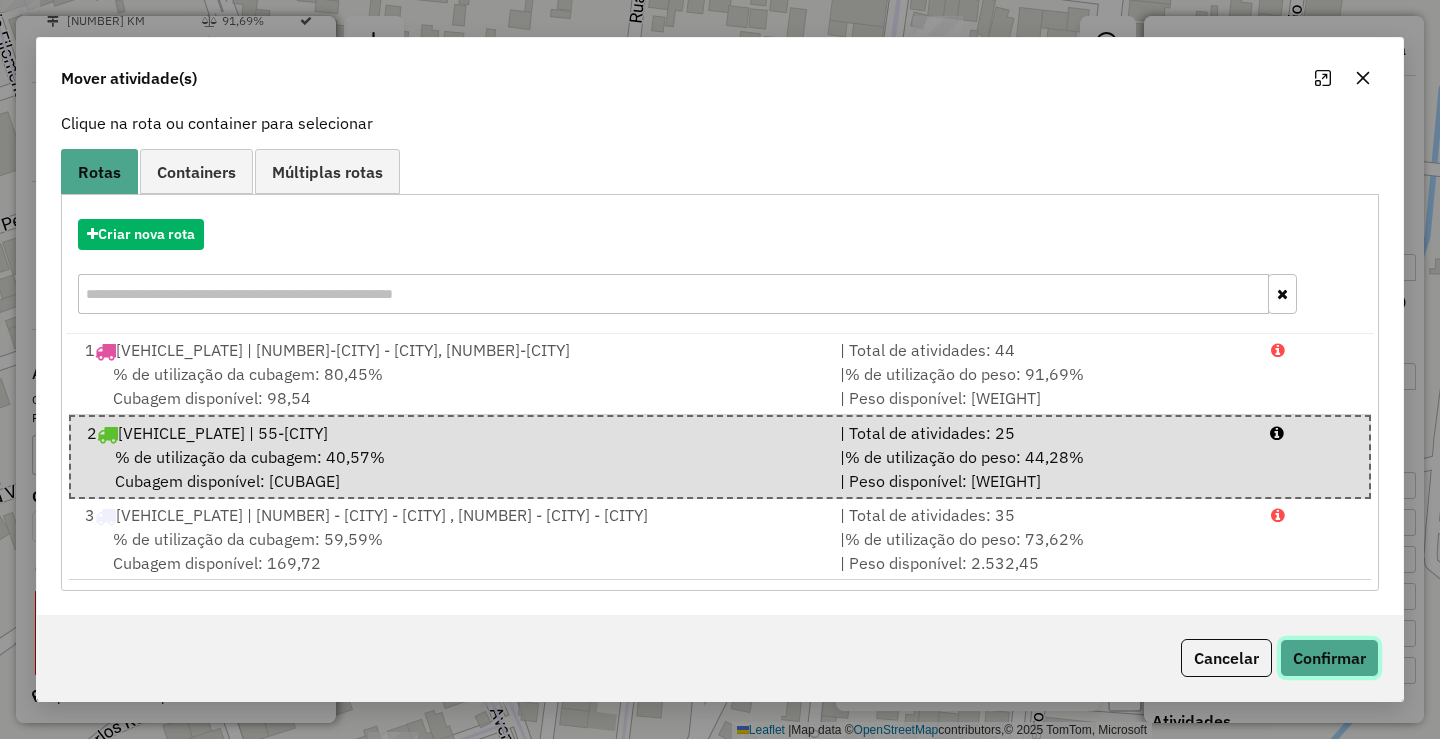 click on "Confirmar" 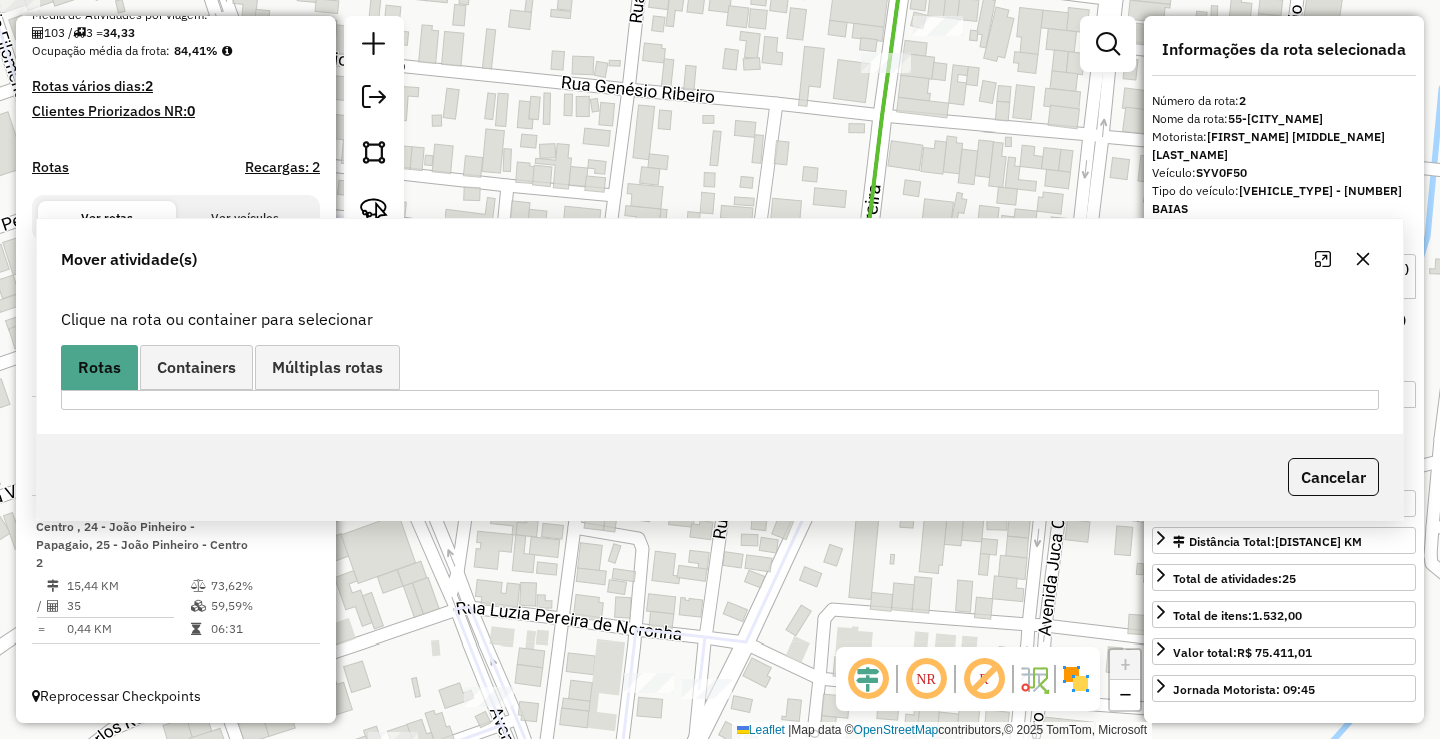 scroll, scrollTop: 503, scrollLeft: 0, axis: vertical 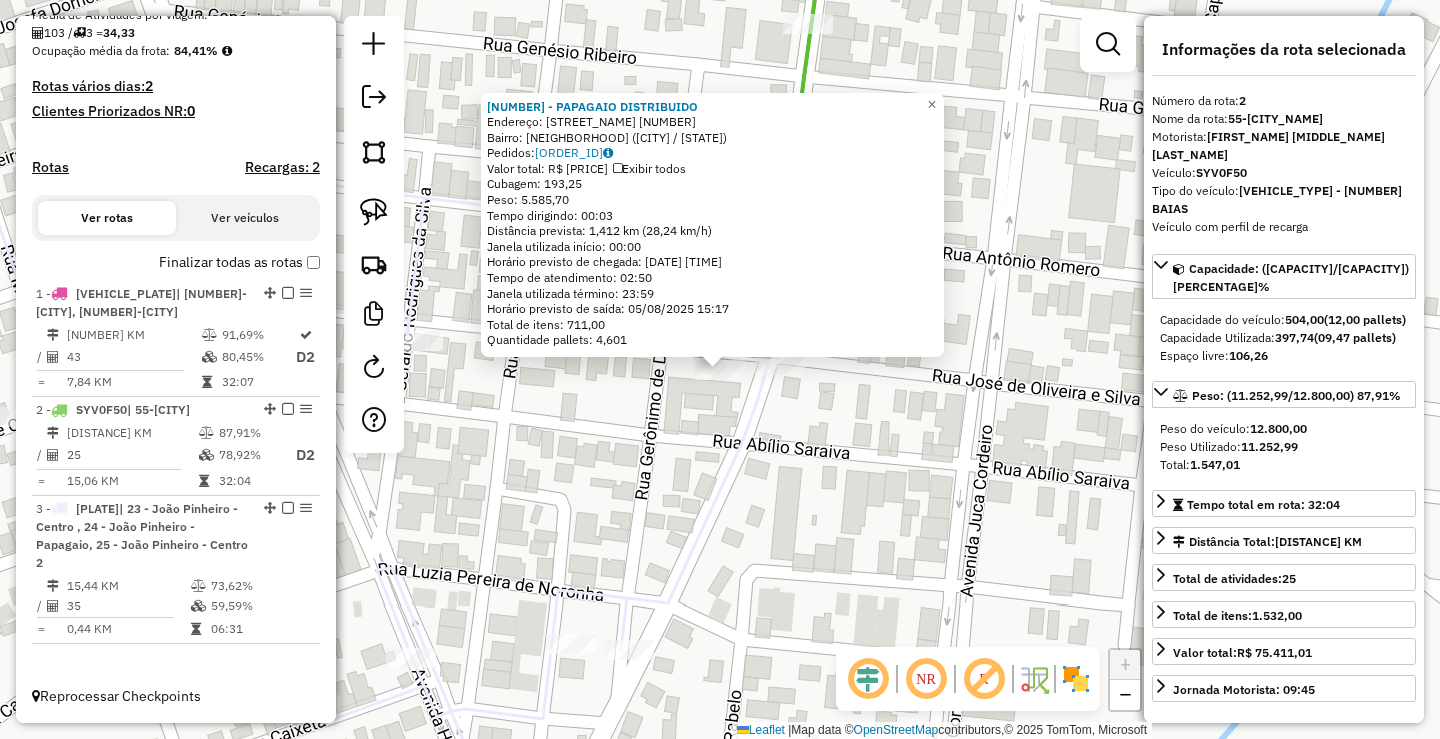click on "[NUMBER] - PAPAGAIO DISTRIBUIDO  Endereço:  ASTOLFO MOREIRA [NUMBER]   Bairro: MARIA JOSE DE PAULA ([CITY] / MG)   Pedidos:  [ORDER_ID]   Valor total: R$ [PRICE]   Exibir todos   Cubagem: [CUBAGE]  Peso: [WEIGHT]  Tempo dirigindo: [TIME]   Distância prevista: [DISTANCE] km ([SPEED])   Janela utilizada início: [TIME]   Horário previsto de chegada: [DATE] [TIME]   Tempo de atendimento: [TIME]   Janela utilizada término: [TIME]   Horário previsto de saída: [DATE] [TIME]   Total de itens: [ITEMS]   Quantidade pallets: [PALLETS]  × Janela de atendimento Grade de atendimento Capacidade Transportadoras Veículos Cliente Pedidos  Rotas Selecione os dias de semana para filtrar as janelas de atendimento  Seg   Ter   Qua   Qui   Sex   Sáb   Dom  Informe o período da janela de atendimento: De: Até:  Filtrar exatamente a janela do cliente  Considerar janela de atendimento padrão  Selecione os dias de semana para filtrar as grades de atendimento  Seg   Ter   Qua   Qui   Sex   Sáb   Dom   Peso mínimo:   De:   Até:" 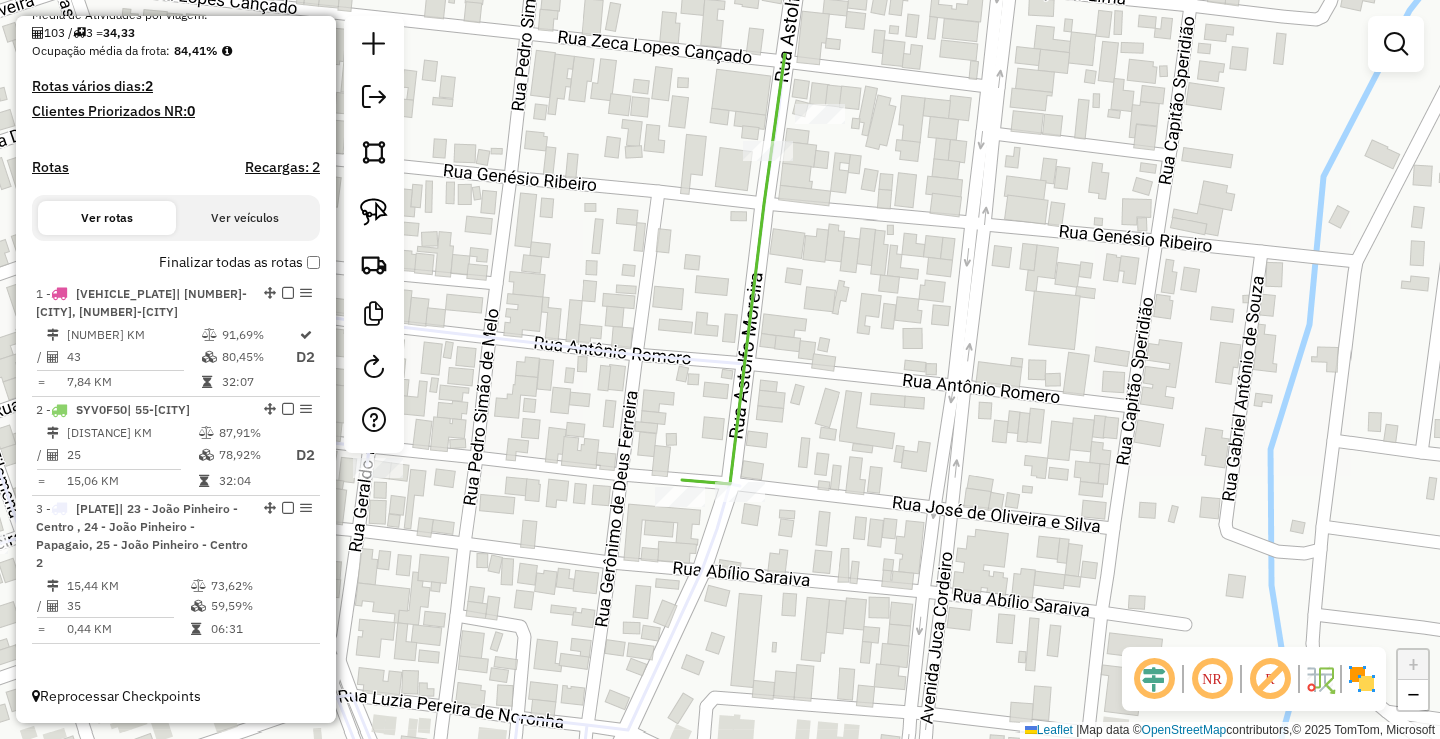 drag, startPoint x: 954, startPoint y: 398, endPoint x: 866, endPoint y: 531, distance: 159.47726 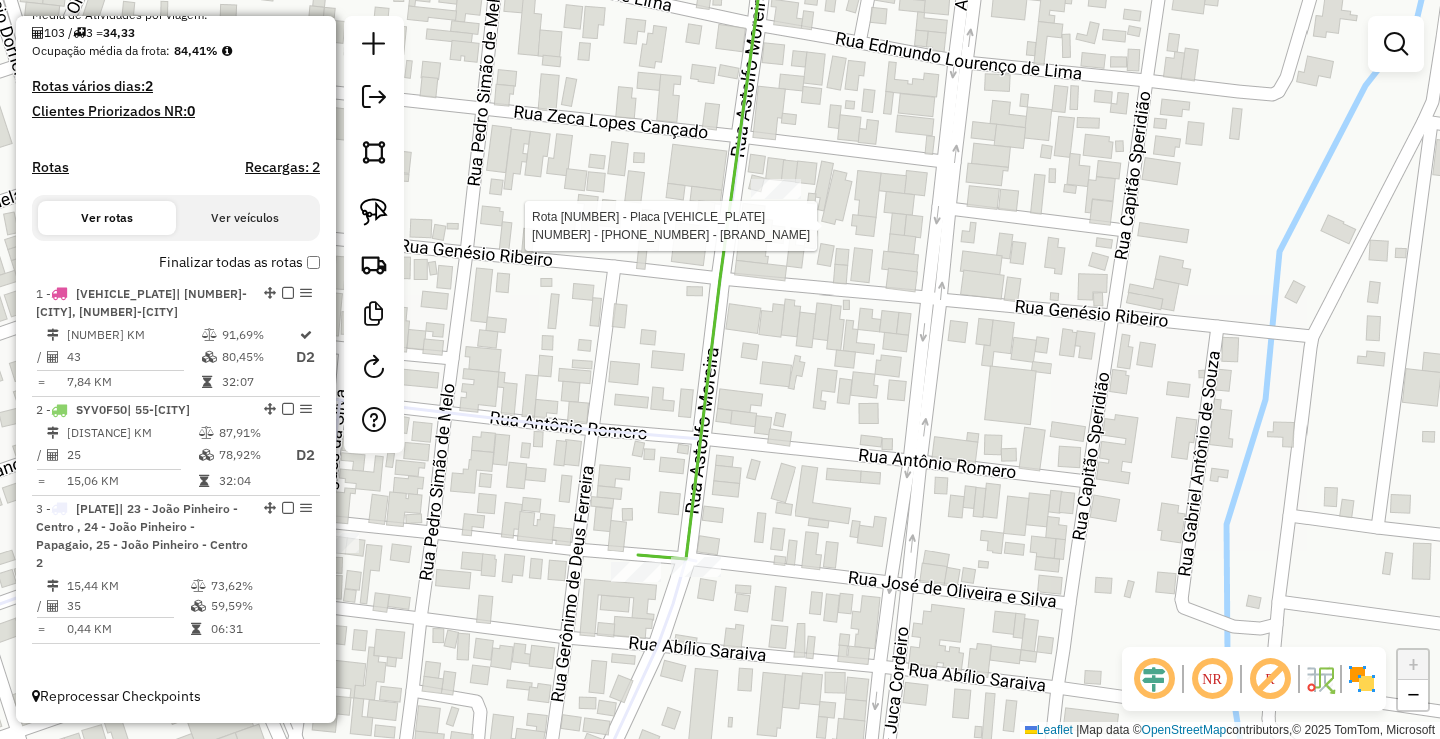 select on "*********" 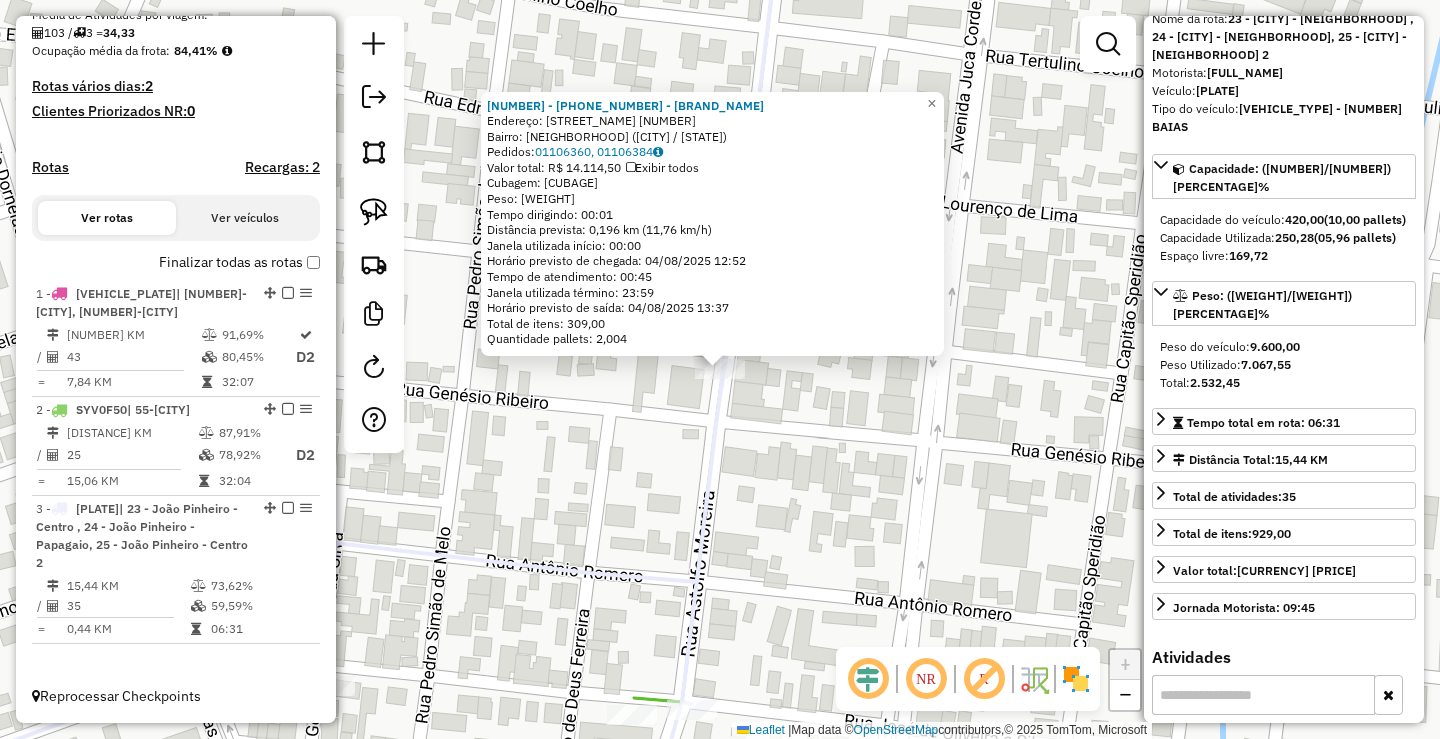scroll, scrollTop: 200, scrollLeft: 0, axis: vertical 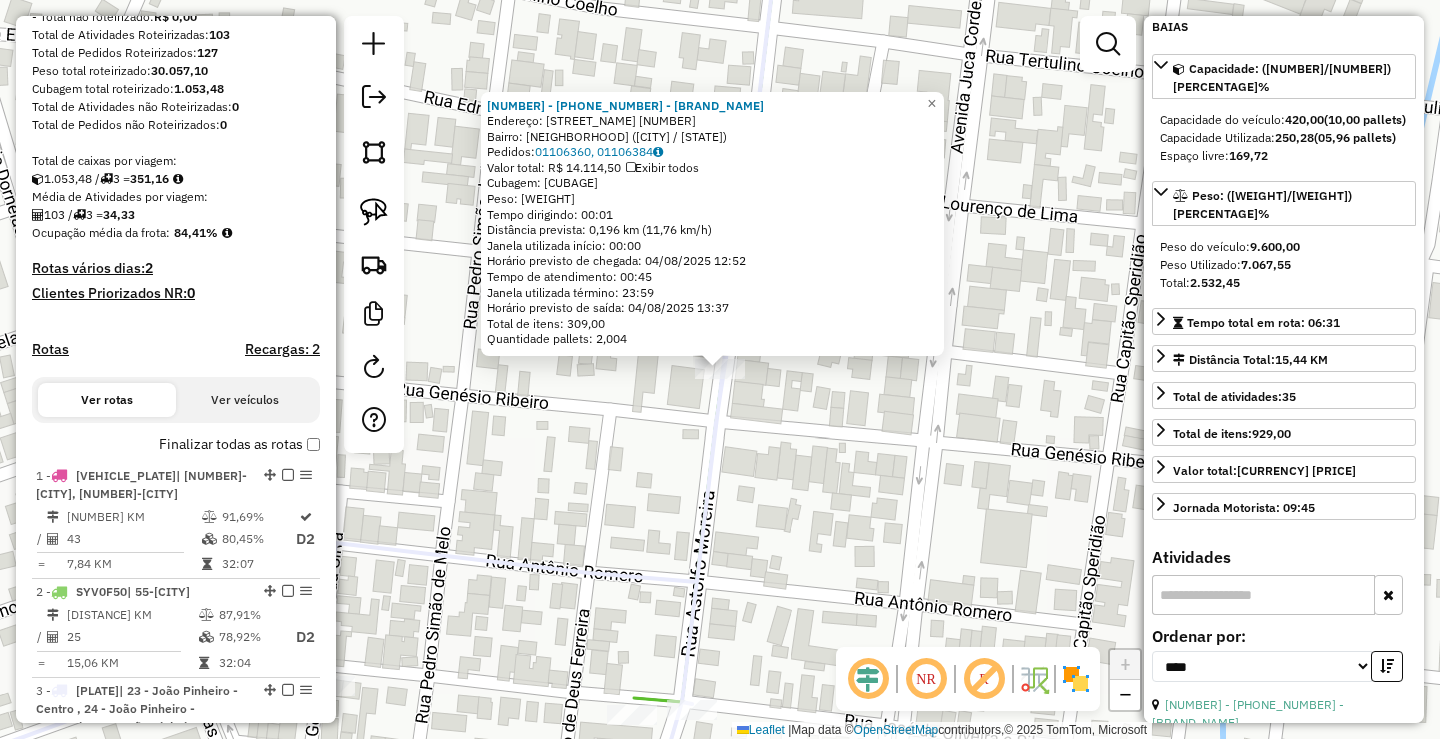 click on "[NUMBER] - [BUSINESS_NAME]  Endereço:  [STREET_NAME] [NUMBER]   Bairro: [NEIGHBORHOOD] ([CITY] / [STATE])   Pedidos:  [ORDER_ID], [ORDER_ID]   Valor total: [CURRENCY] [PRICE]   Exibir todos   Cubagem: [CUBAGE]  Peso: [WEIGHT]  Tempo dirigindo: [TIME]   Distância prevista: [DISTANCE] km ([SPEED] km/h)   Janela utilizada início: [TIME]   Horário previsto de chegada: [DATE] [TIME]   Tempo de atendimento: [TIME]   Janela utilizada término: [TIME]   Horário previsto de saída: [DATE] [TIME]   Total de itens: [ITEMS]   Quantidade pallets: [PALLETS]  × Janela de atendimento Grade de atendimento Capacidade Transportadoras Veículos Cliente Pedidos  Rotas Selecione os dias de semana para filtrar as janelas de atendimento  Seg   Ter   Qua   Qui   Sex   Sáb   Dom  Informe o período da janela de atendimento: De: Até:  Filtrar exatamente a janela do cliente  Considerar janela de atendimento padrão  Selecione os dias de semana para filtrar as grades de atendimento  Seg   Ter   Qua   Qui   Sex   Sáb   Dom   Peso mínimo:  +" 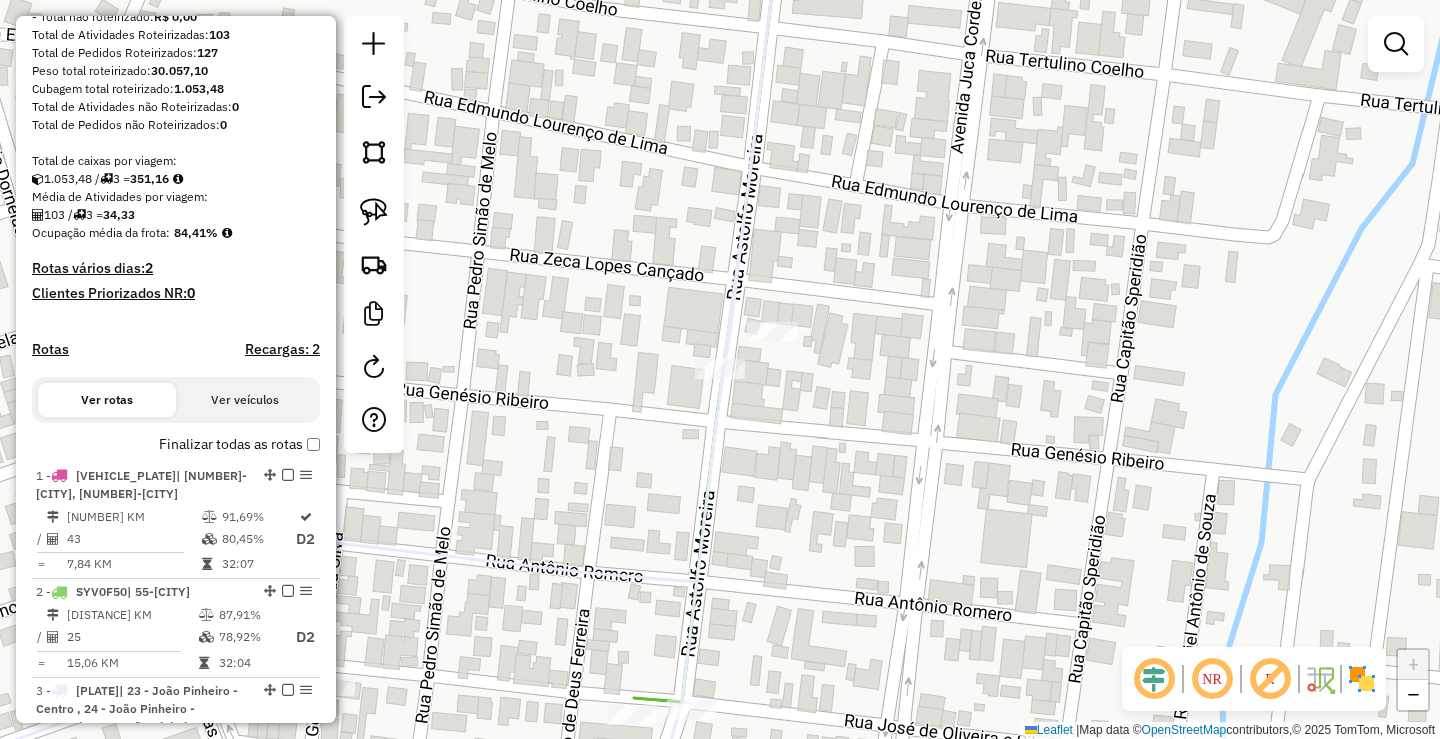 drag, startPoint x: 825, startPoint y: 472, endPoint x: 823, endPoint y: 482, distance: 10.198039 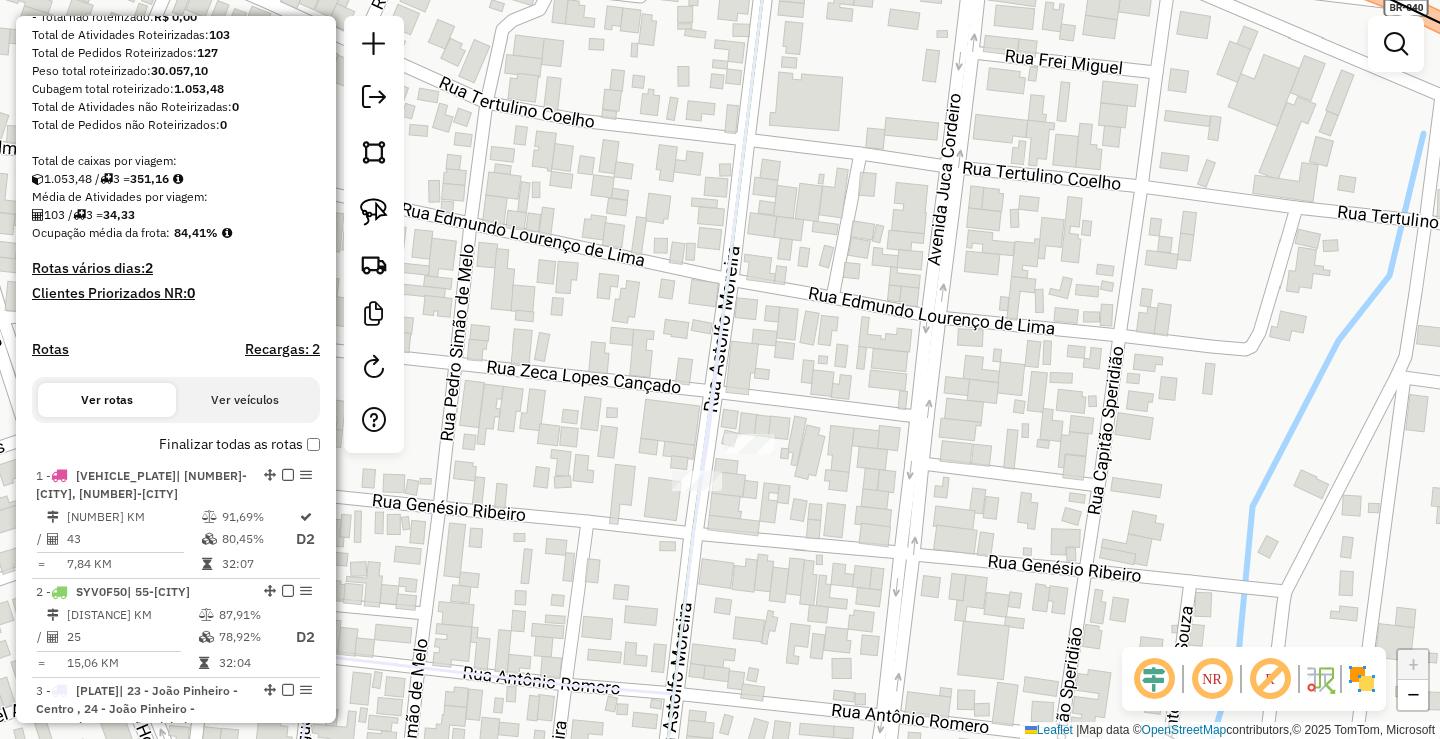 drag, startPoint x: 854, startPoint y: 420, endPoint x: 846, endPoint y: 500, distance: 80.399 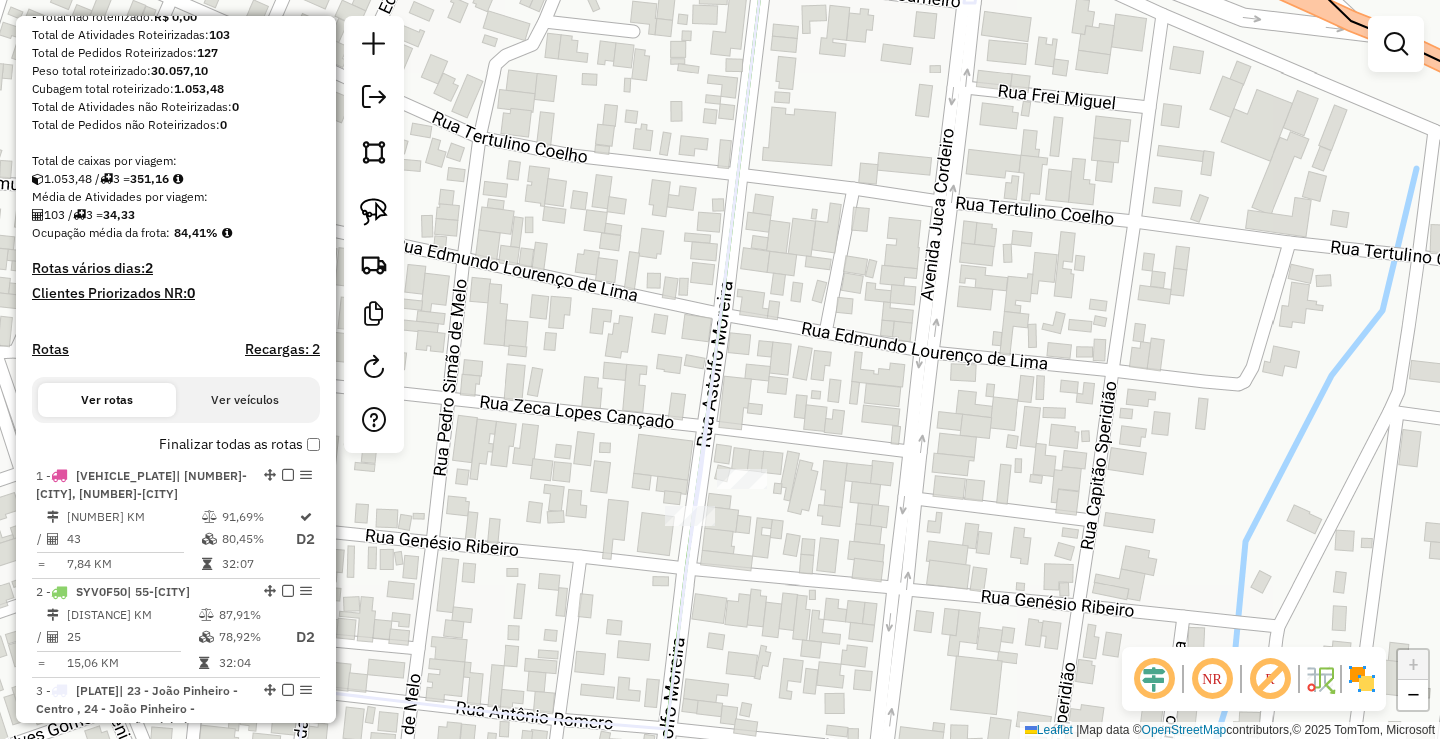 drag, startPoint x: 987, startPoint y: 560, endPoint x: 952, endPoint y: 409, distance: 155.00322 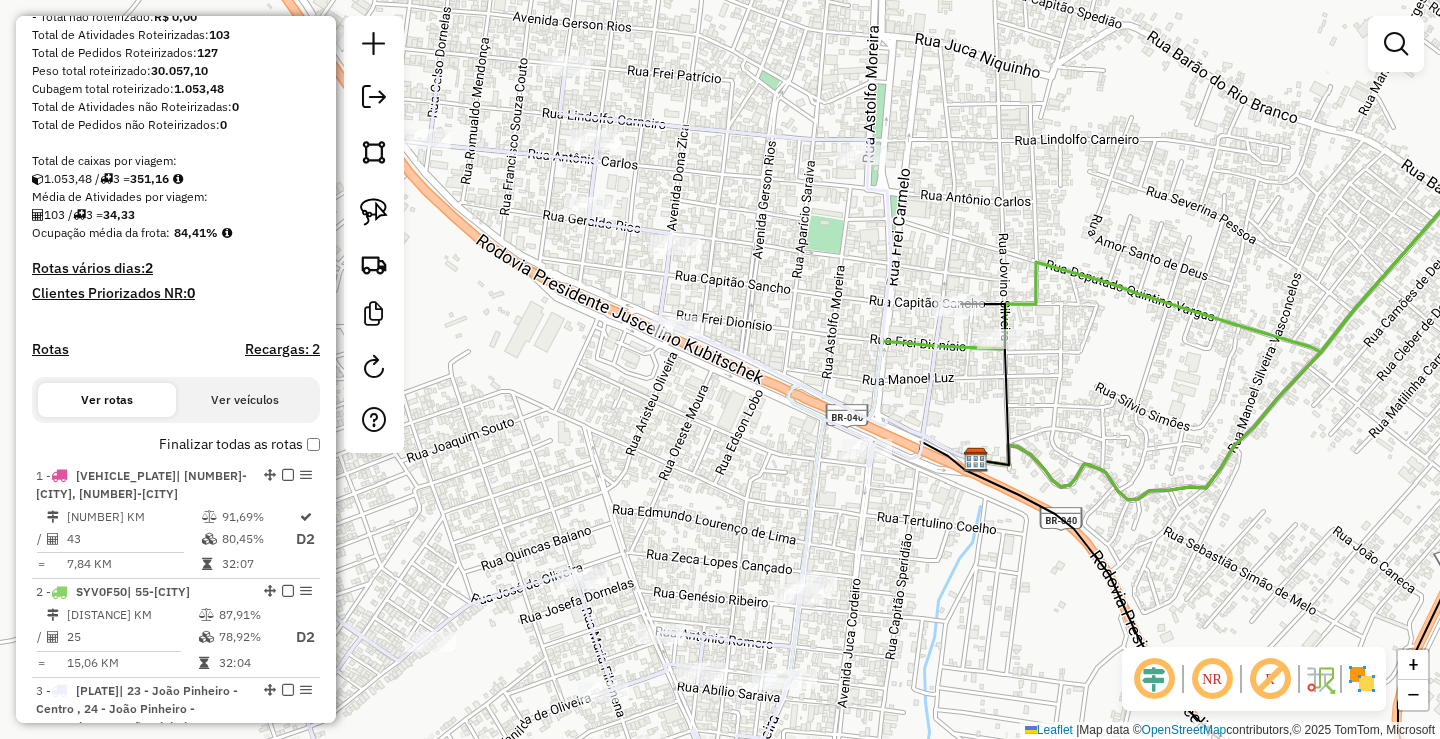 drag, startPoint x: 1058, startPoint y: 483, endPoint x: 980, endPoint y: 591, distance: 133.22162 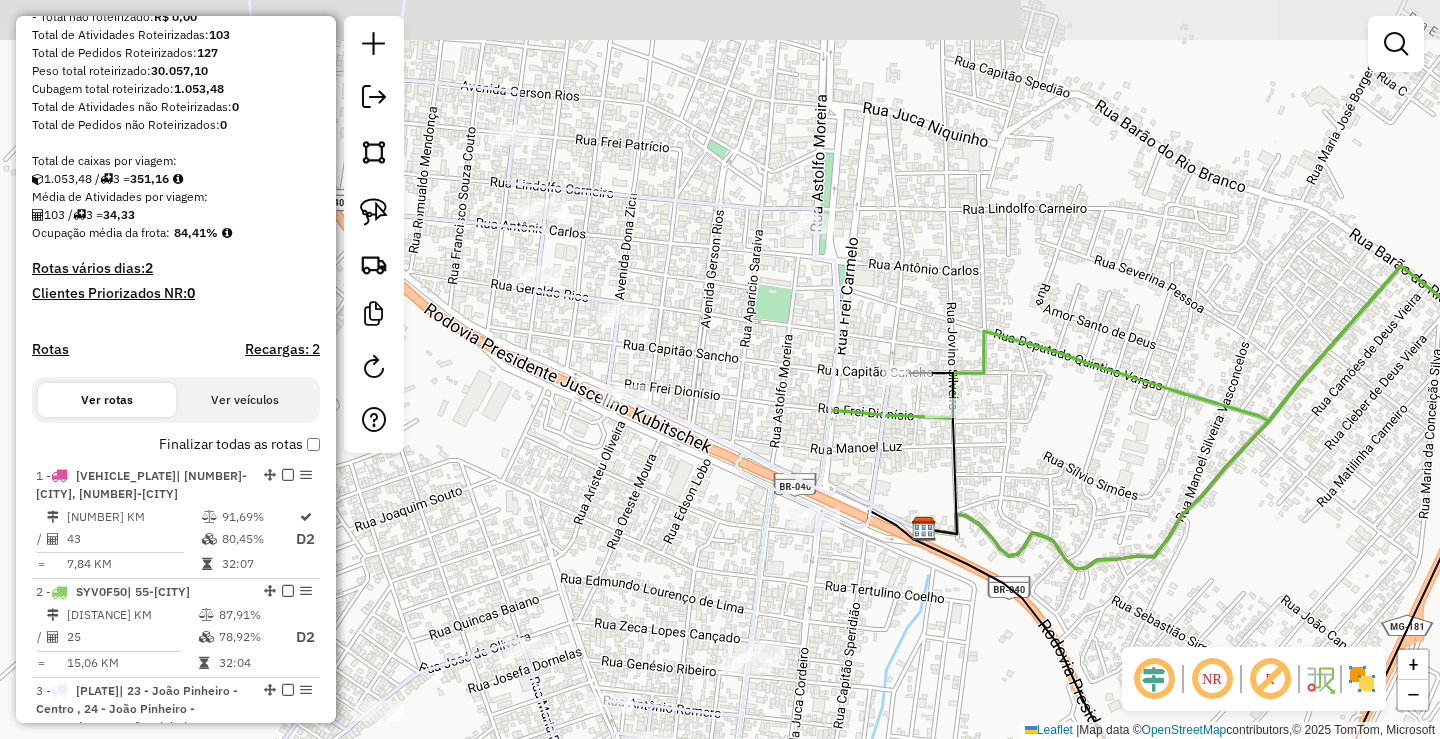 drag, startPoint x: 1022, startPoint y: 448, endPoint x: 1047, endPoint y: 495, distance: 53.235325 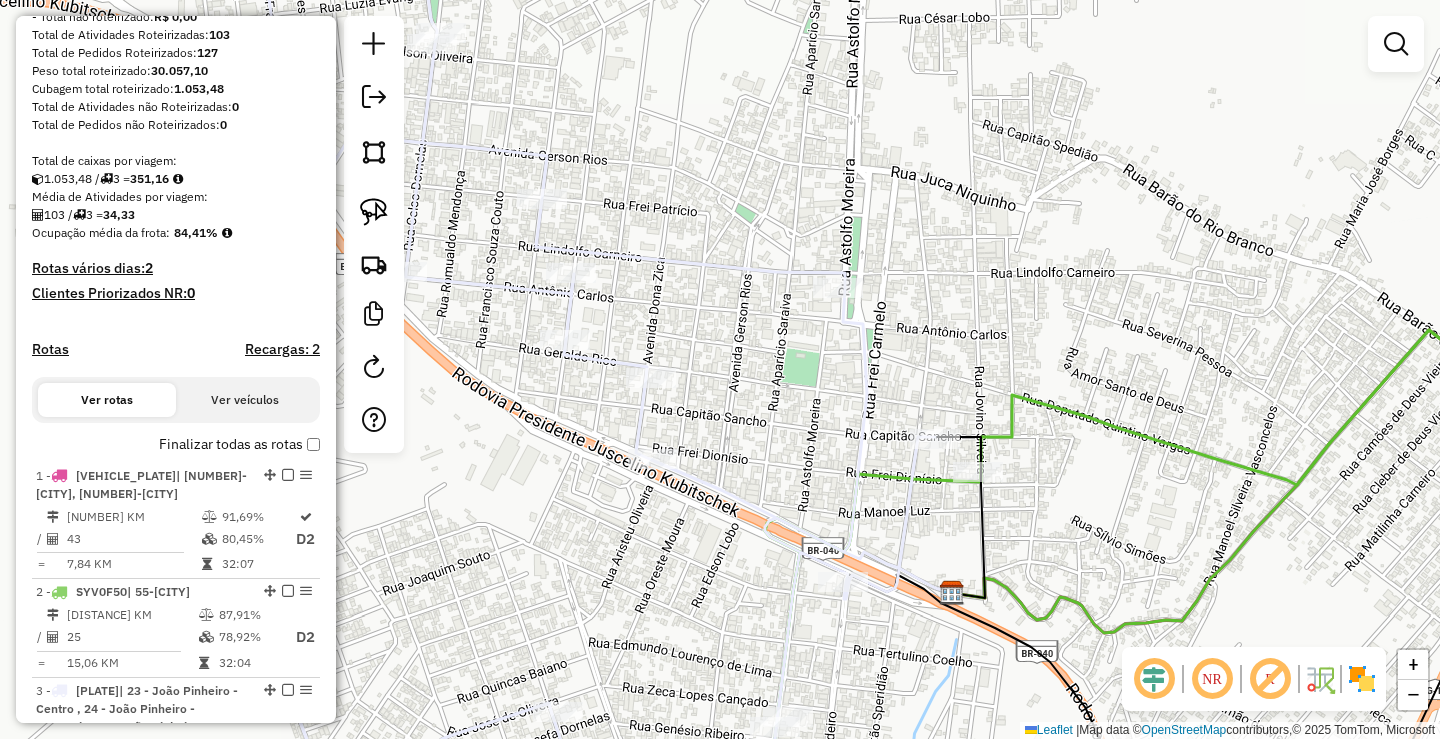 drag, startPoint x: 697, startPoint y: 289, endPoint x: 750, endPoint y: 293, distance: 53.15073 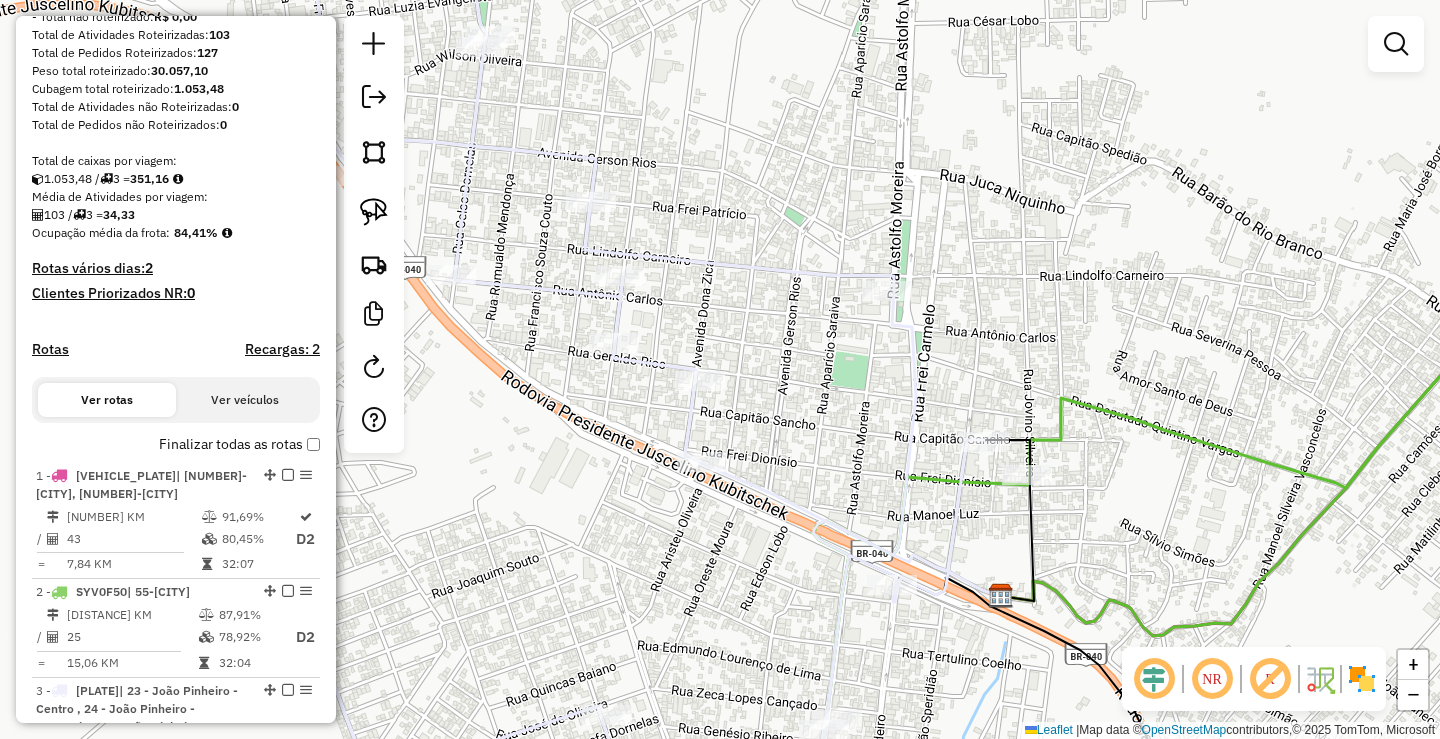 drag, startPoint x: 717, startPoint y: 235, endPoint x: 730, endPoint y: 229, distance: 14.3178215 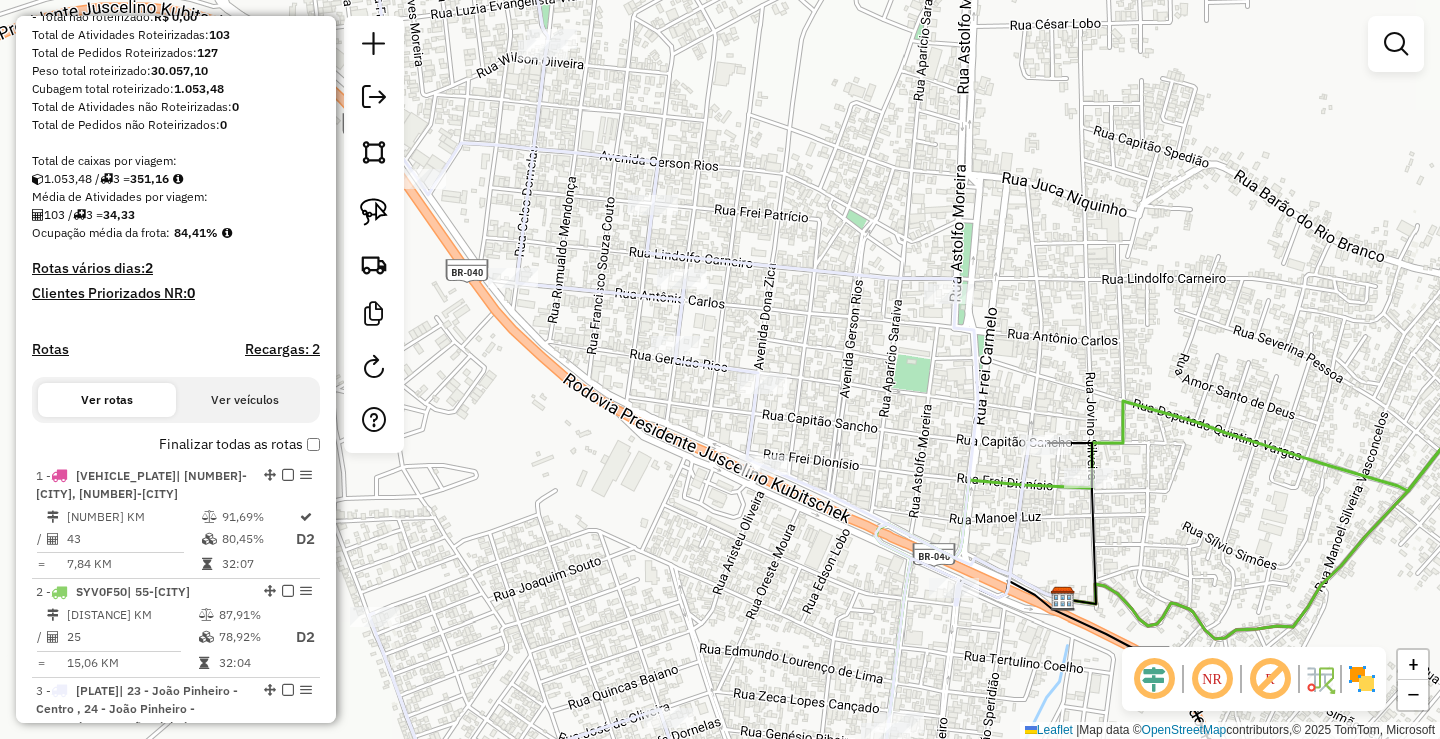 drag, startPoint x: 776, startPoint y: 217, endPoint x: 872, endPoint y: 220, distance: 96.04687 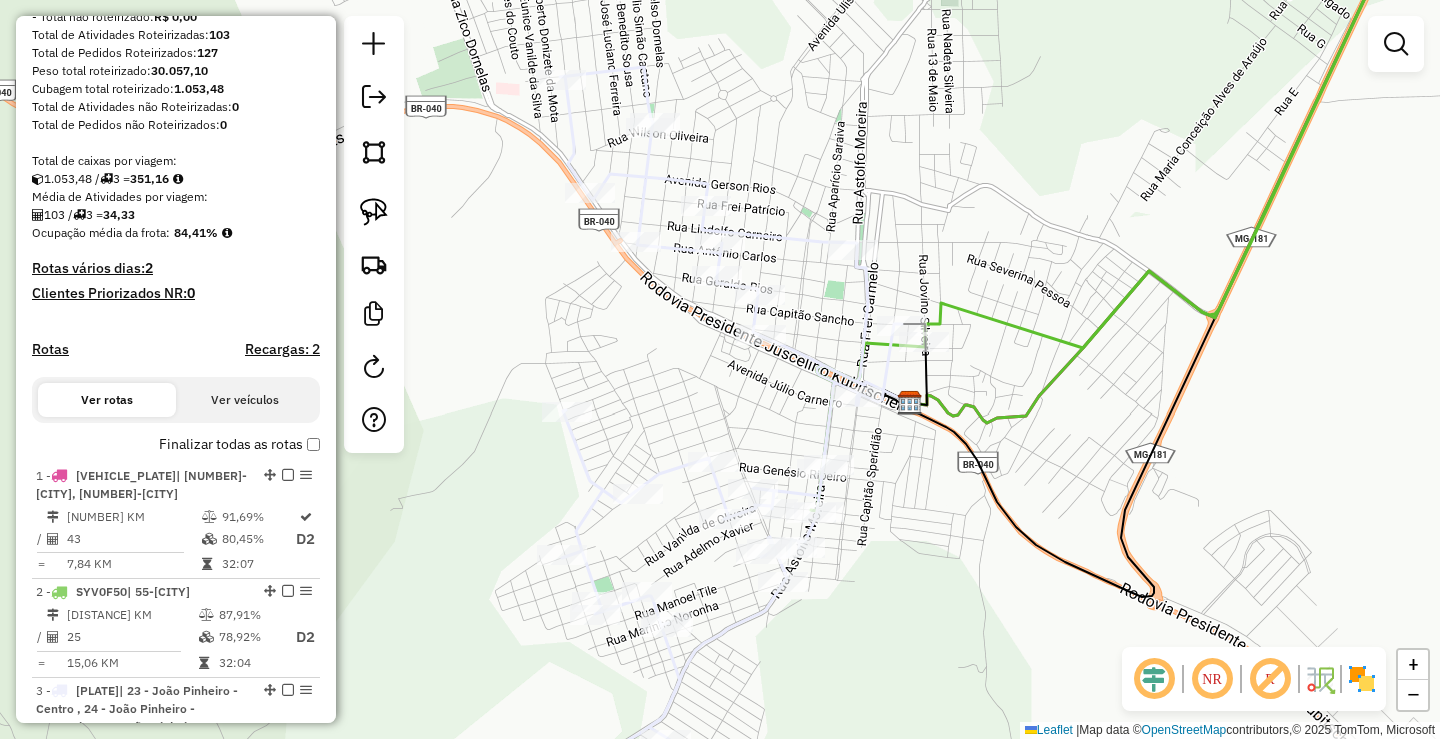 drag, startPoint x: 809, startPoint y: 425, endPoint x: 709, endPoint y: 402, distance: 102.610916 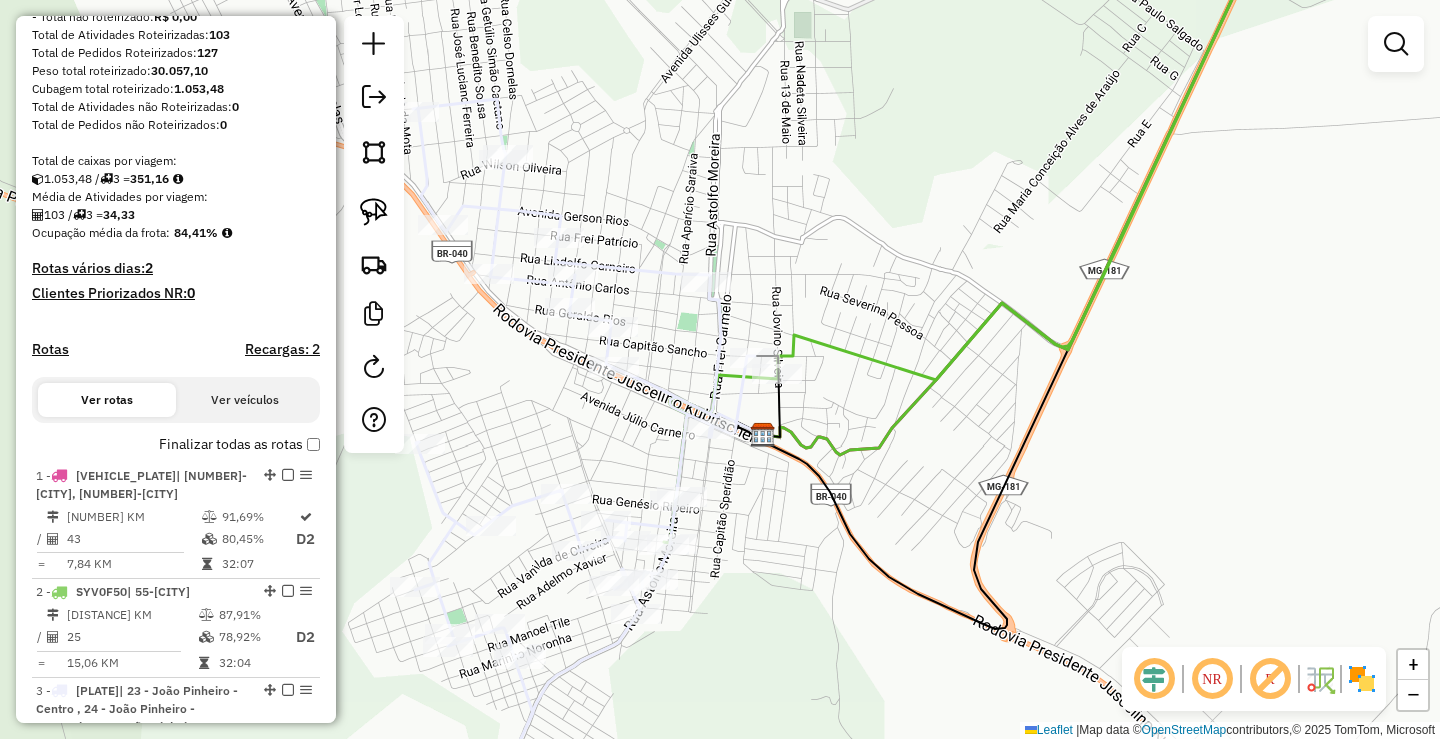 drag, startPoint x: 1068, startPoint y: 382, endPoint x: 880, endPoint y: 441, distance: 197.0406 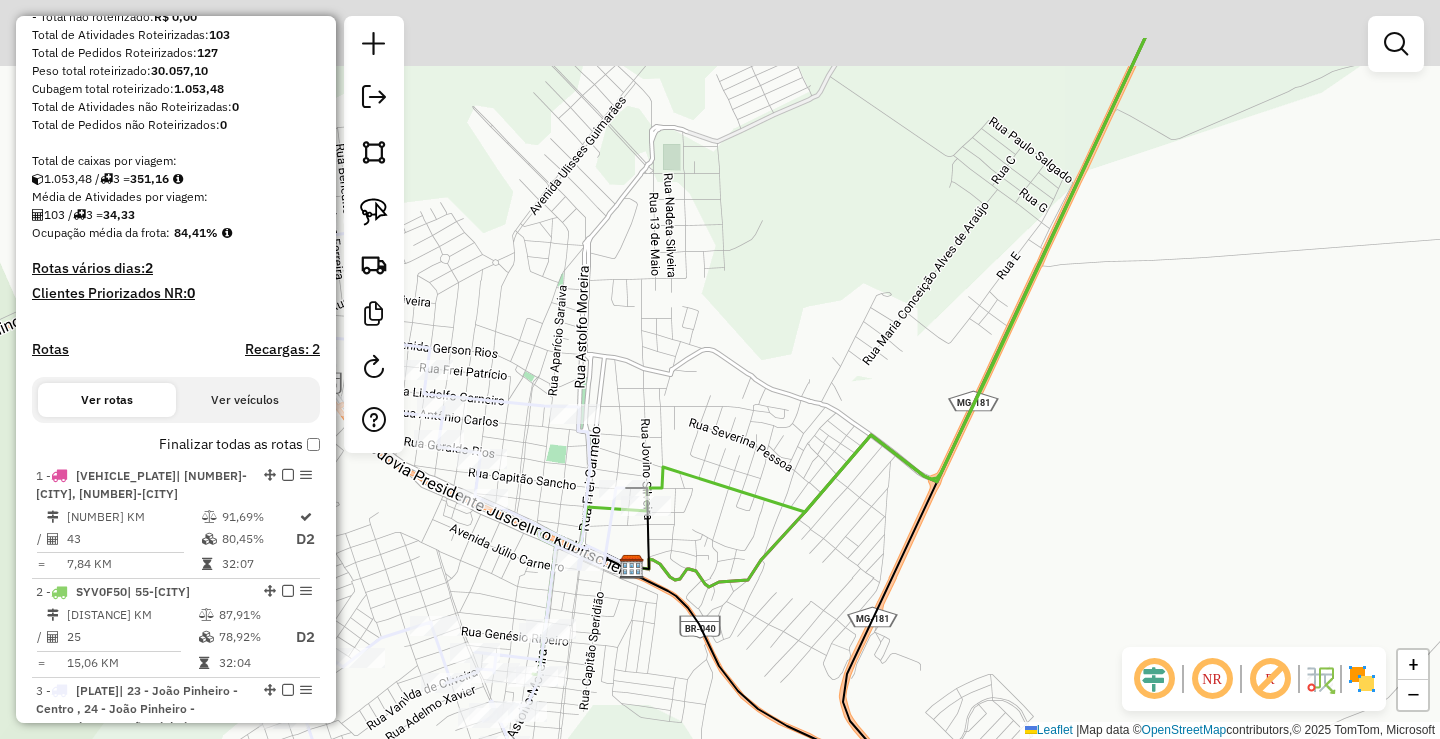 drag, startPoint x: 908, startPoint y: 287, endPoint x: 858, endPoint y: 399, distance: 122.653984 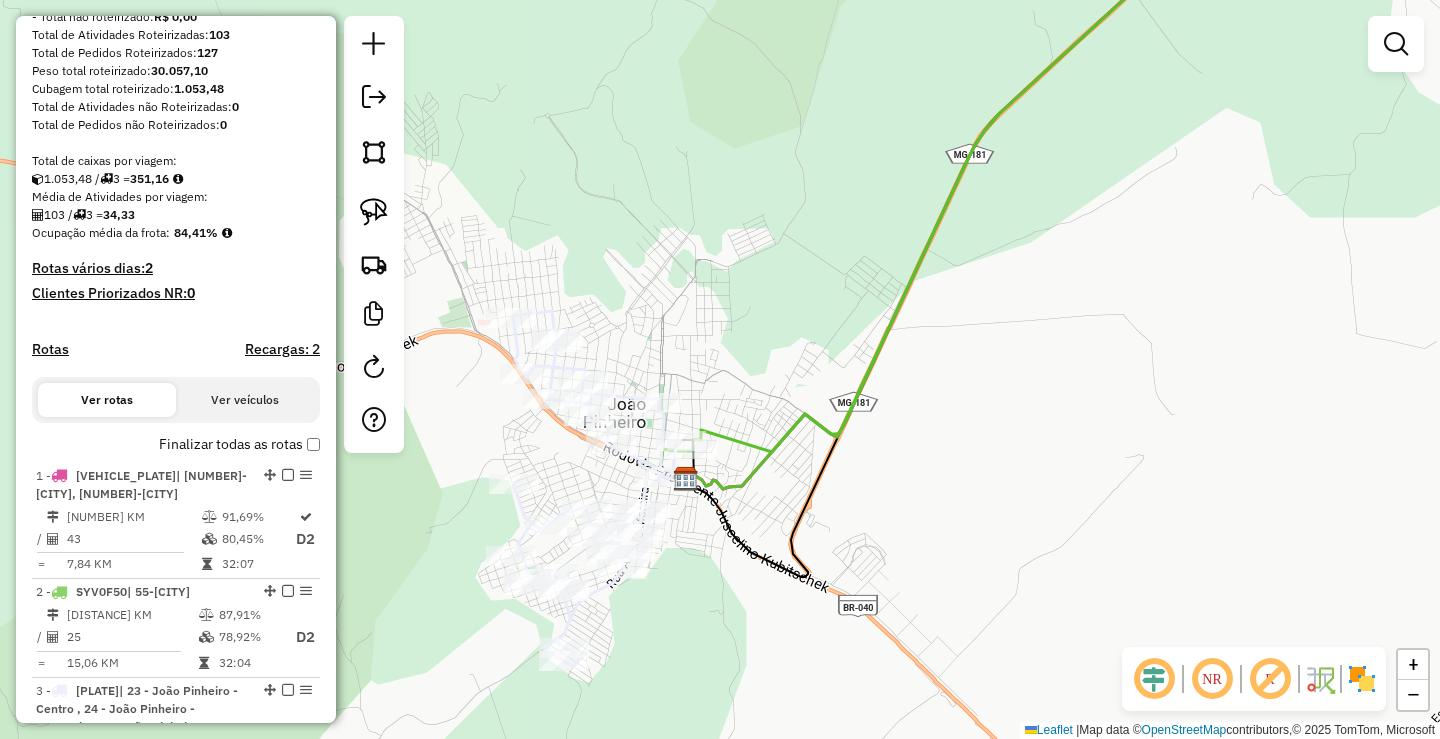 drag, startPoint x: 1027, startPoint y: 428, endPoint x: 915, endPoint y: 437, distance: 112.36102 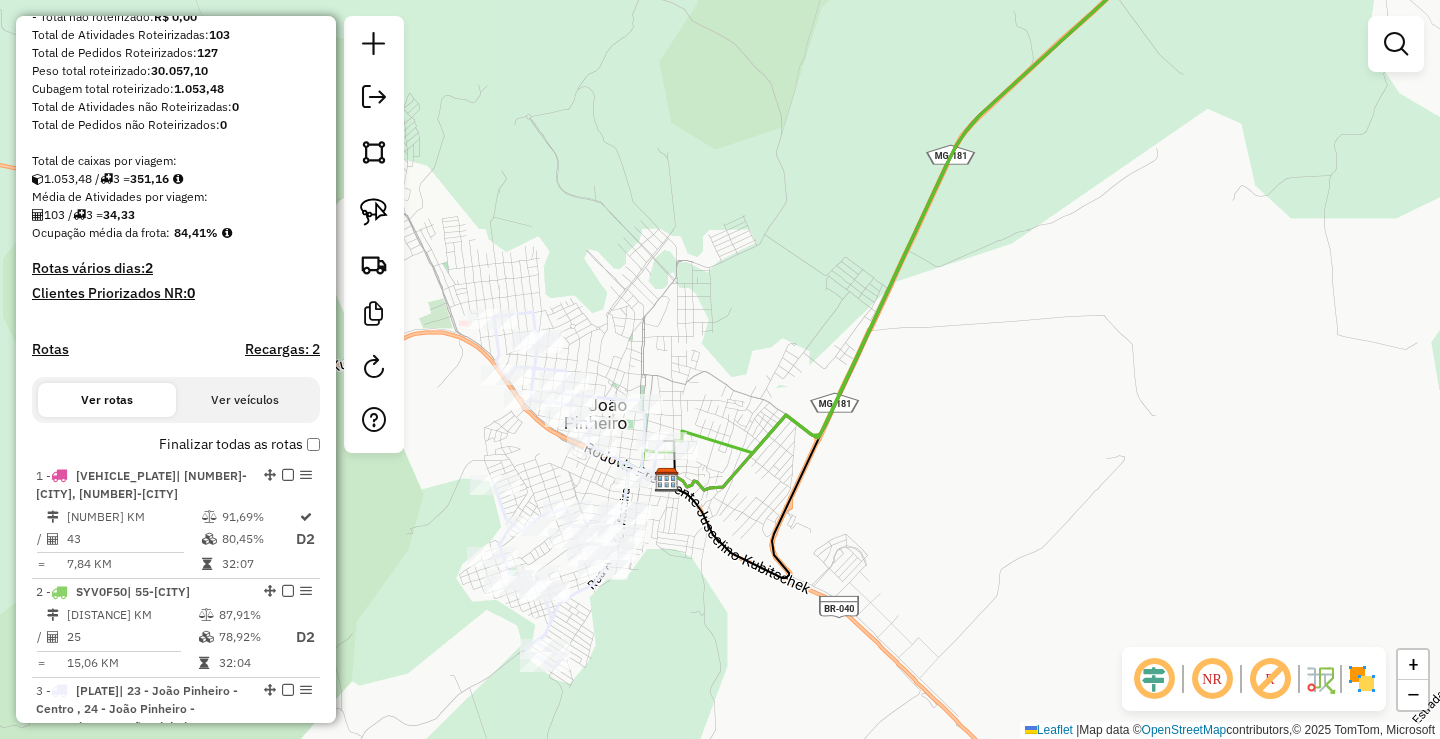 drag, startPoint x: 871, startPoint y: 443, endPoint x: 916, endPoint y: 444, distance: 45.01111 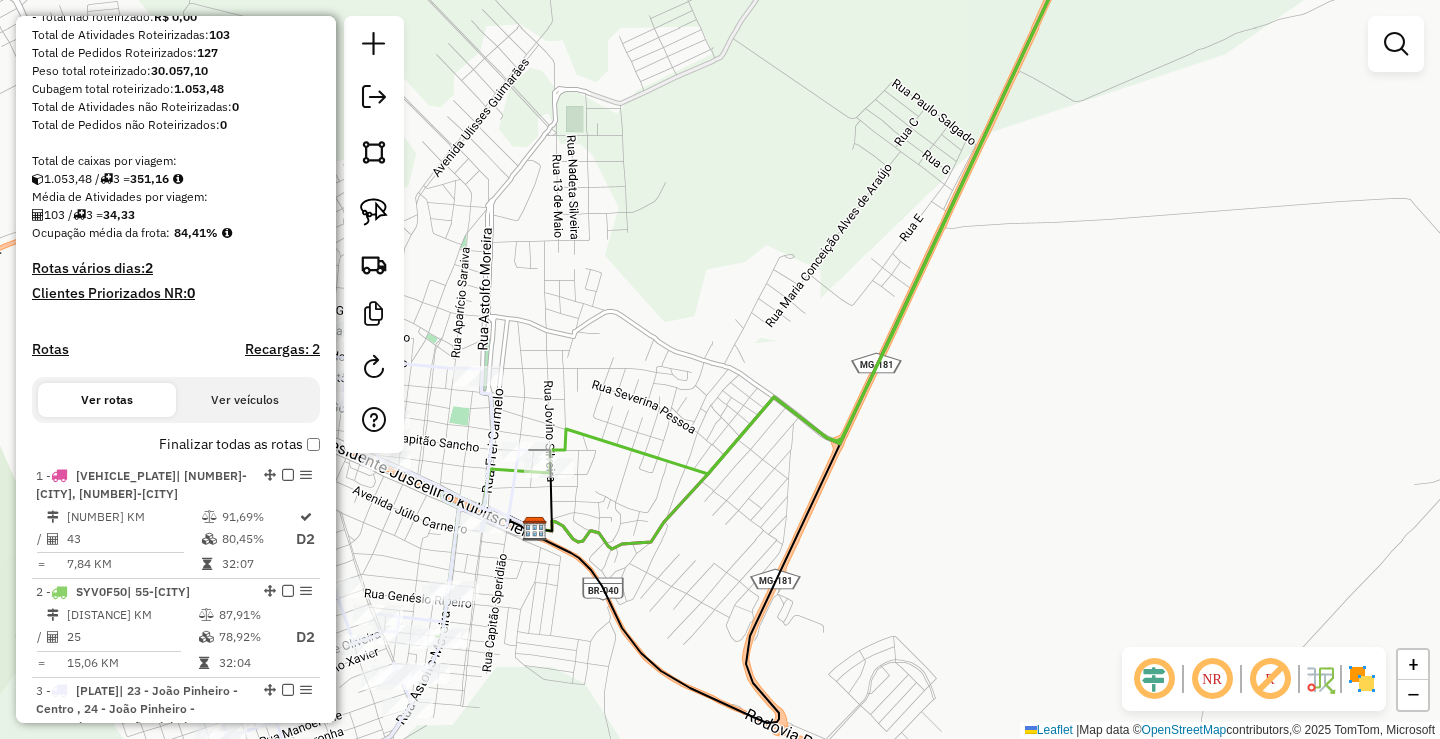 drag, startPoint x: 827, startPoint y: 488, endPoint x: 871, endPoint y: 477, distance: 45.35416 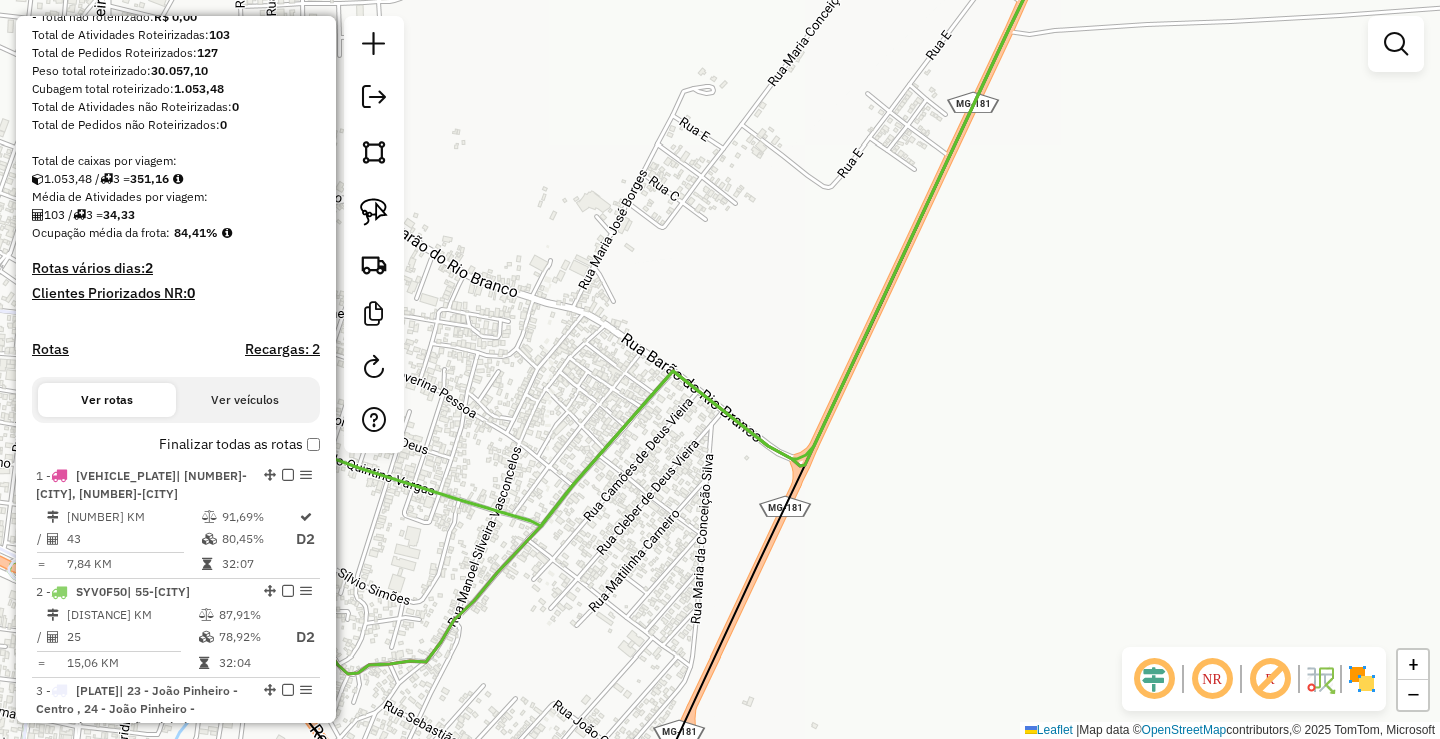 drag, startPoint x: 986, startPoint y: 422, endPoint x: 971, endPoint y: 431, distance: 17.492855 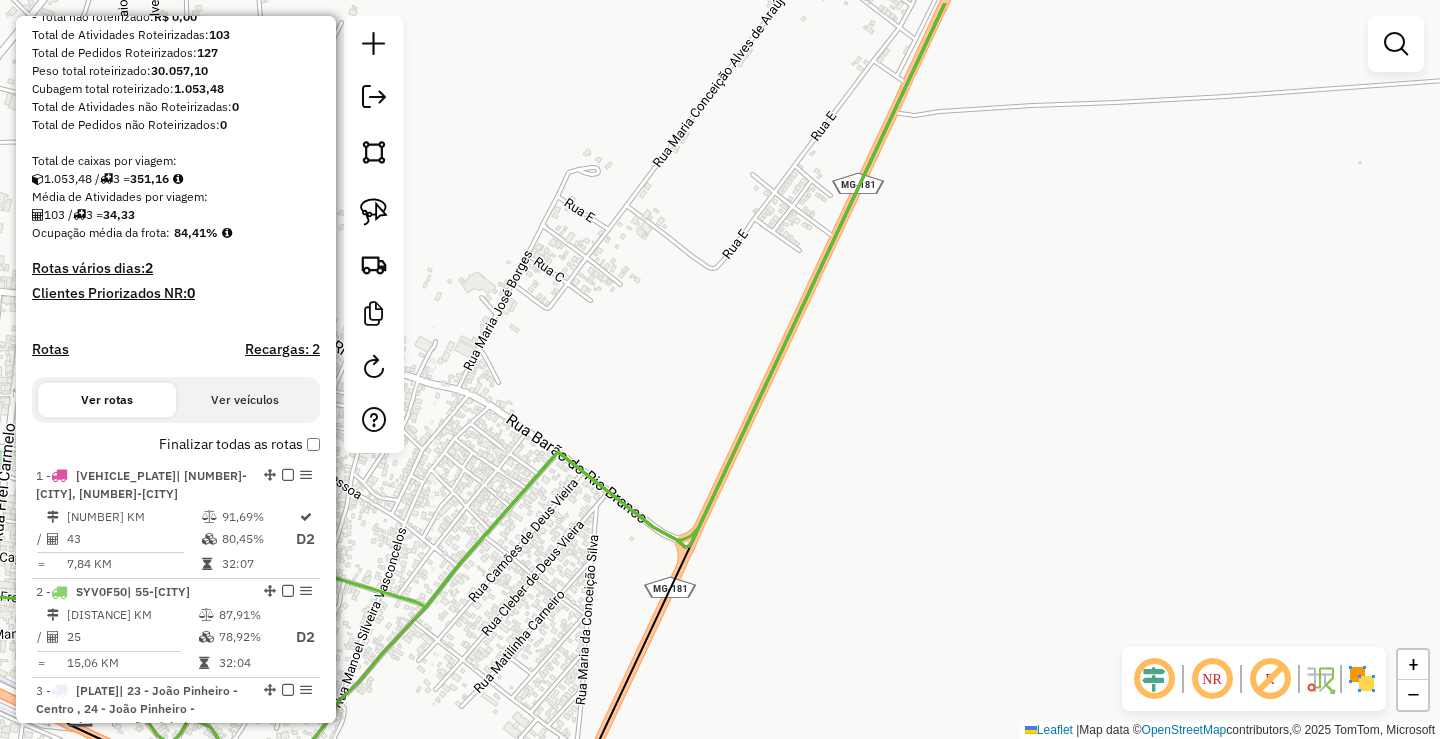 drag, startPoint x: 934, startPoint y: 389, endPoint x: 787, endPoint y: 492, distance: 179.49373 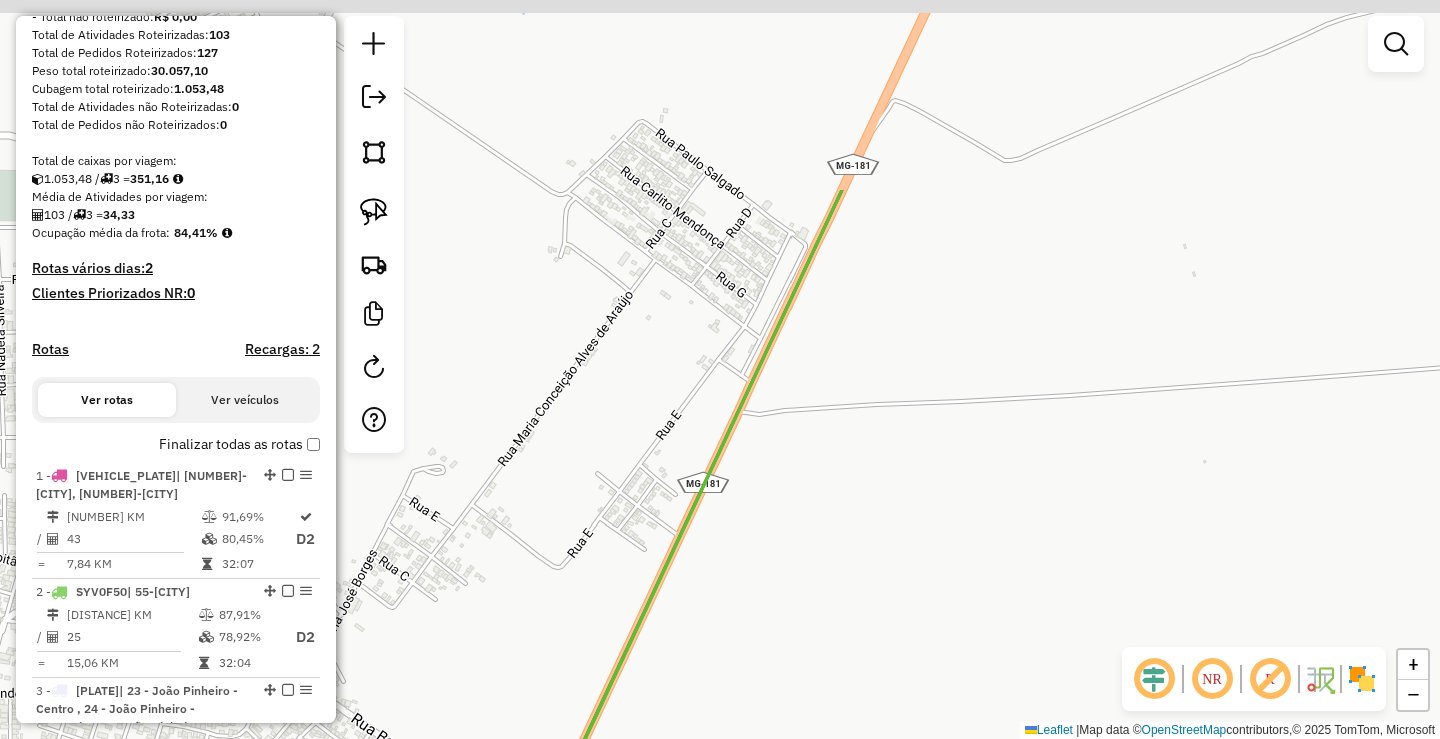 drag, startPoint x: 931, startPoint y: 301, endPoint x: 826, endPoint y: 567, distance: 285.9738 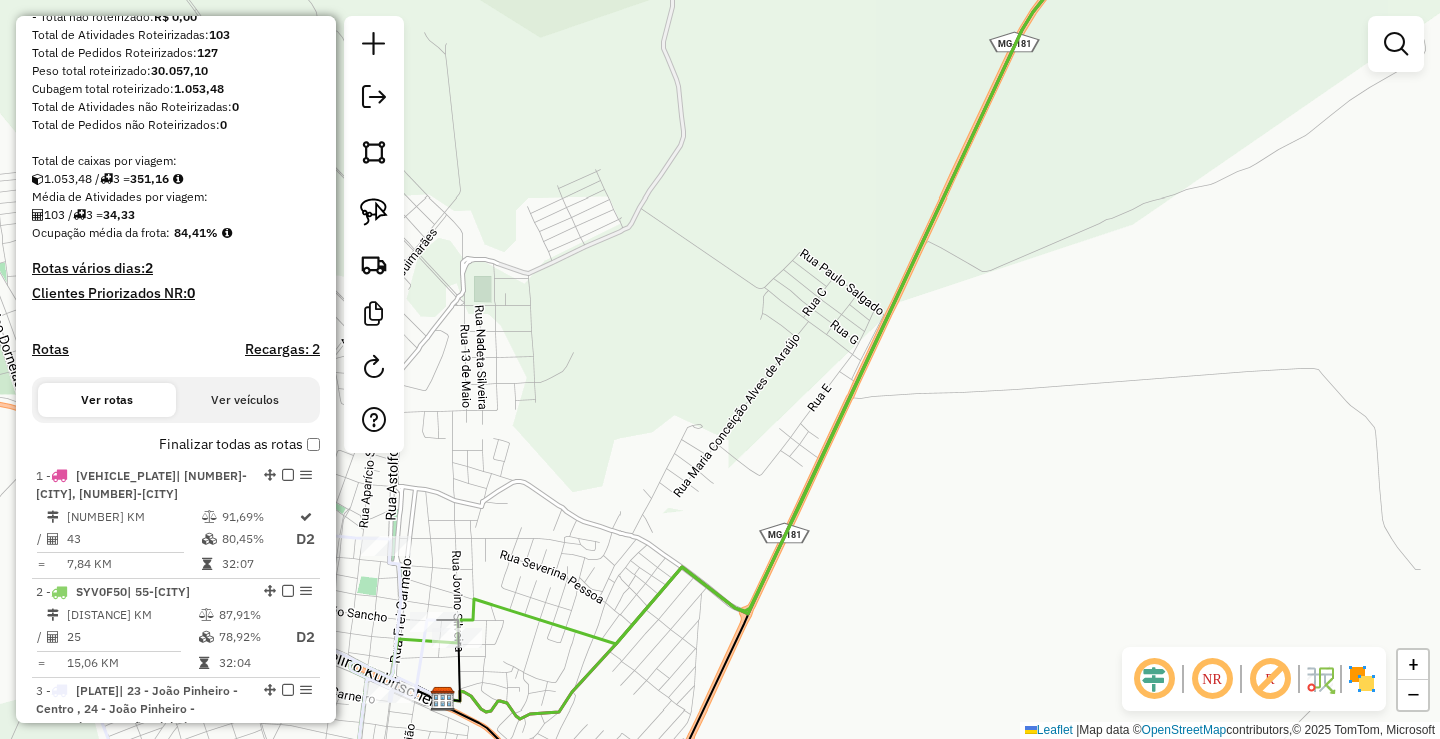 drag, startPoint x: 1148, startPoint y: 211, endPoint x: 938, endPoint y: 503, distance: 359.67206 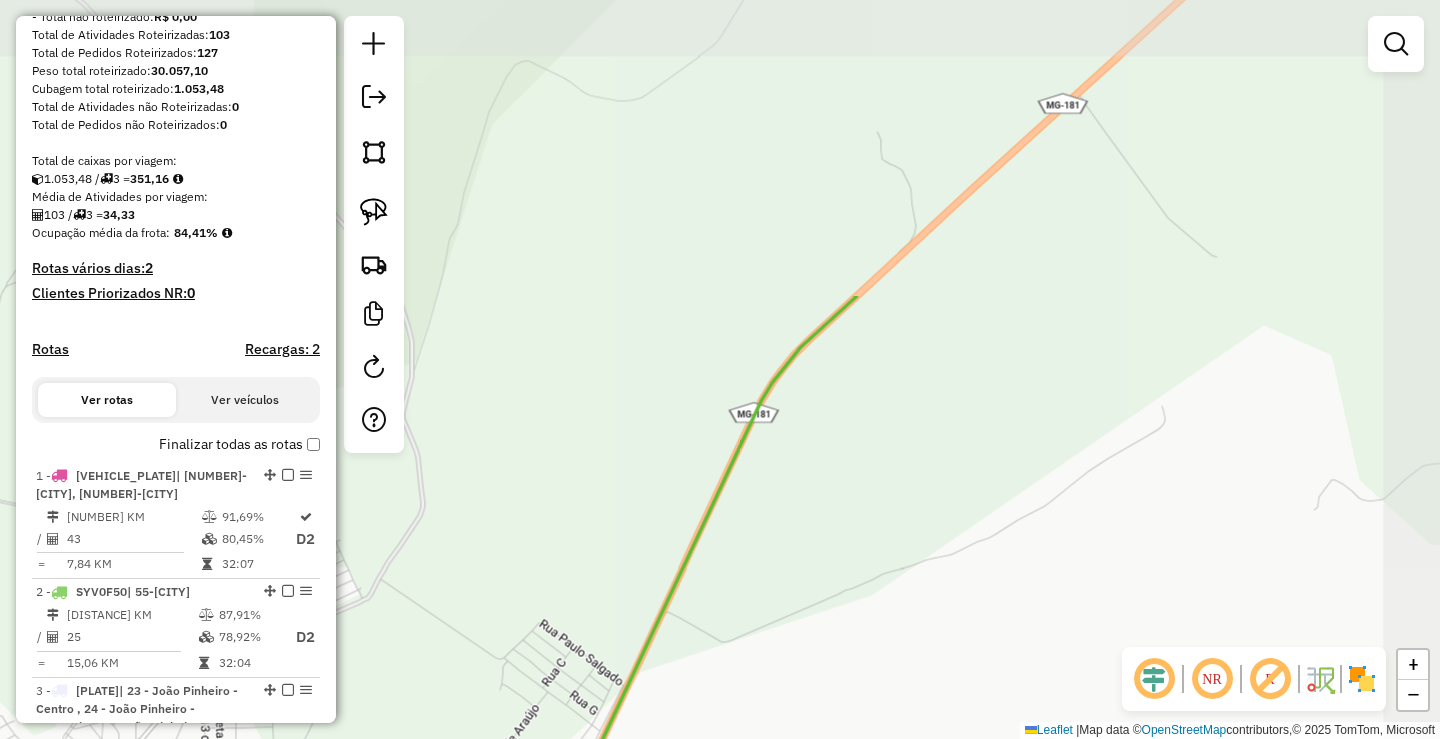drag, startPoint x: 1034, startPoint y: 460, endPoint x: 974, endPoint y: 530, distance: 92.19544 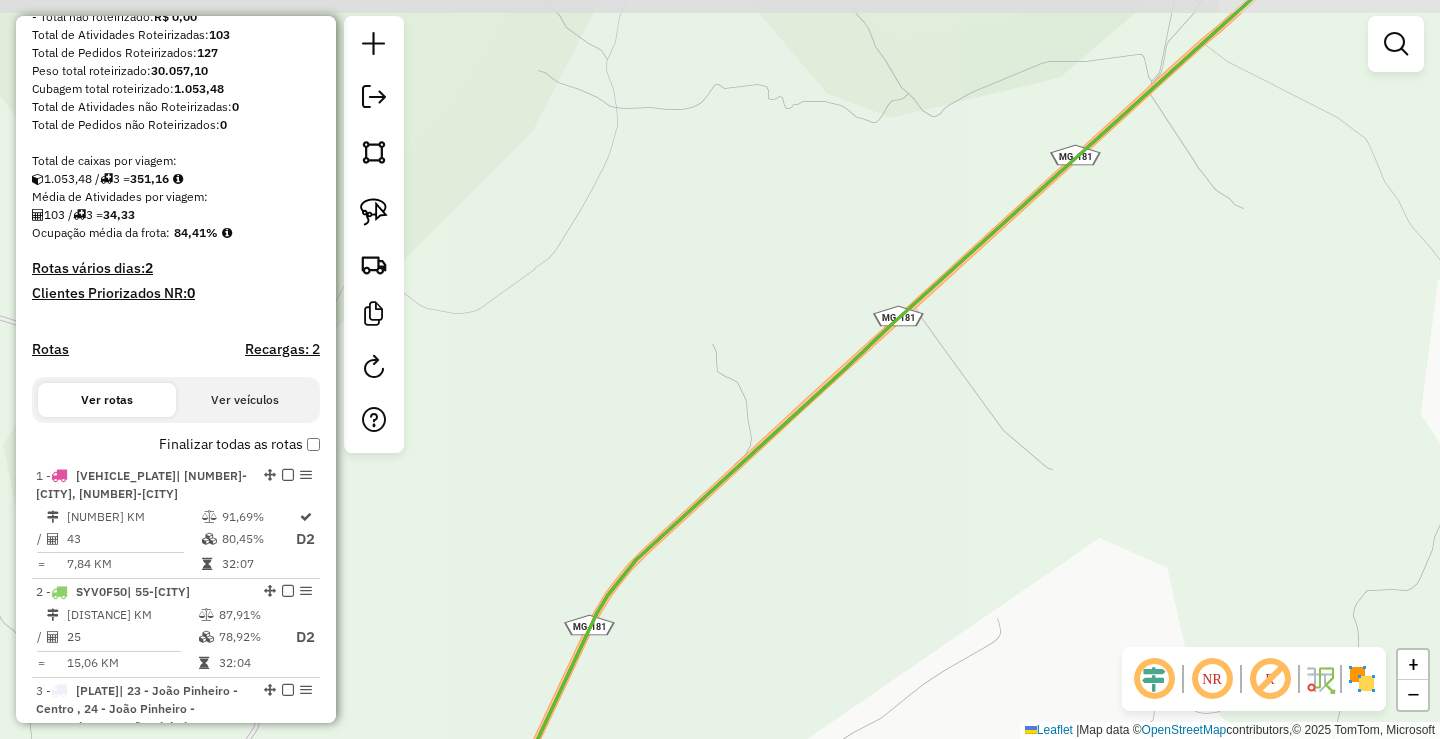 drag, startPoint x: 1159, startPoint y: 376, endPoint x: 978, endPoint y: 542, distance: 245.5952 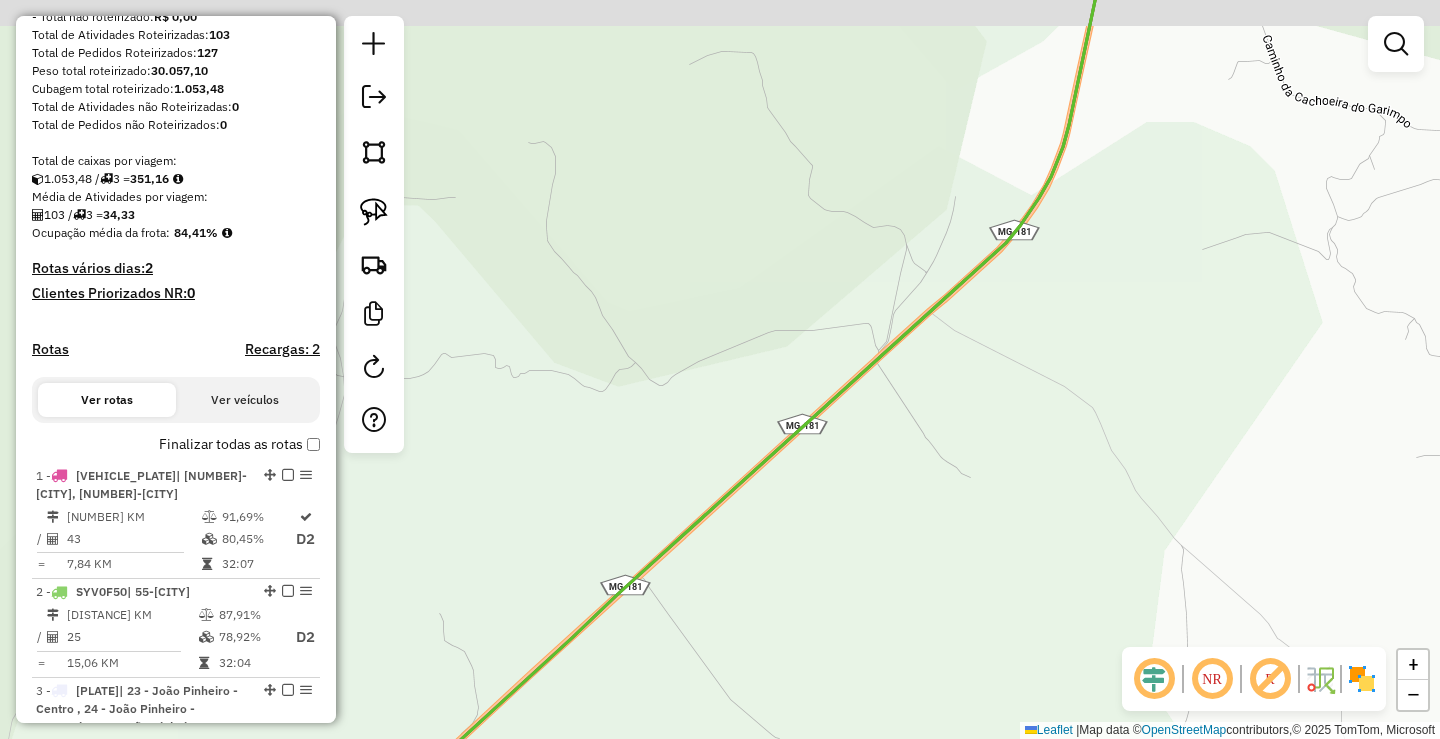 drag, startPoint x: 1126, startPoint y: 353, endPoint x: 922, endPoint y: 714, distance: 414.65286 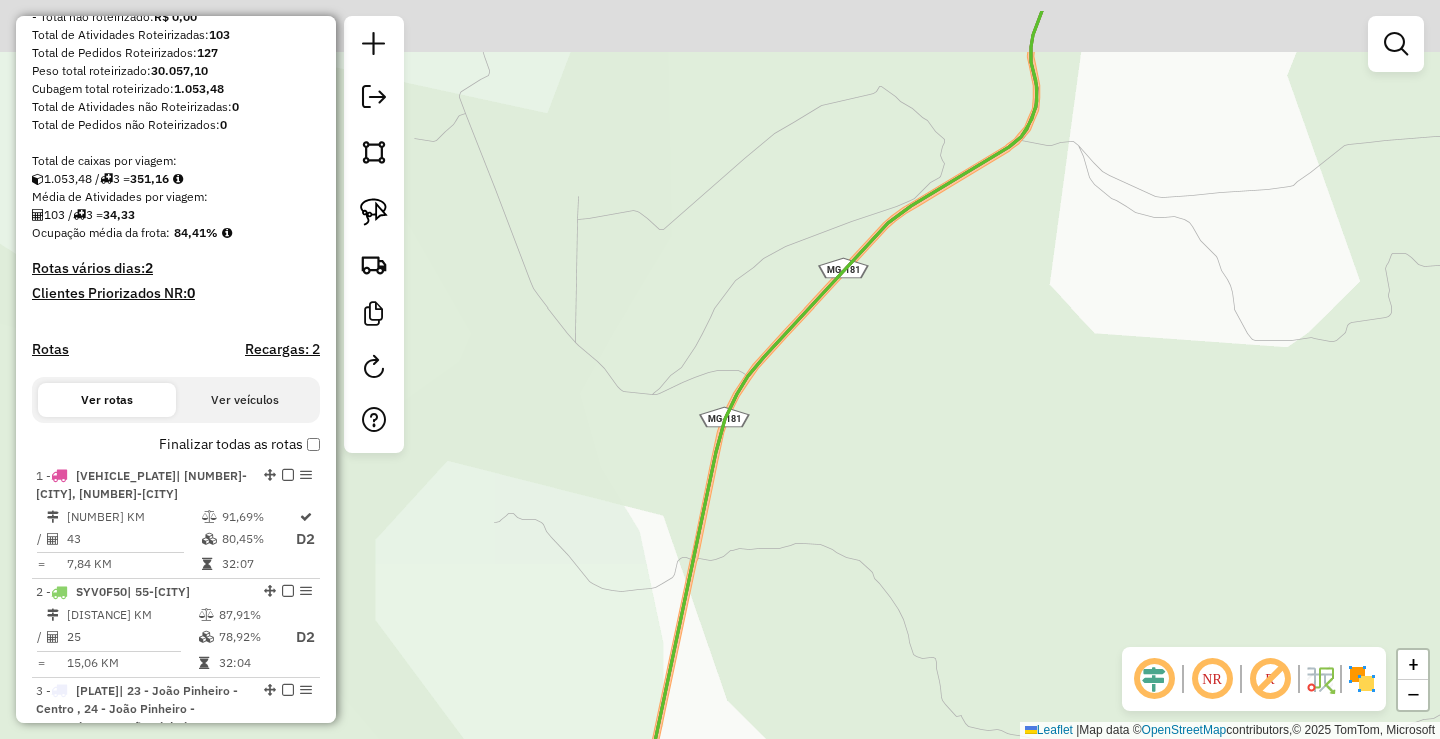 drag, startPoint x: 999, startPoint y: 360, endPoint x: 941, endPoint y: 475, distance: 128.7983 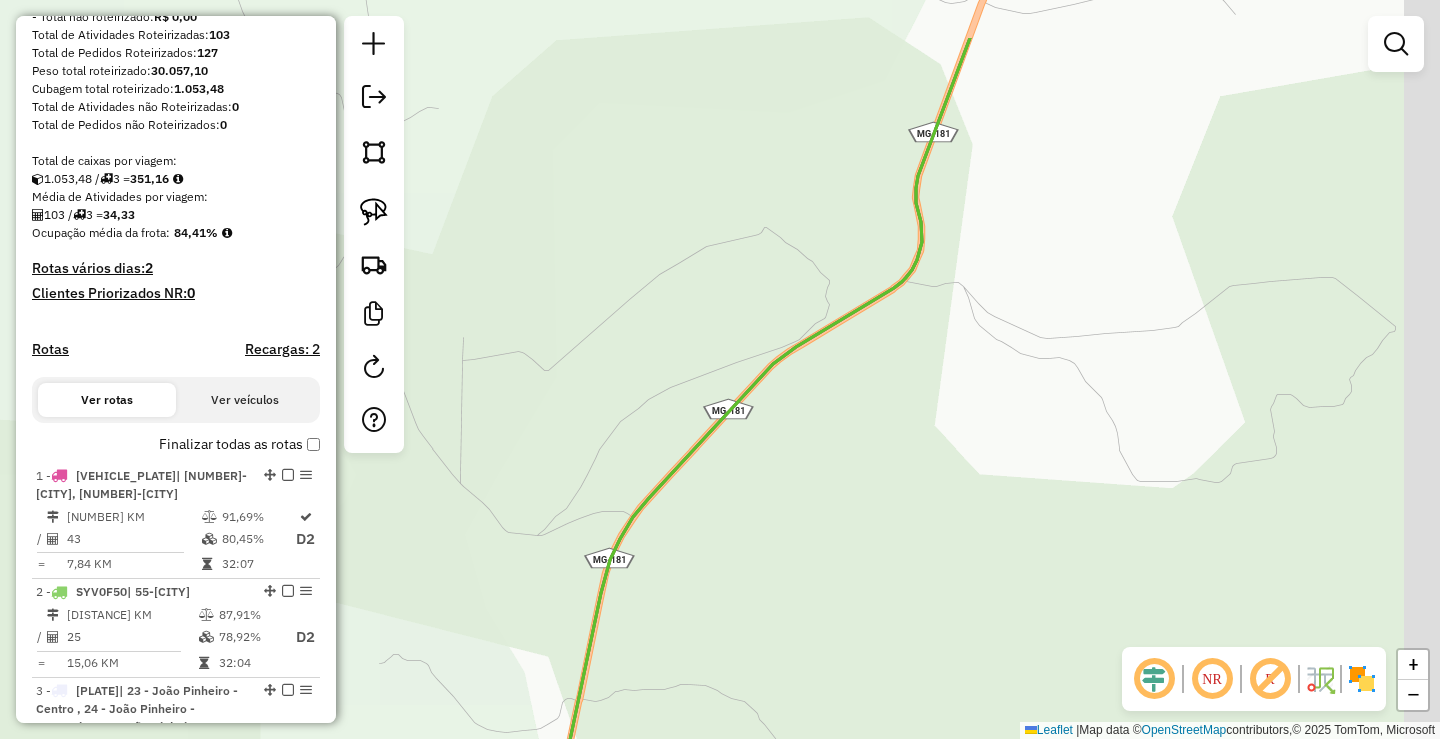 drag, startPoint x: 1070, startPoint y: 283, endPoint x: 694, endPoint y: 704, distance: 564.4617 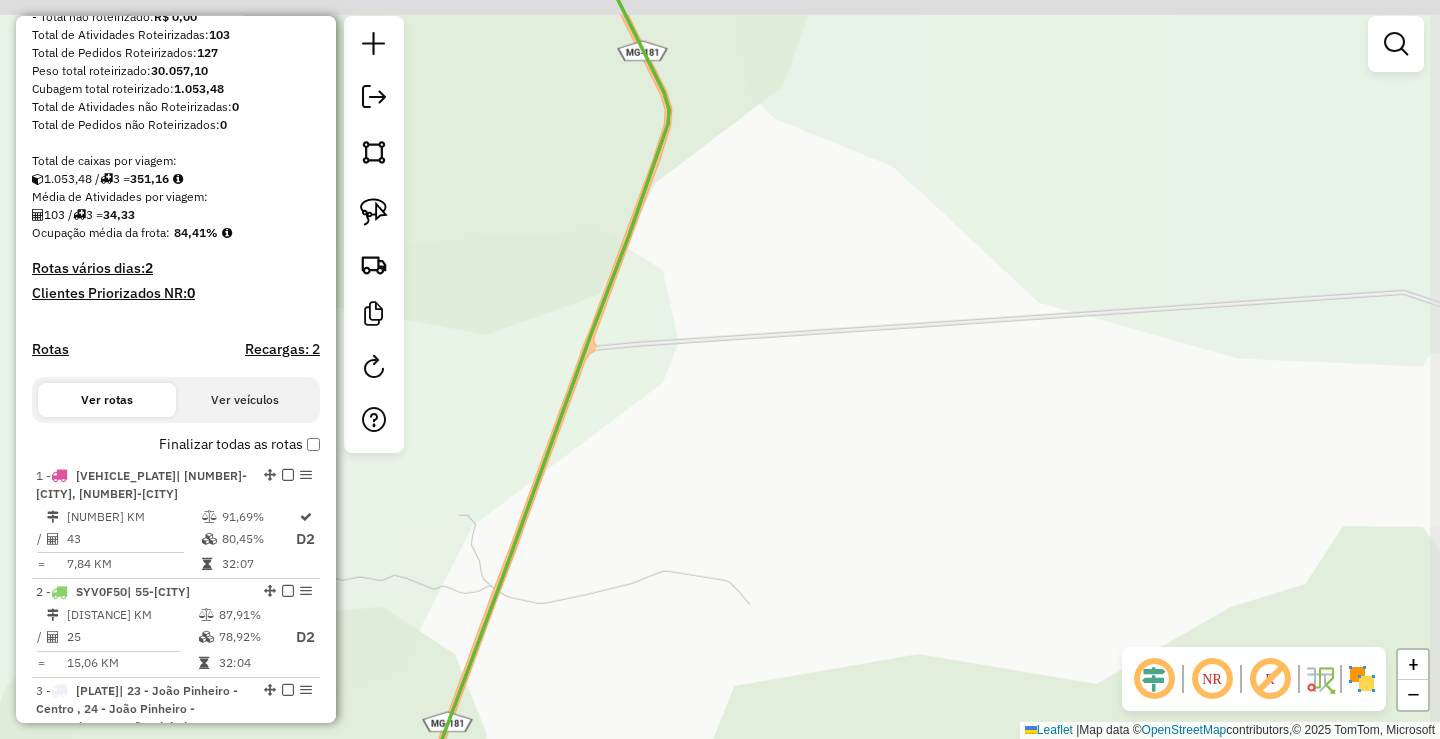 drag, startPoint x: 726, startPoint y: 482, endPoint x: 832, endPoint y: 736, distance: 275.2308 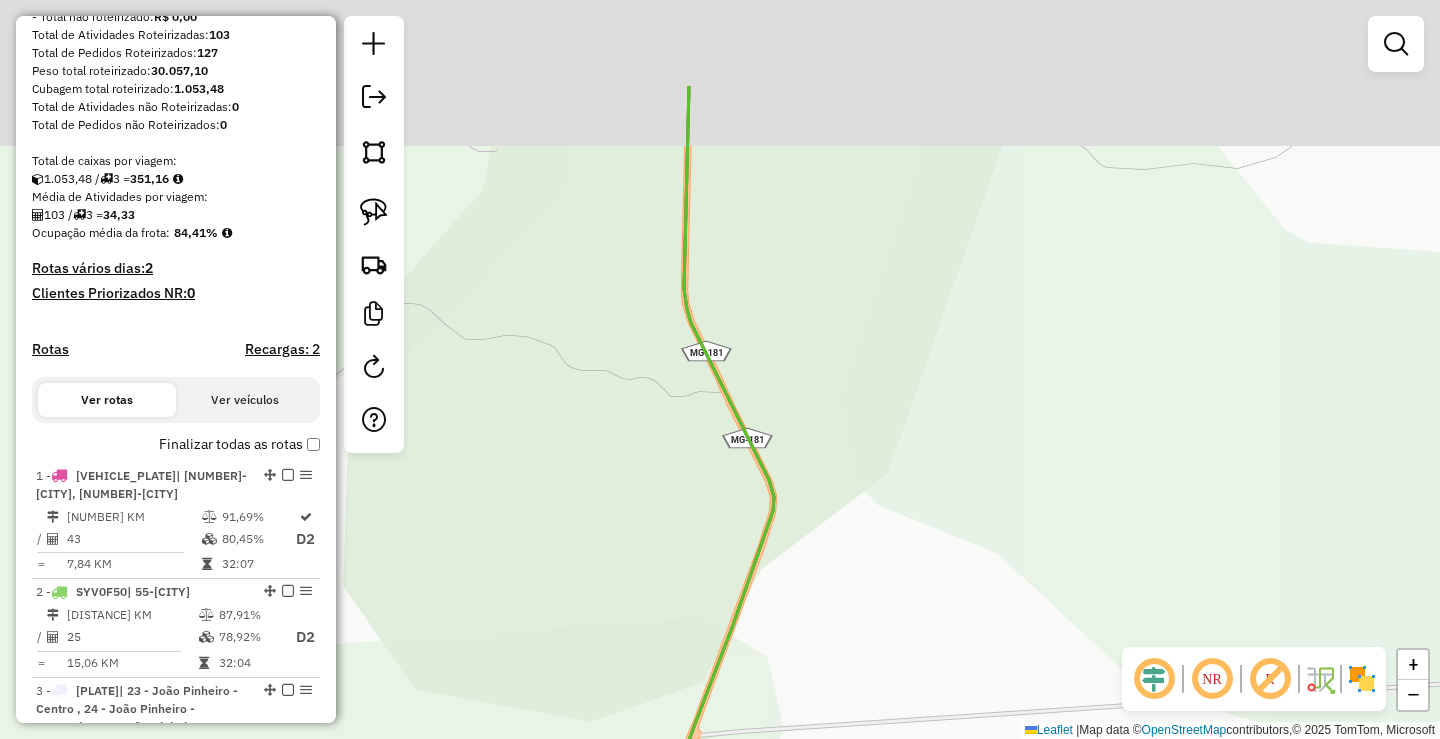 drag, startPoint x: 849, startPoint y: 567, endPoint x: 859, endPoint y: 651, distance: 84.59315 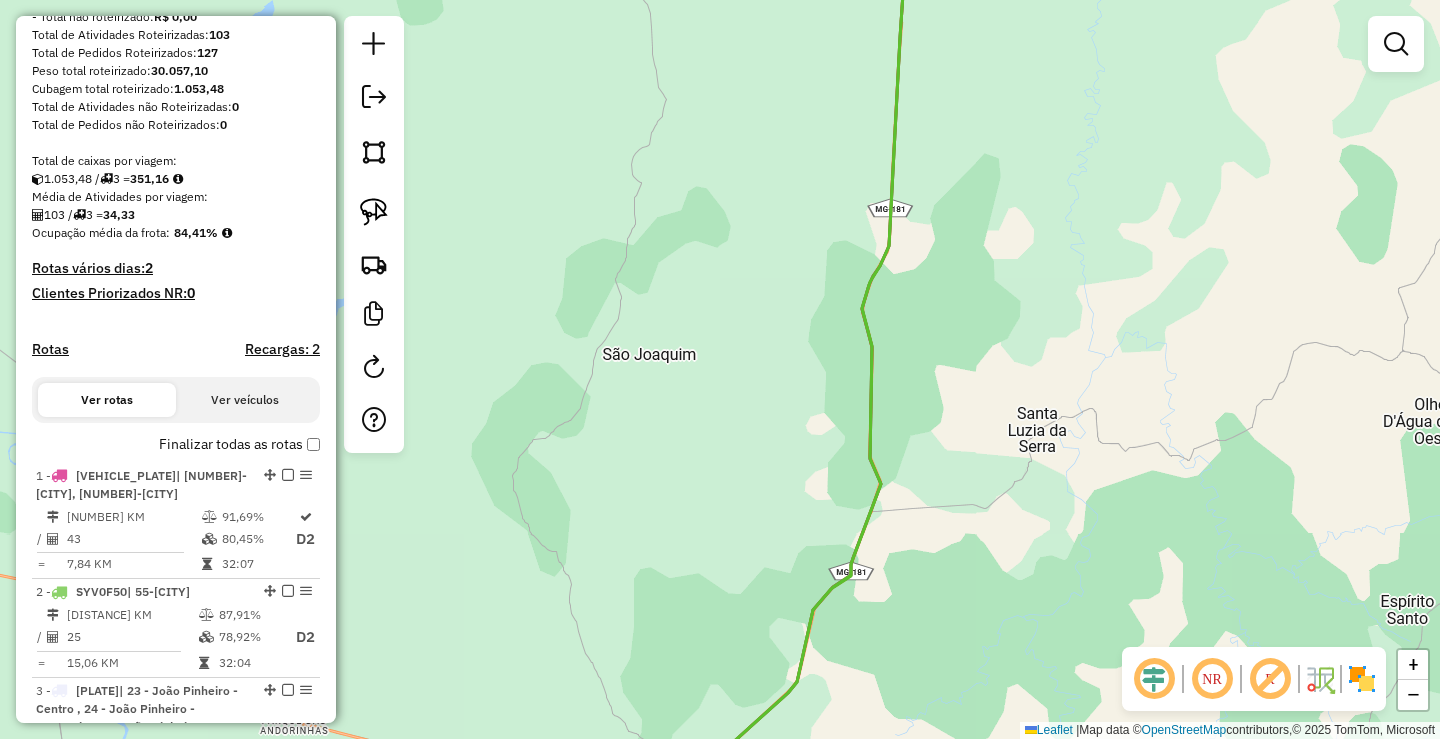 drag, startPoint x: 971, startPoint y: 308, endPoint x: 897, endPoint y: 570, distance: 272.24988 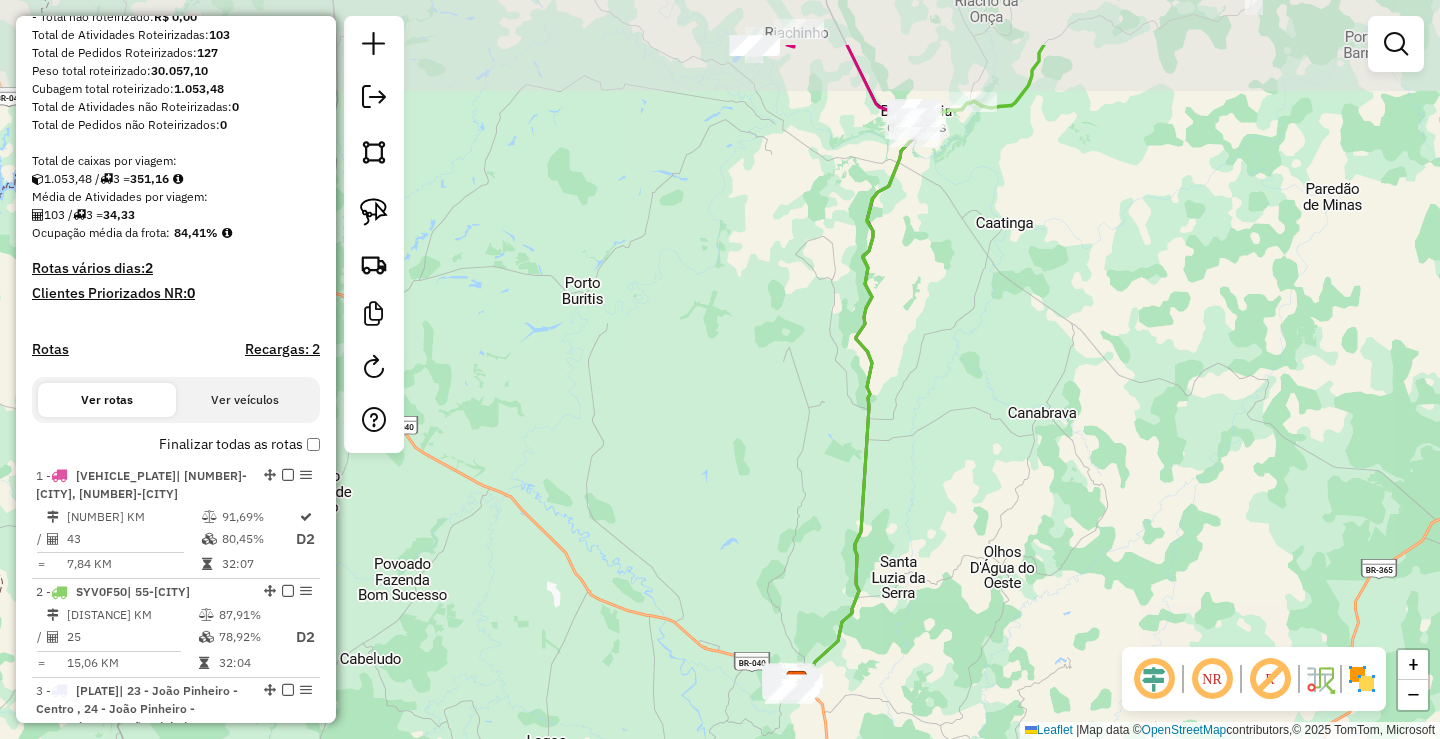 drag, startPoint x: 991, startPoint y: 329, endPoint x: 951, endPoint y: 423, distance: 102.156746 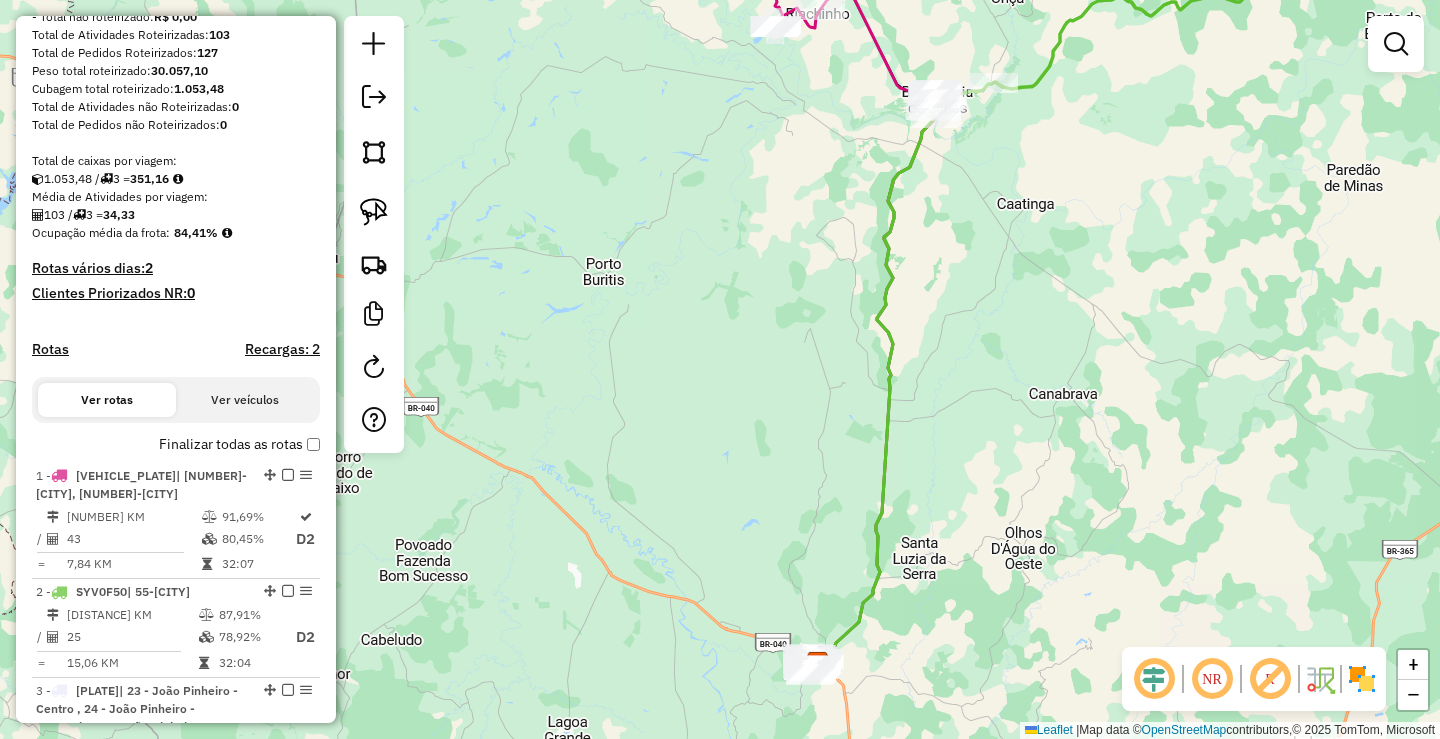 drag, startPoint x: 1011, startPoint y: 361, endPoint x: 1042, endPoint y: 311, distance: 58.830265 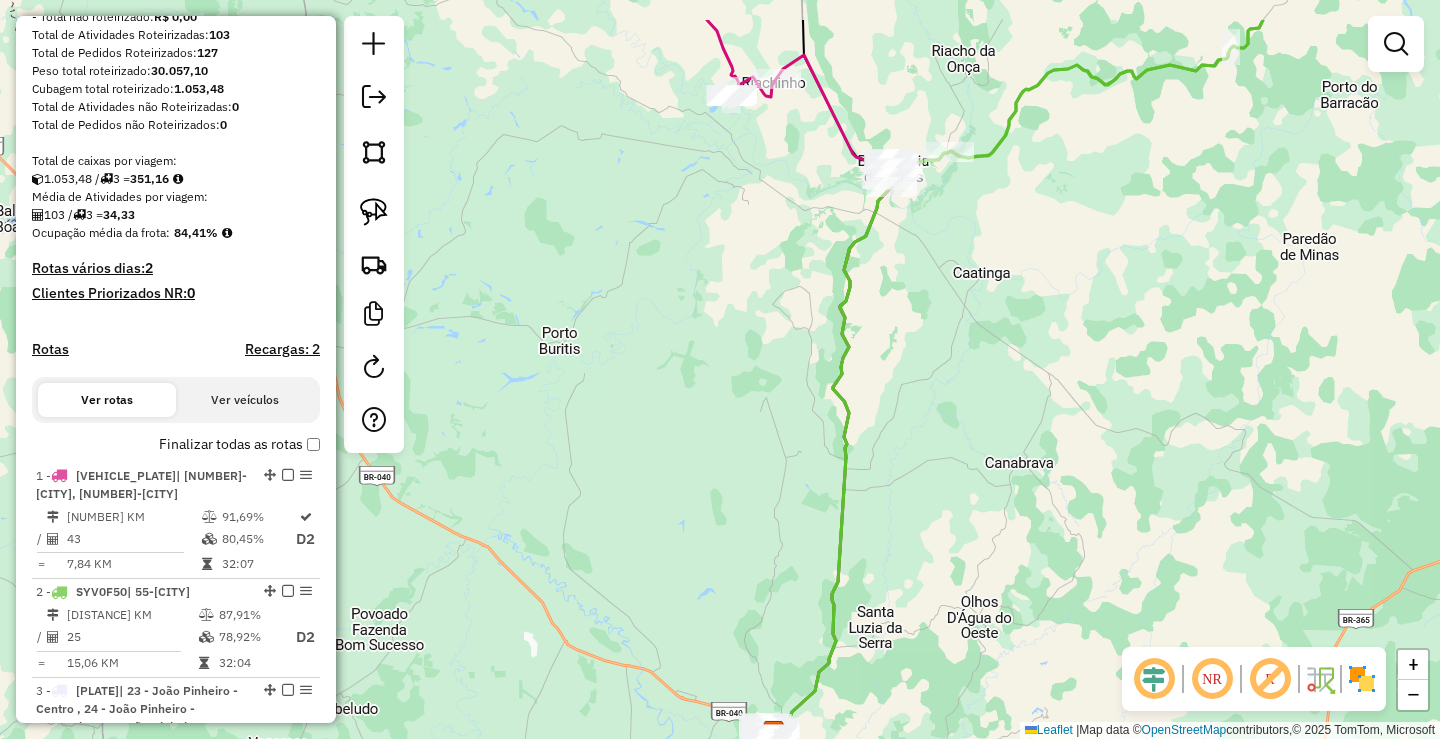 drag, startPoint x: 978, startPoint y: 207, endPoint x: 896, endPoint y: 360, distance: 173.5886 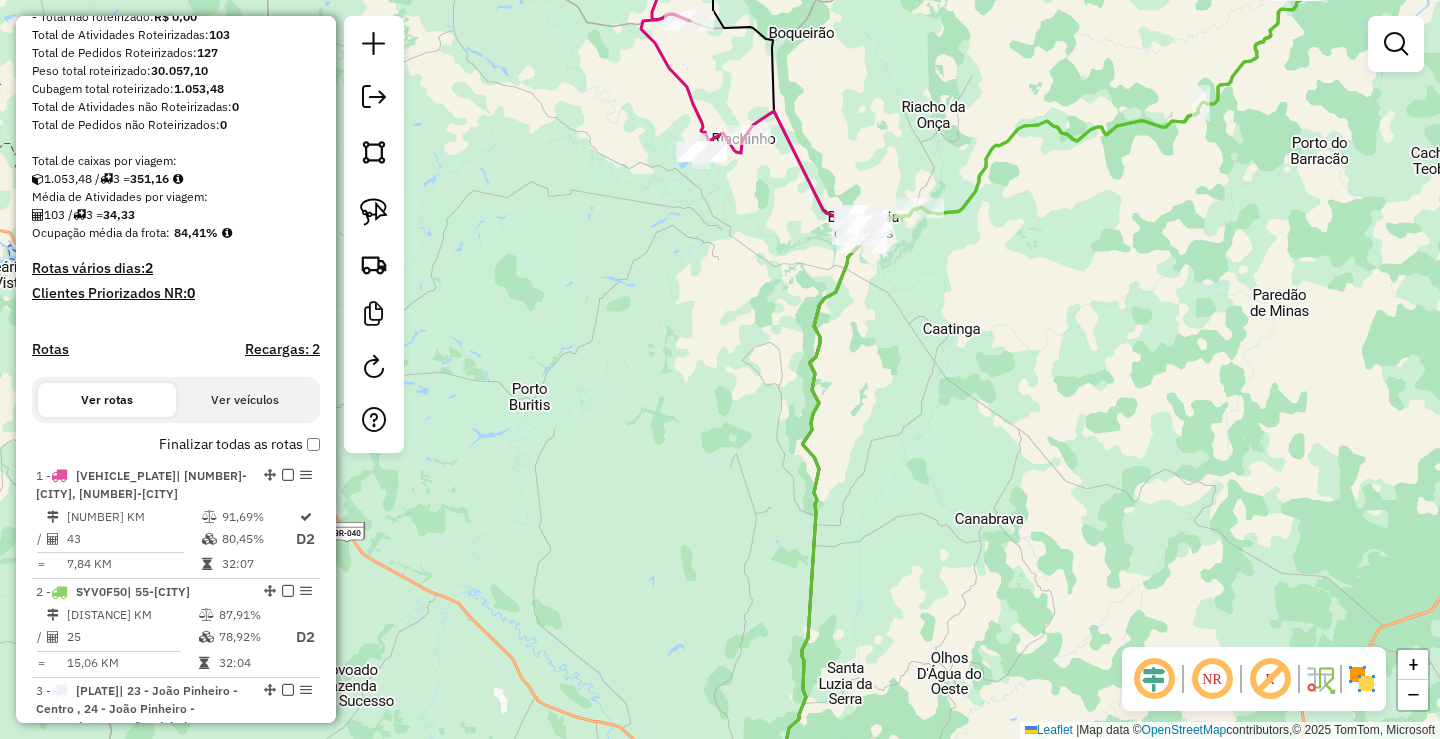 drag, startPoint x: 1274, startPoint y: 245, endPoint x: 1057, endPoint y: 380, distance: 255.56604 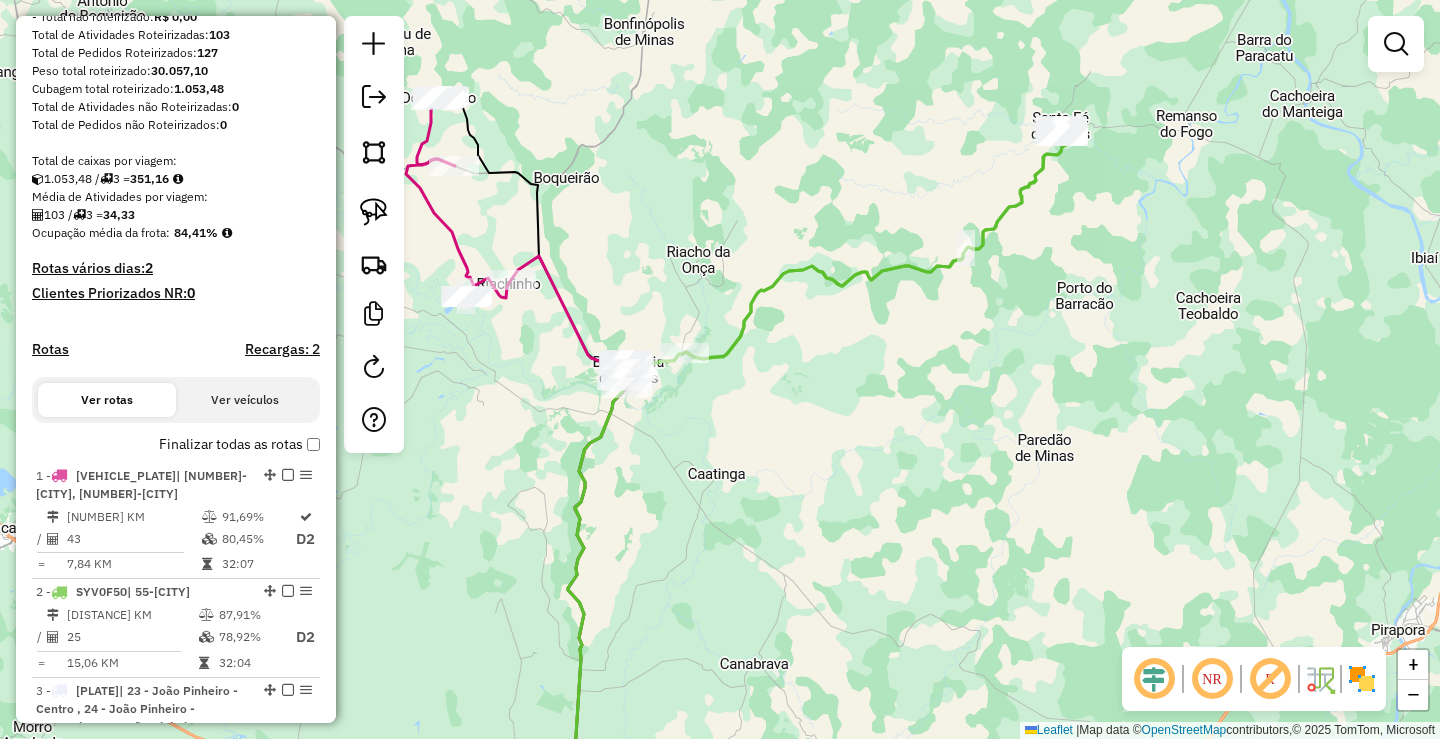 drag, startPoint x: 909, startPoint y: 414, endPoint x: 930, endPoint y: 408, distance: 21.84033 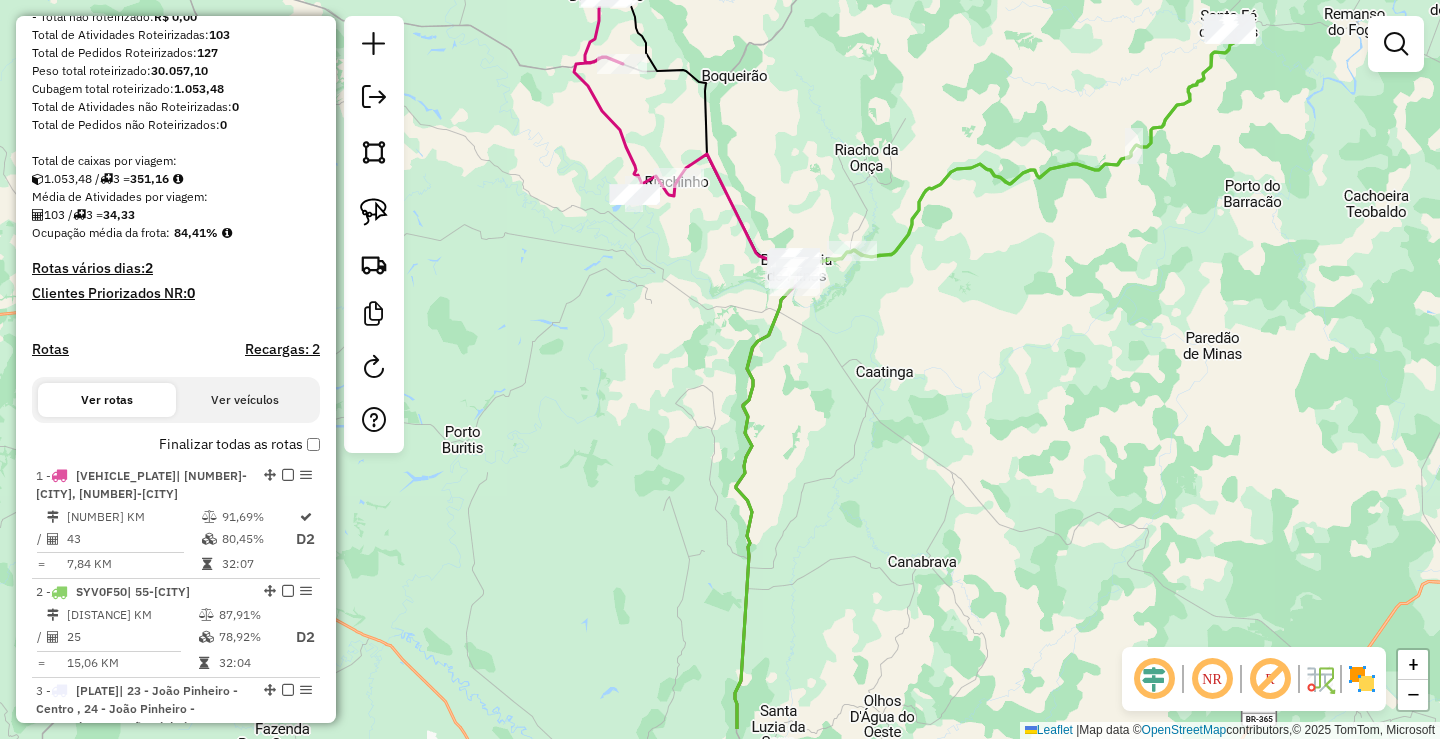 drag, startPoint x: 805, startPoint y: 597, endPoint x: 1044, endPoint y: 329, distance: 359.0891 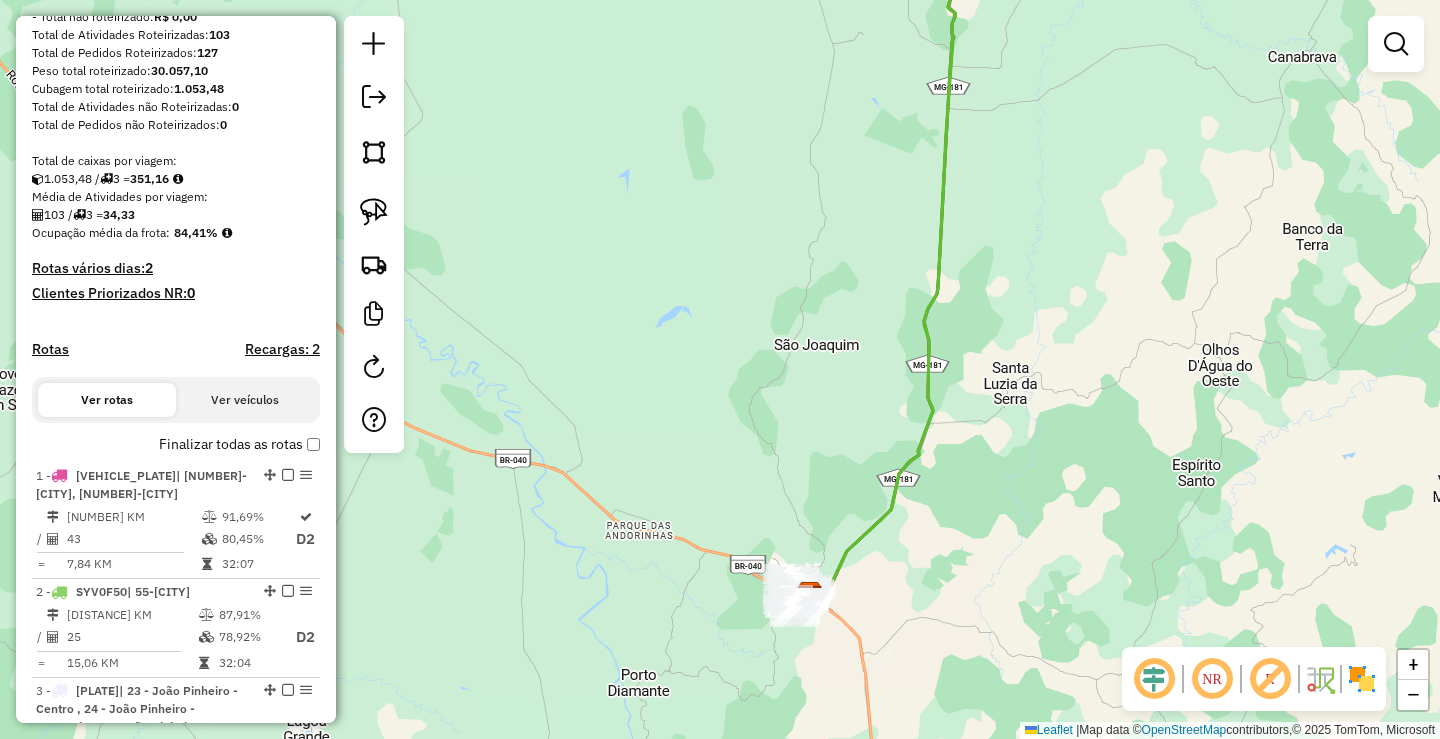 drag, startPoint x: 896, startPoint y: 618, endPoint x: 945, endPoint y: 505, distance: 123.16656 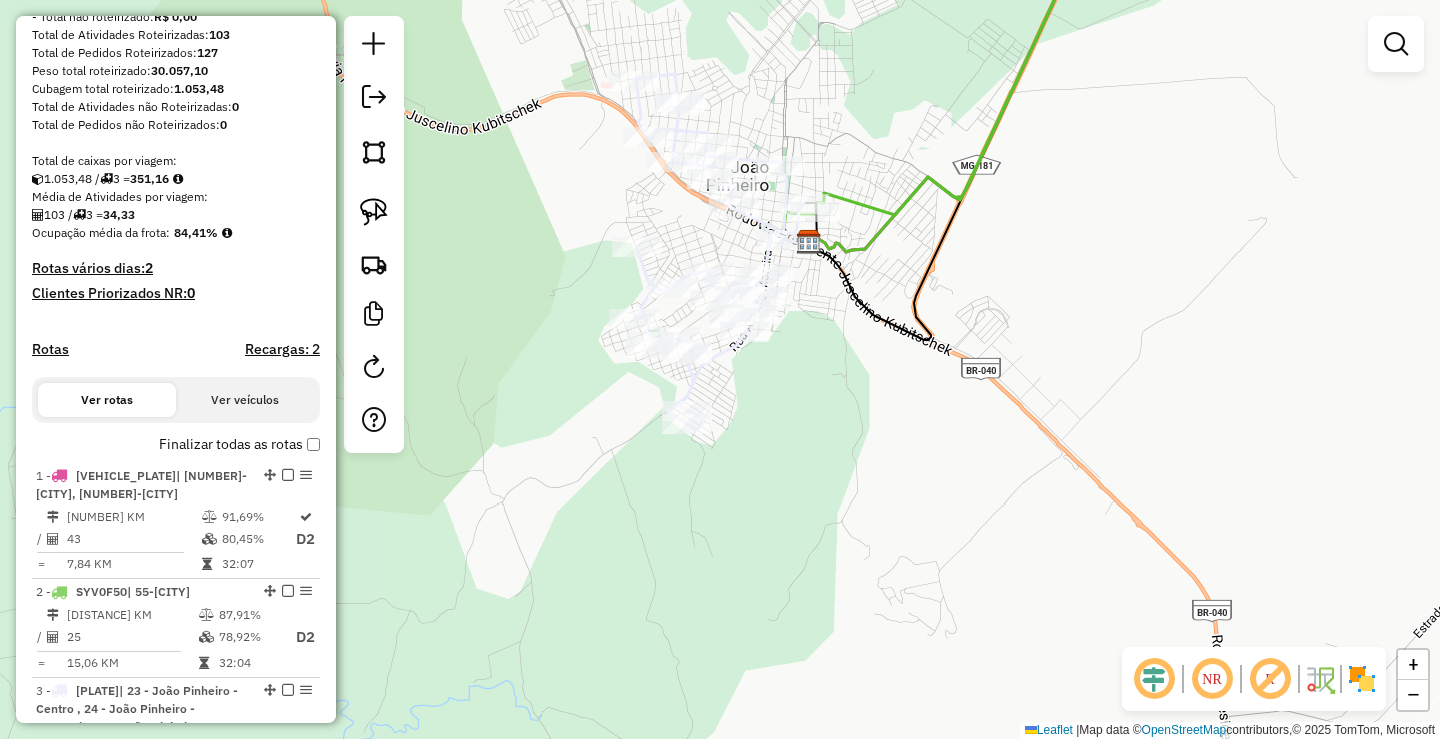 click on "Janela de atendimento Grade de atendimento Capacidade Transportadoras Veículos Cliente Pedidos  Rotas Selecione os dias de semana para filtrar as janelas de atendimento  Seg   Ter   Qua   Qui   Sex   Sáb   Dom  Informe o período da janela de atendimento: De: Até:  Filtrar exatamente a janela do cliente  Considerar janela de atendimento padrão  Selecione os dias de semana para filtrar as grades de atendimento  Seg   Ter   Qua   Qui   Sex   Sáb   Dom   Considerar clientes sem dia de atendimento cadastrado  Clientes fora do dia de atendimento selecionado Filtrar as atividades entre os valores definidos abaixo:  Peso mínimo:   Peso máximo:   Cubagem mínima:   Cubagem máxima:   De:   Até:  Filtrar as atividades entre o tempo de atendimento definido abaixo:  De:   Até:   Considerar capacidade total dos clientes não roteirizados Transportadora: Selecione um ou mais itens Tipo de veículo: Selecione um ou mais itens Veículo: Selecione um ou mais itens Motorista: Selecione um ou mais itens Nome: Rótulo:" 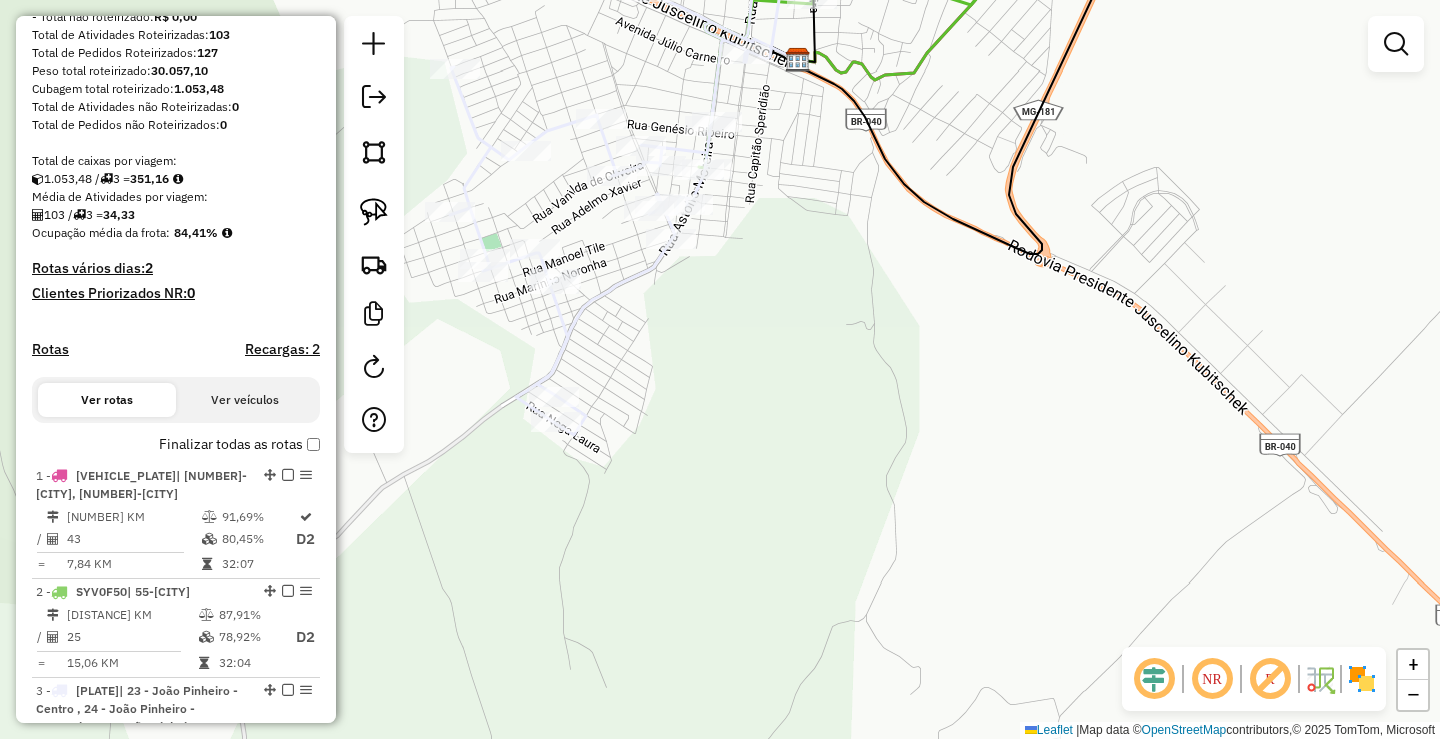 drag, startPoint x: 848, startPoint y: 316, endPoint x: 832, endPoint y: 391, distance: 76.687675 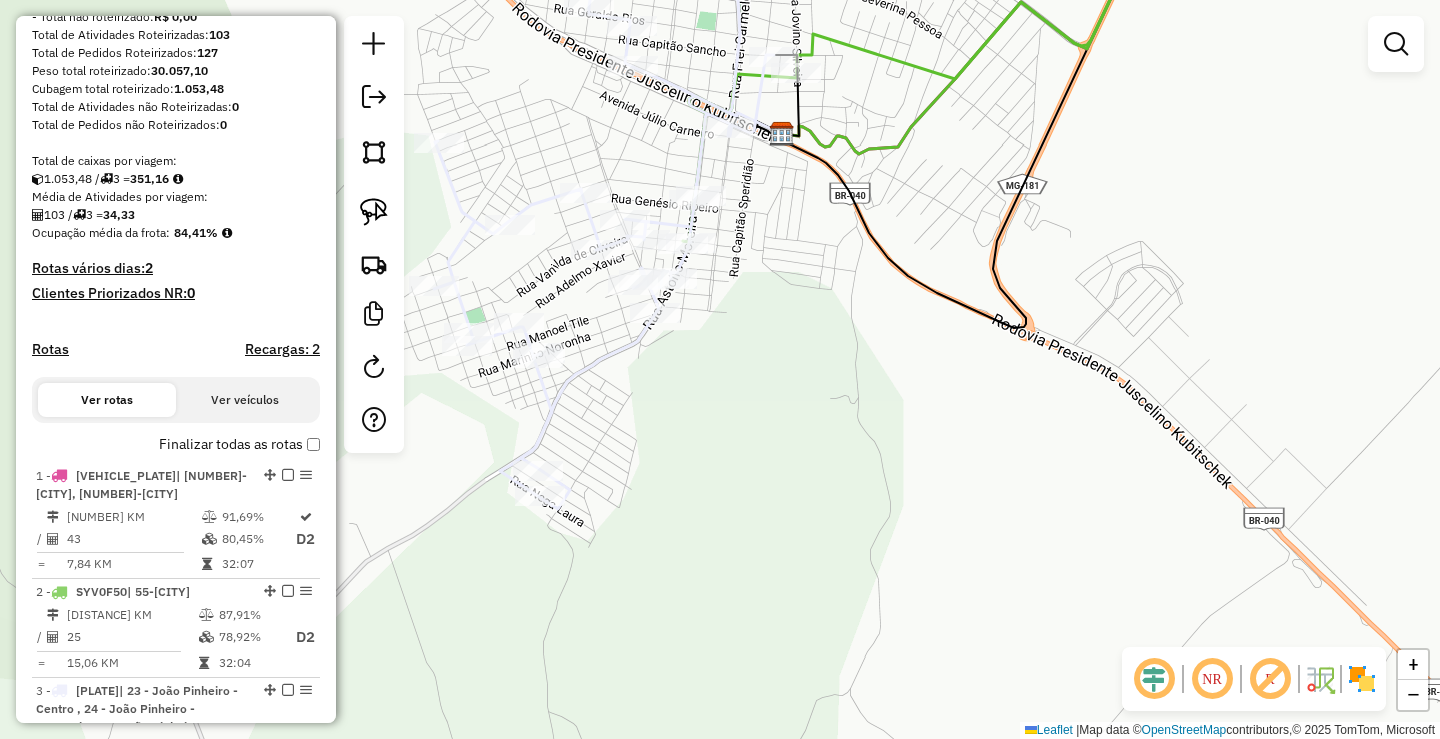 drag, startPoint x: 818, startPoint y: 341, endPoint x: 822, endPoint y: 413, distance: 72.11102 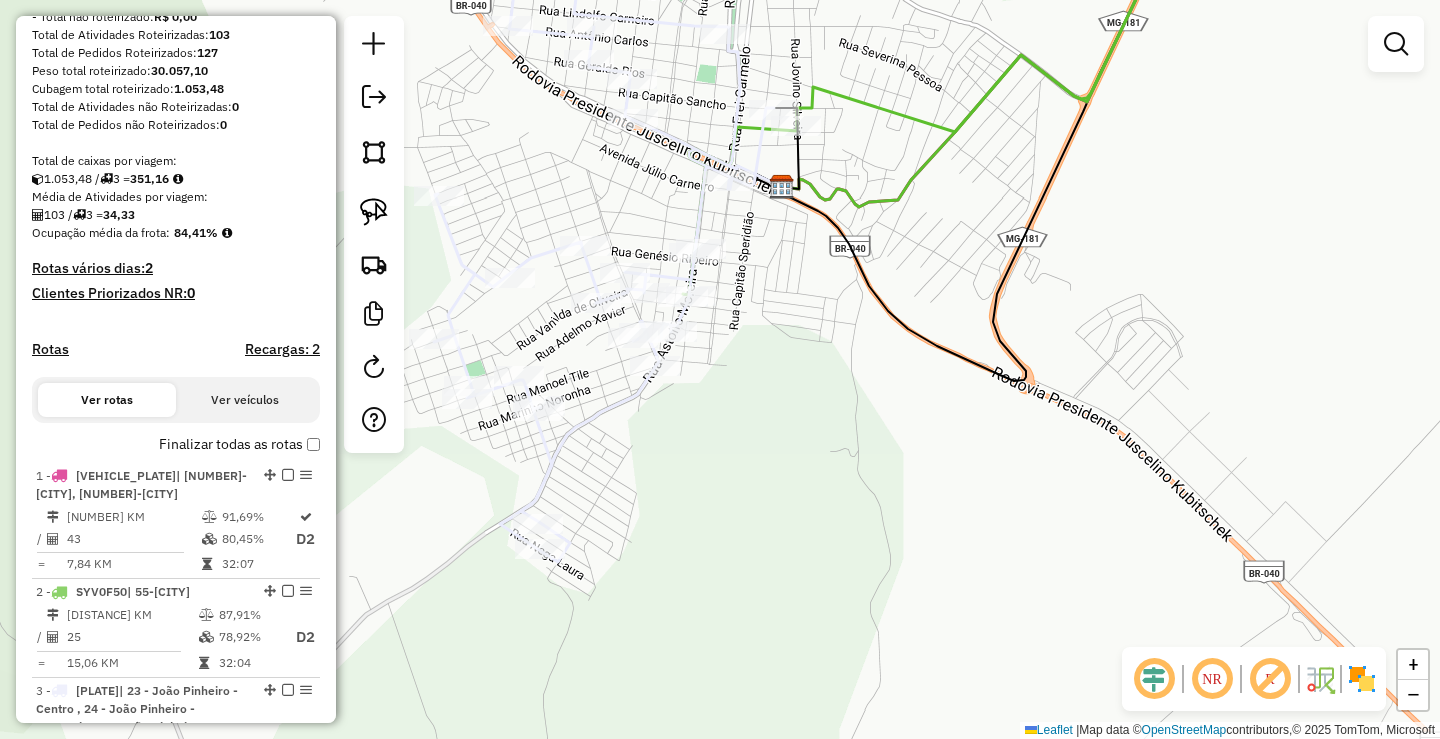 drag, startPoint x: 763, startPoint y: 383, endPoint x: 788, endPoint y: 402, distance: 31.400637 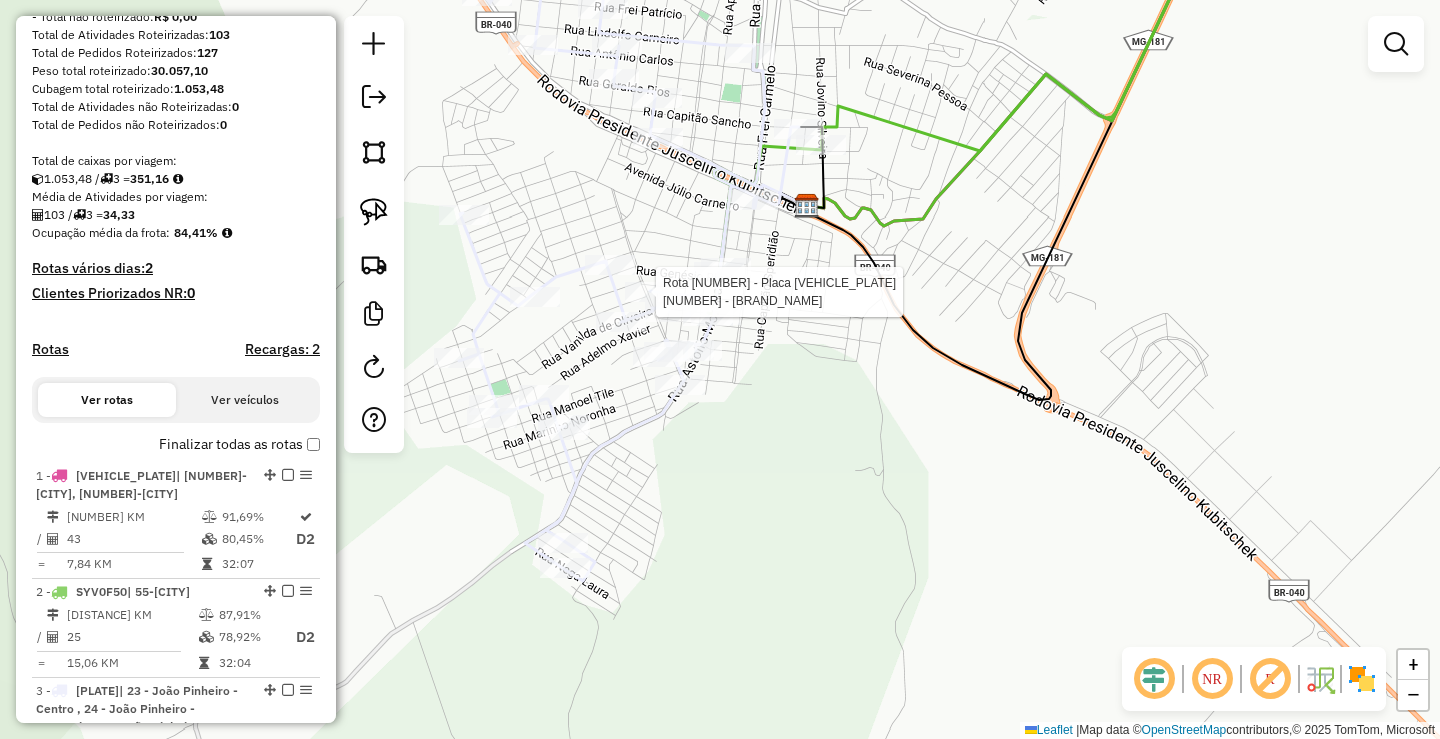 select on "*********" 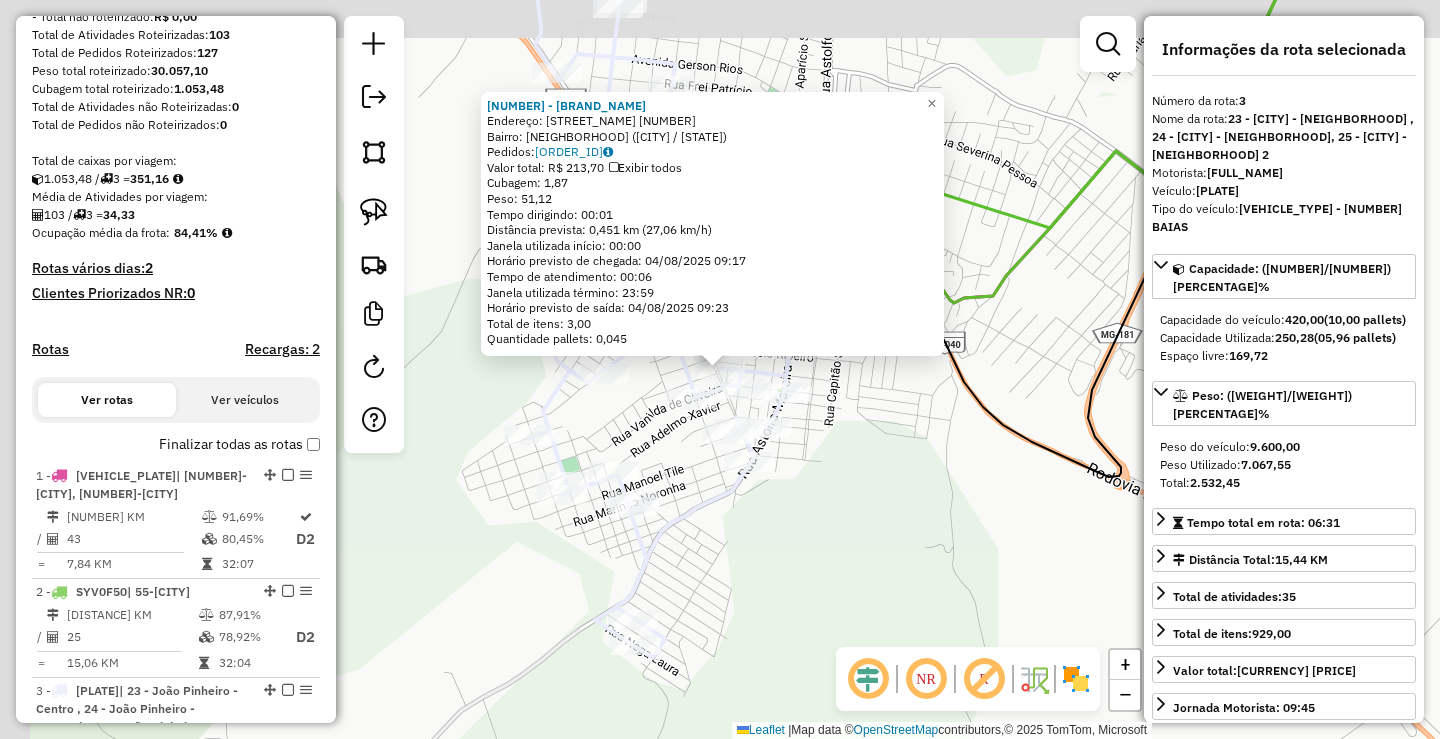 scroll, scrollTop: 503, scrollLeft: 0, axis: vertical 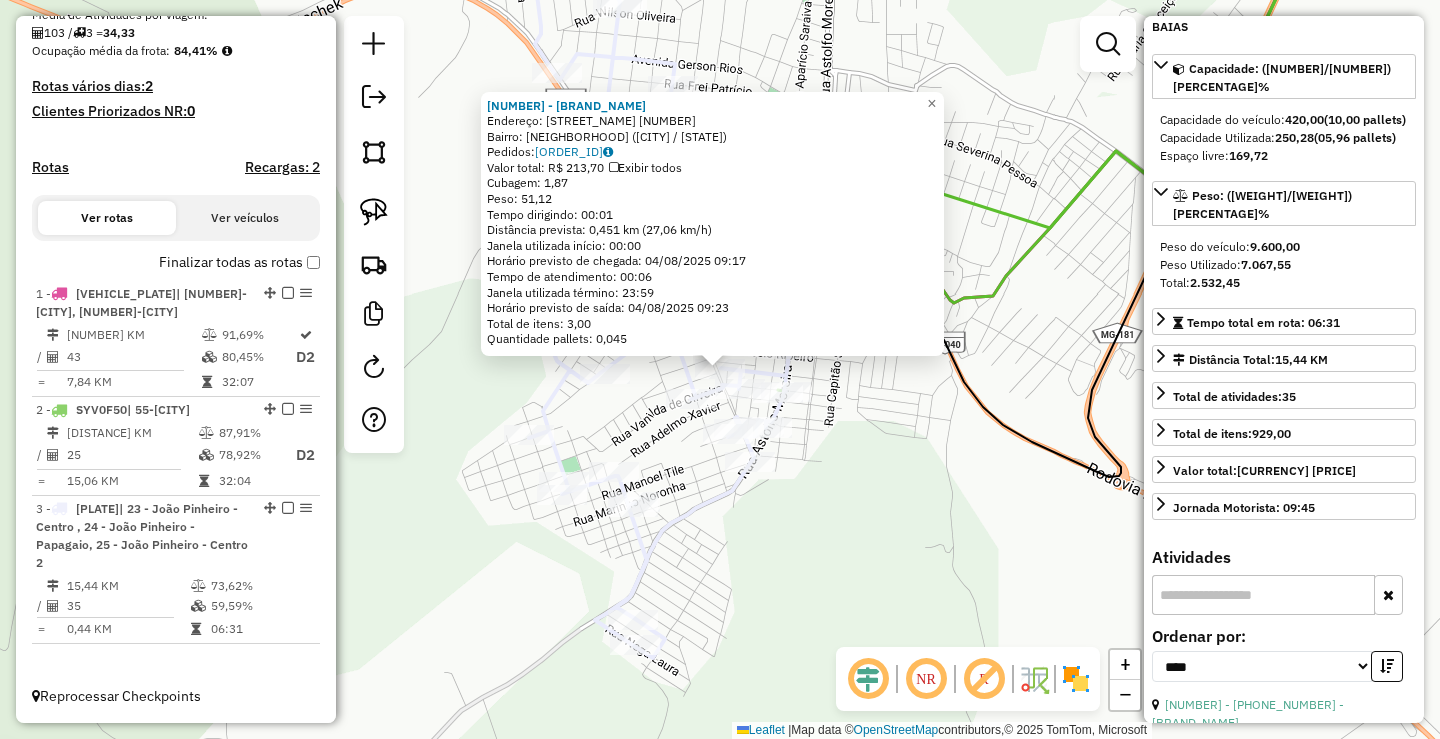 click on "[NUMBER] - MERCEARIA BATISTA  Endereço:  DONA ZICA [NUMBER]   Bairro: CENTRO ([CITY] / MG)   Pedidos:  [ORDER_ID]   Valor total: R$ [PRICE]   Exibir todos   Cubagem: [CUBAGE]  Peso: [WEIGHT]  Tempo dirigindo: [TIME]   Distância prevista: [DISTANCE] km ([SPEED])   Janela utilizada início: [TIME]   Horário previsto de chegada: [DATE] [TIME]   Tempo de atendimento: [TIME]   Janela utilizada término: [TIME]   Horário previsto de saída: [DATE] [TIME]   Total de itens: [ITEMS]   Quantidade pallets: [PALLETS]  × Janela de atendimento Grade de atendimento Capacidade Transportadoras Veículos Cliente Pedidos  Rotas Selecione os dias de semana para filtrar as janelas de atendimento  Seg   Ter   Qua   Qui   Sex   Sáb   Dom  Informe o período da janela de atendimento: De: Até:  Filtrar exatamente a janela do cliente  Considerar janela de atendimento padrão  Selecione os dias de semana para filtrar as grades de atendimento  Seg   Ter   Qua   Qui   Sex   Sáb   Dom   Considerar clientes sem dia de atendimento cadastrado  De:  +" 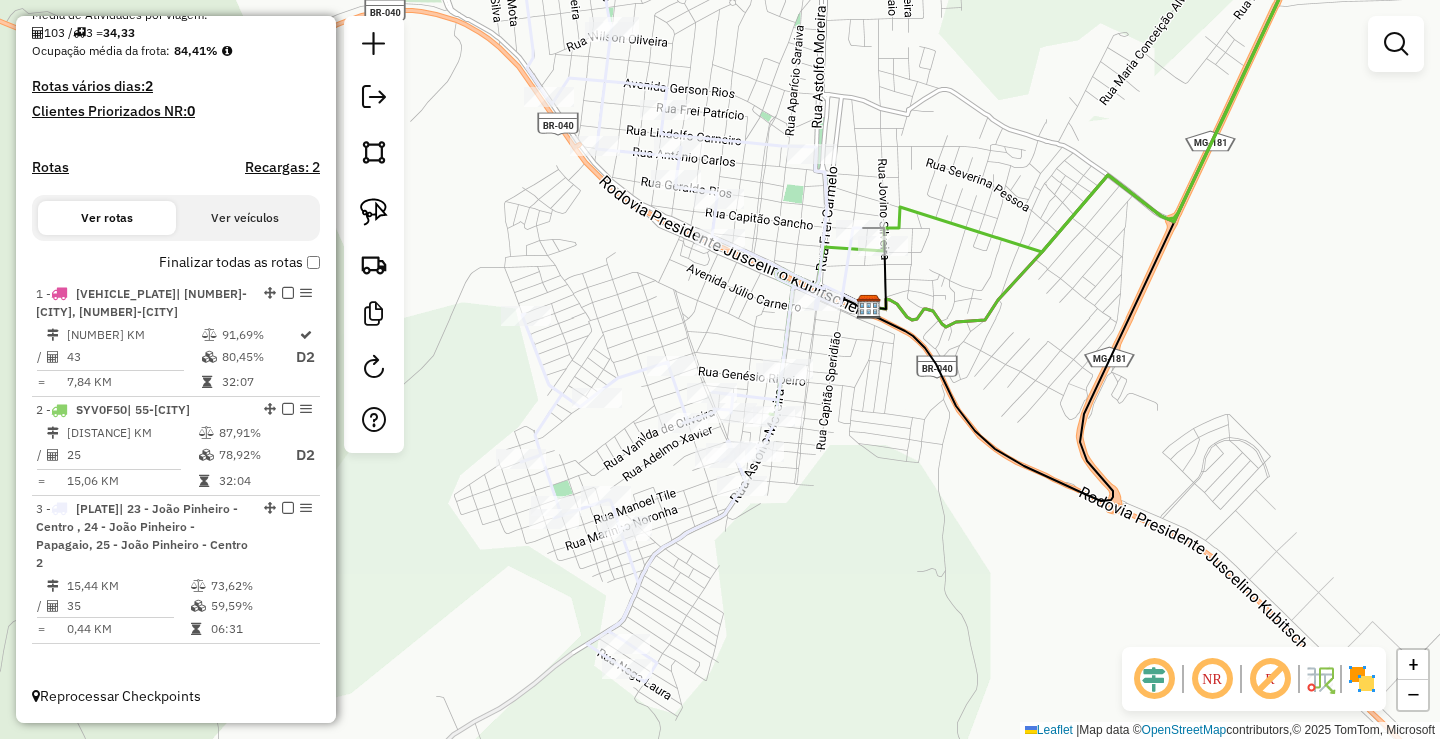 drag, startPoint x: 894, startPoint y: 403, endPoint x: 880, endPoint y: 434, distance: 34.0147 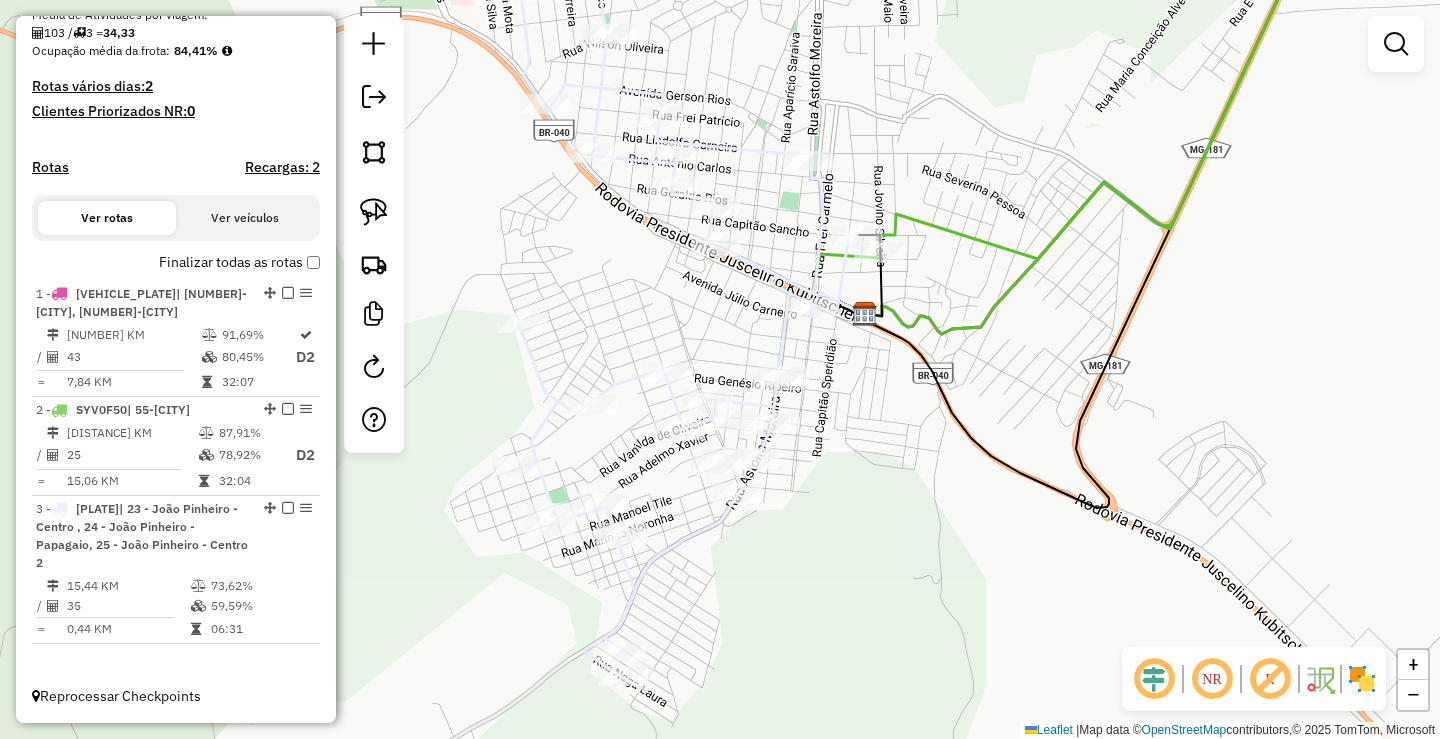 drag, startPoint x: 891, startPoint y: 438, endPoint x: 912, endPoint y: 433, distance: 21.587032 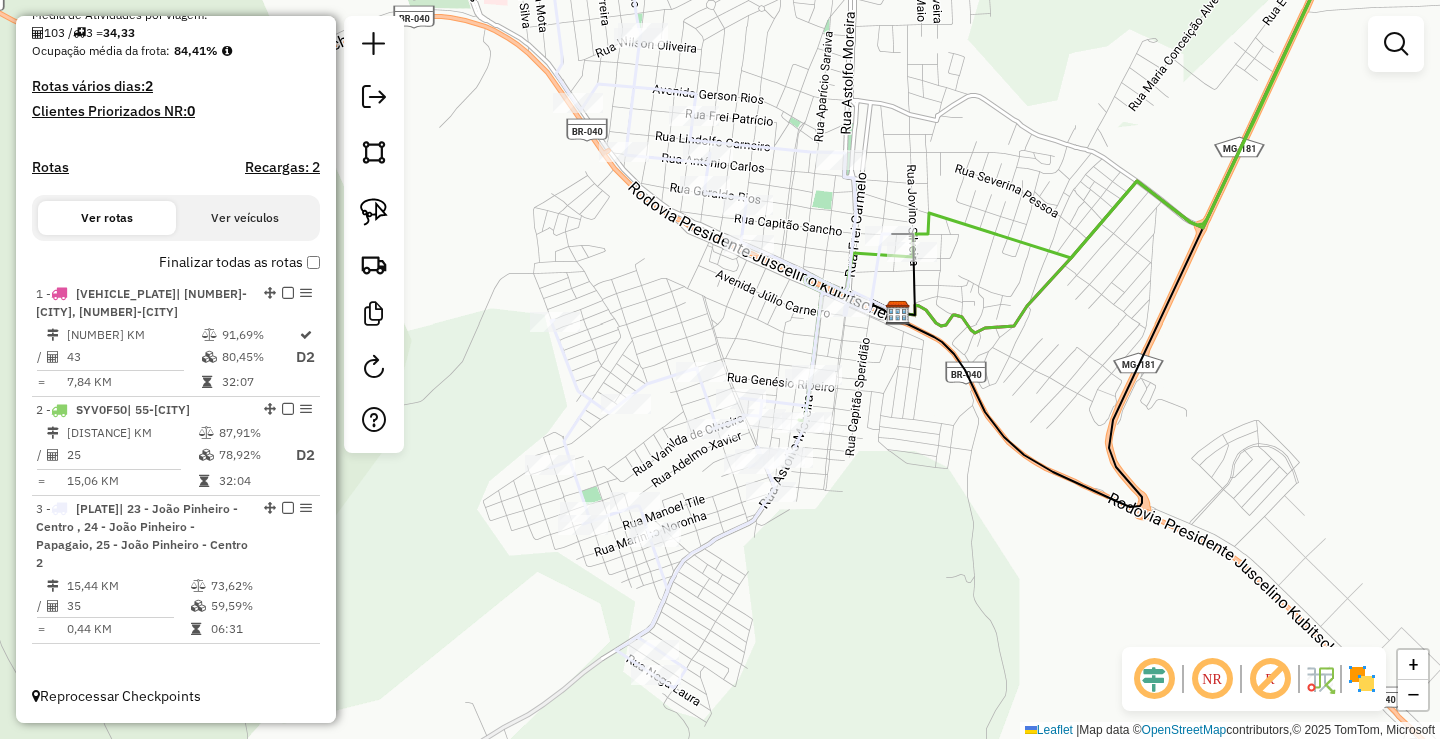 drag, startPoint x: 954, startPoint y: 472, endPoint x: 942, endPoint y: 478, distance: 13.416408 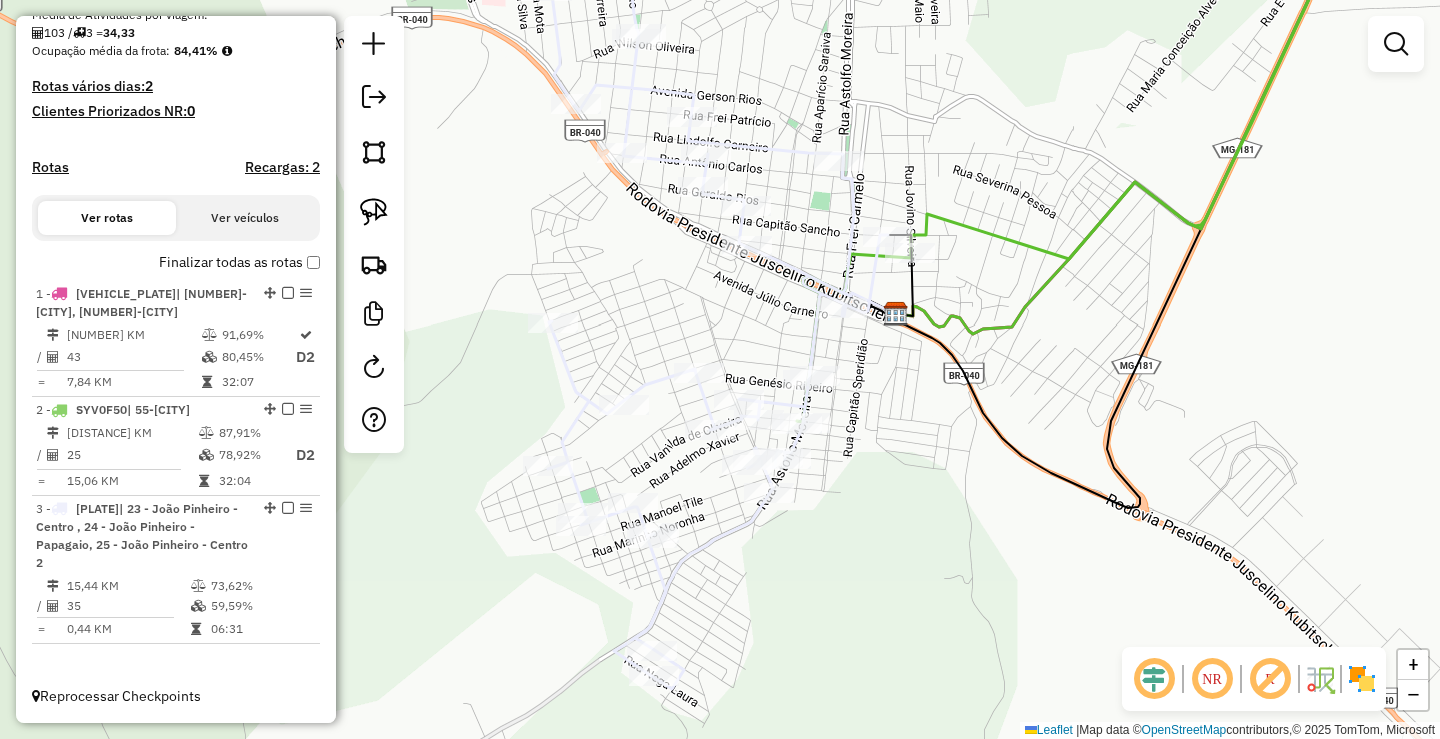 scroll, scrollTop: 203, scrollLeft: 0, axis: vertical 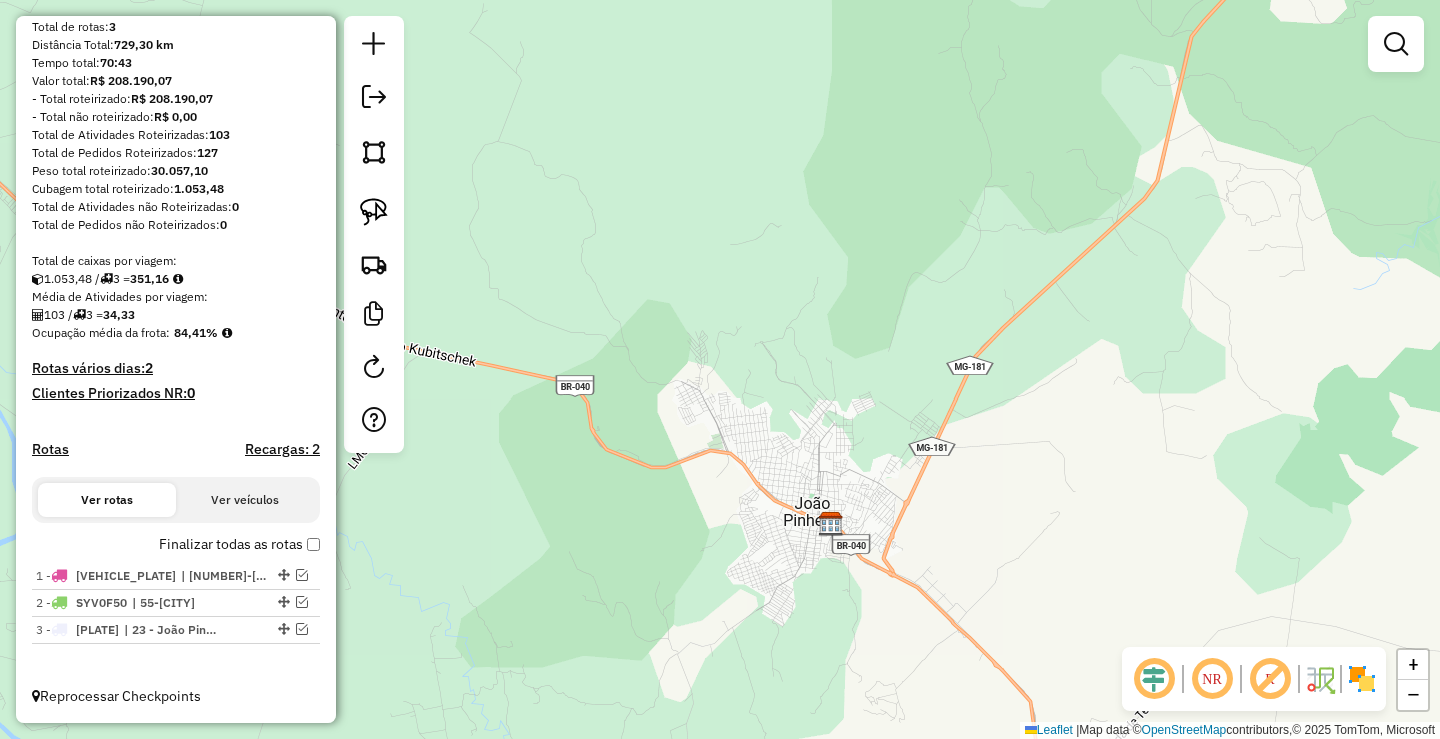drag, startPoint x: 1158, startPoint y: 418, endPoint x: 1026, endPoint y: 525, distance: 169.92056 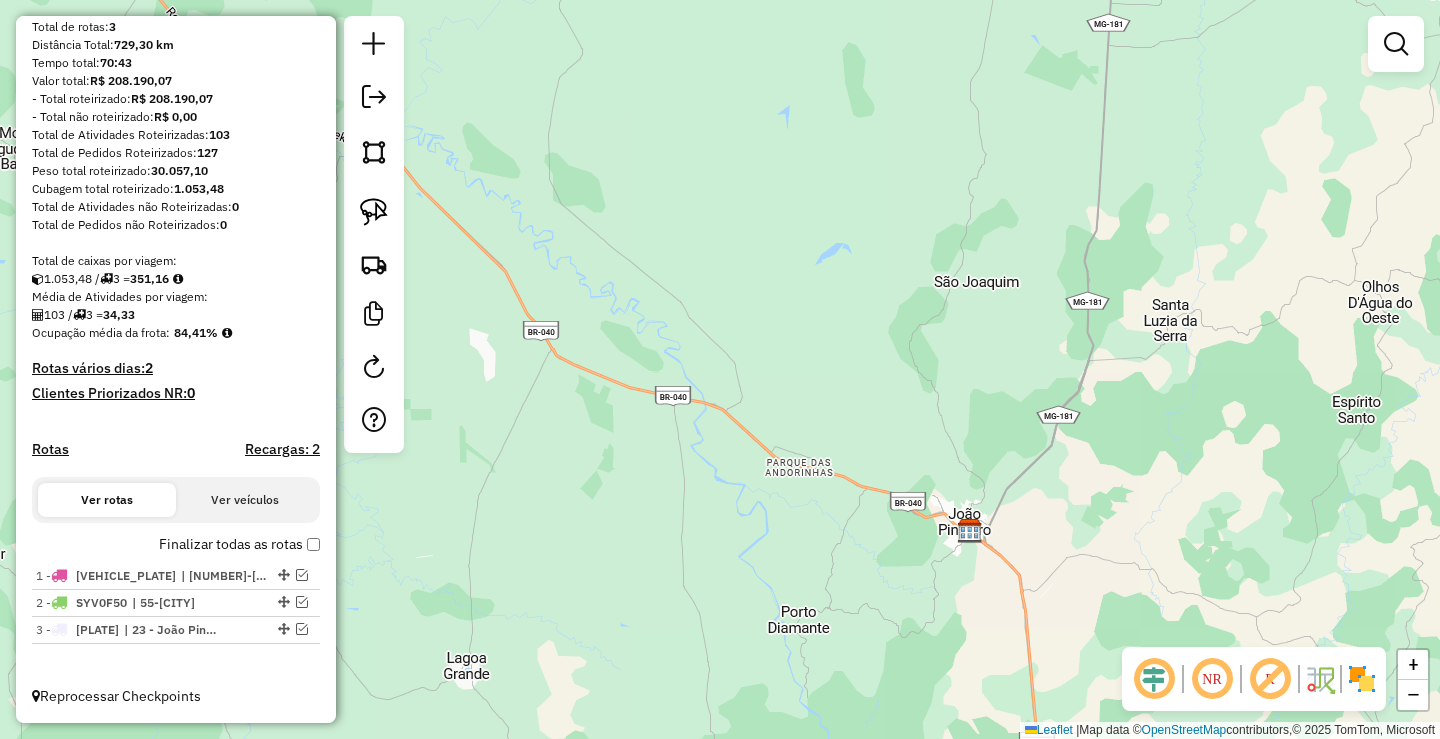 drag, startPoint x: 1241, startPoint y: 357, endPoint x: 937, endPoint y: 588, distance: 381.80756 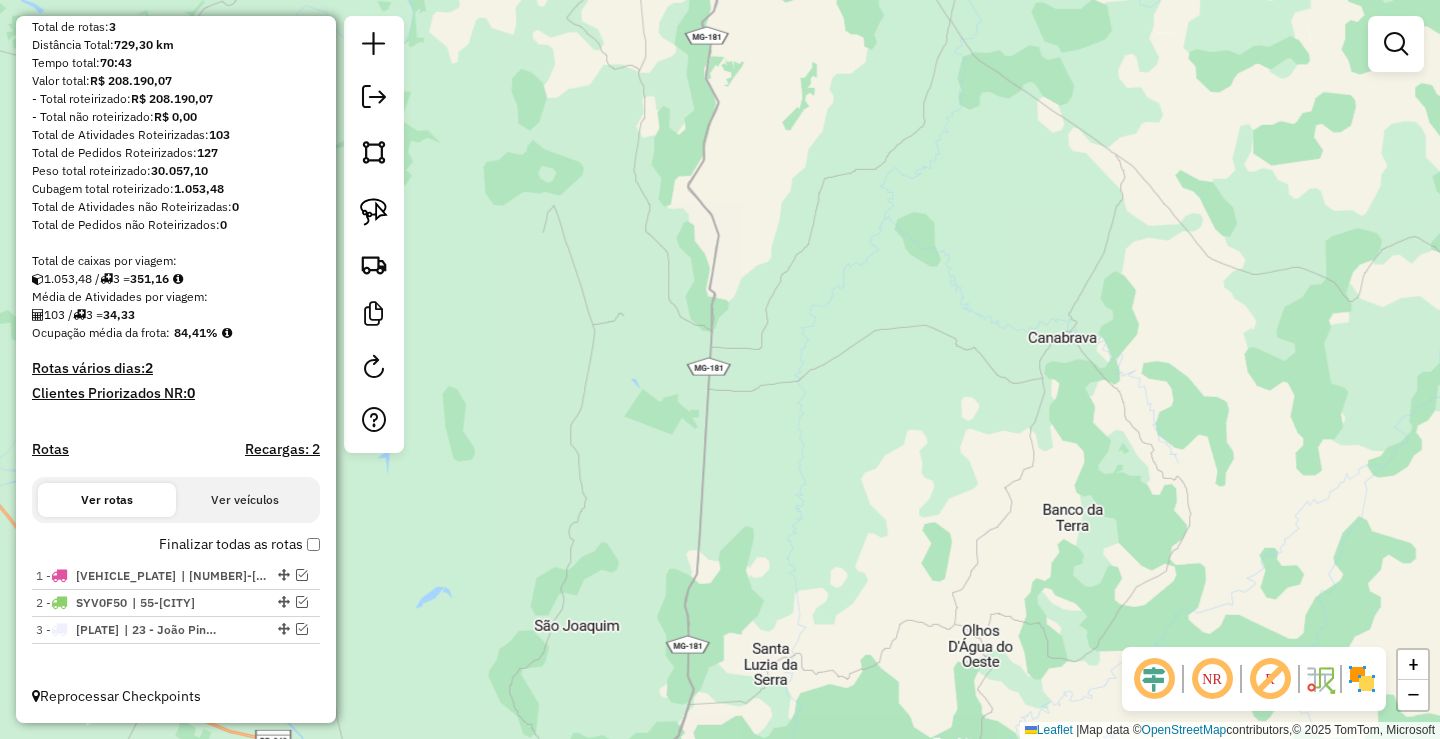 drag, startPoint x: 1033, startPoint y: 500, endPoint x: 1035, endPoint y: 541, distance: 41.04875 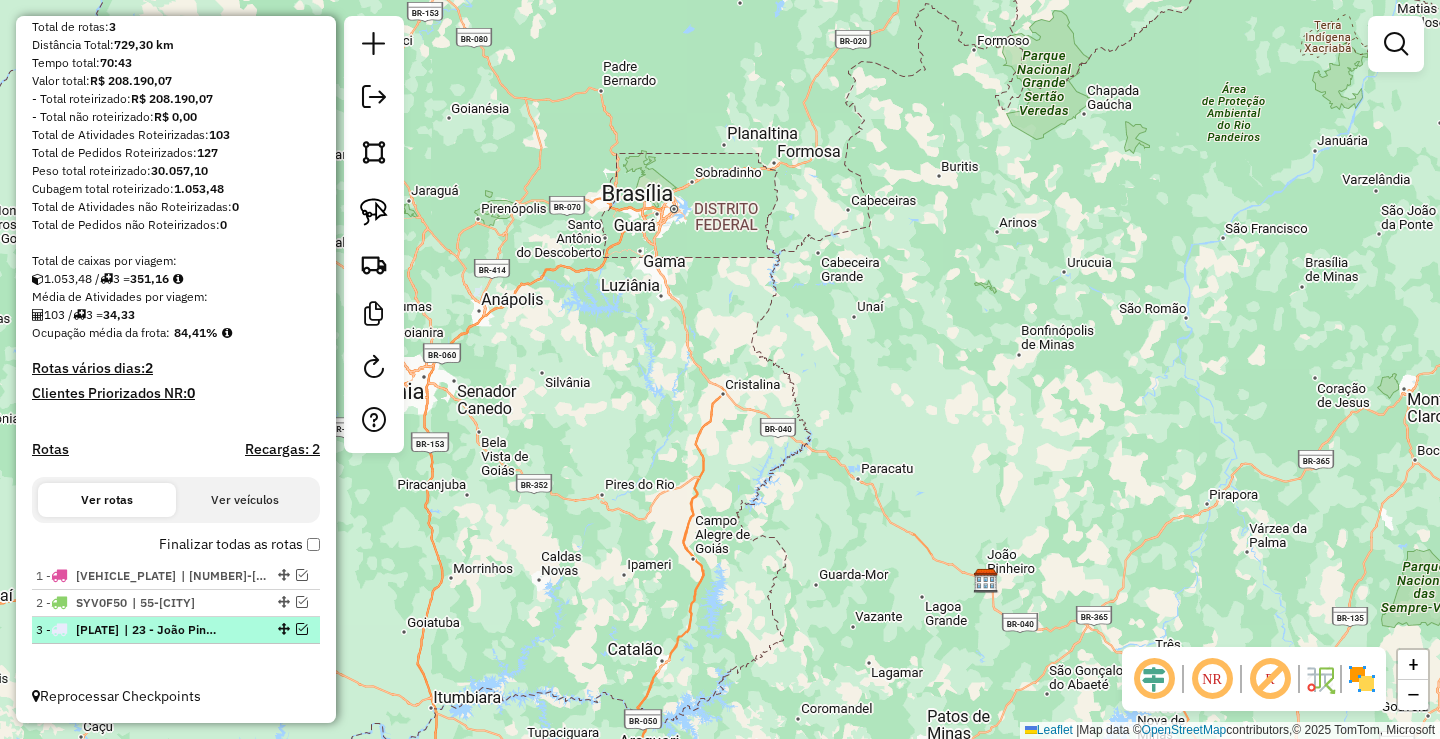 click at bounding box center (302, 629) 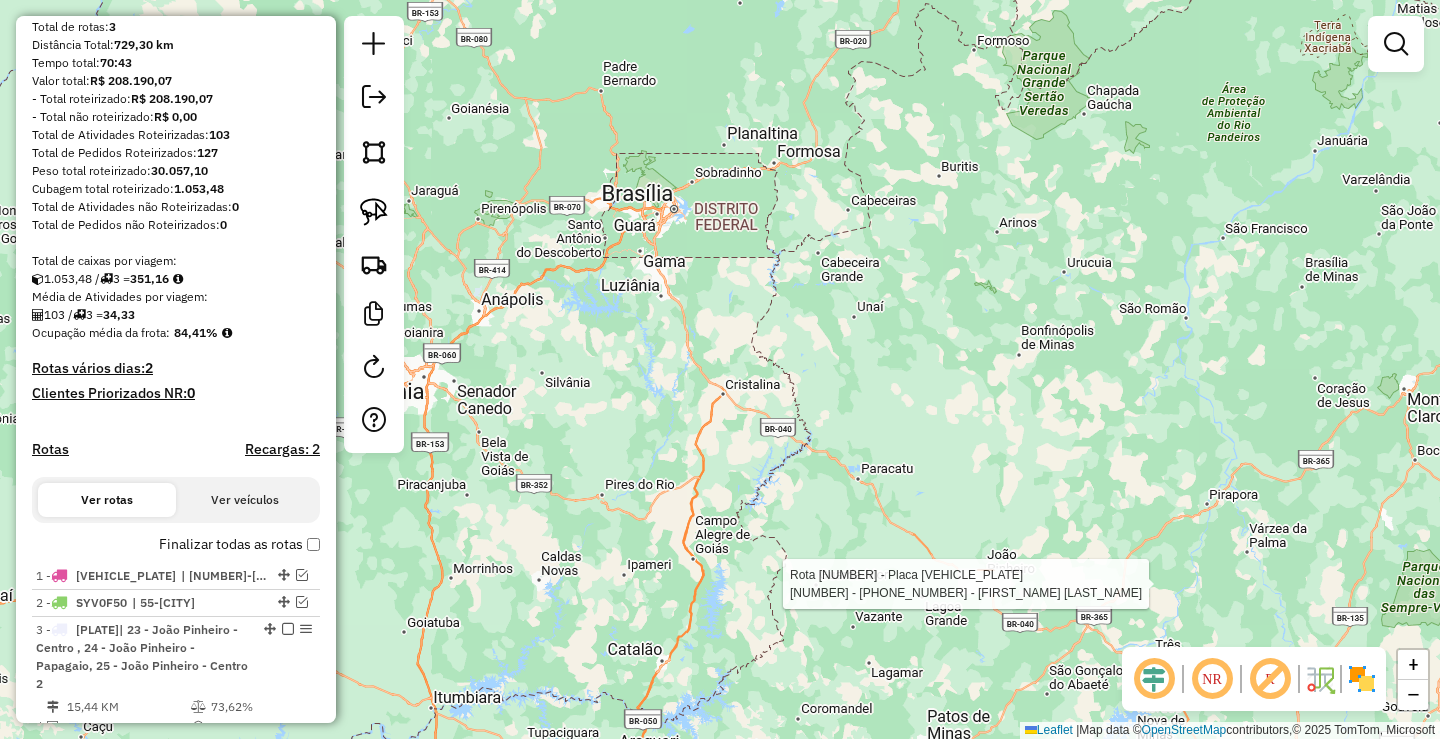 select on "*********" 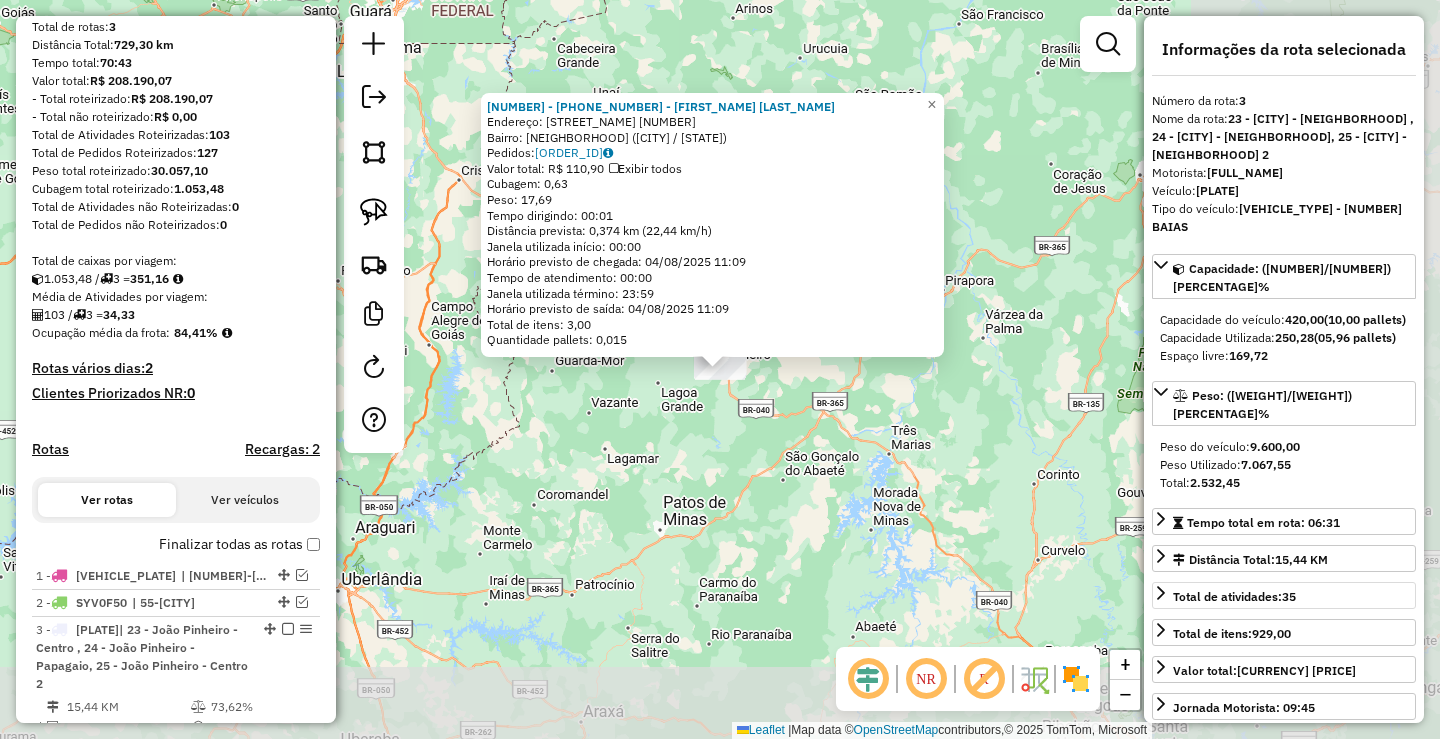 scroll, scrollTop: 324, scrollLeft: 0, axis: vertical 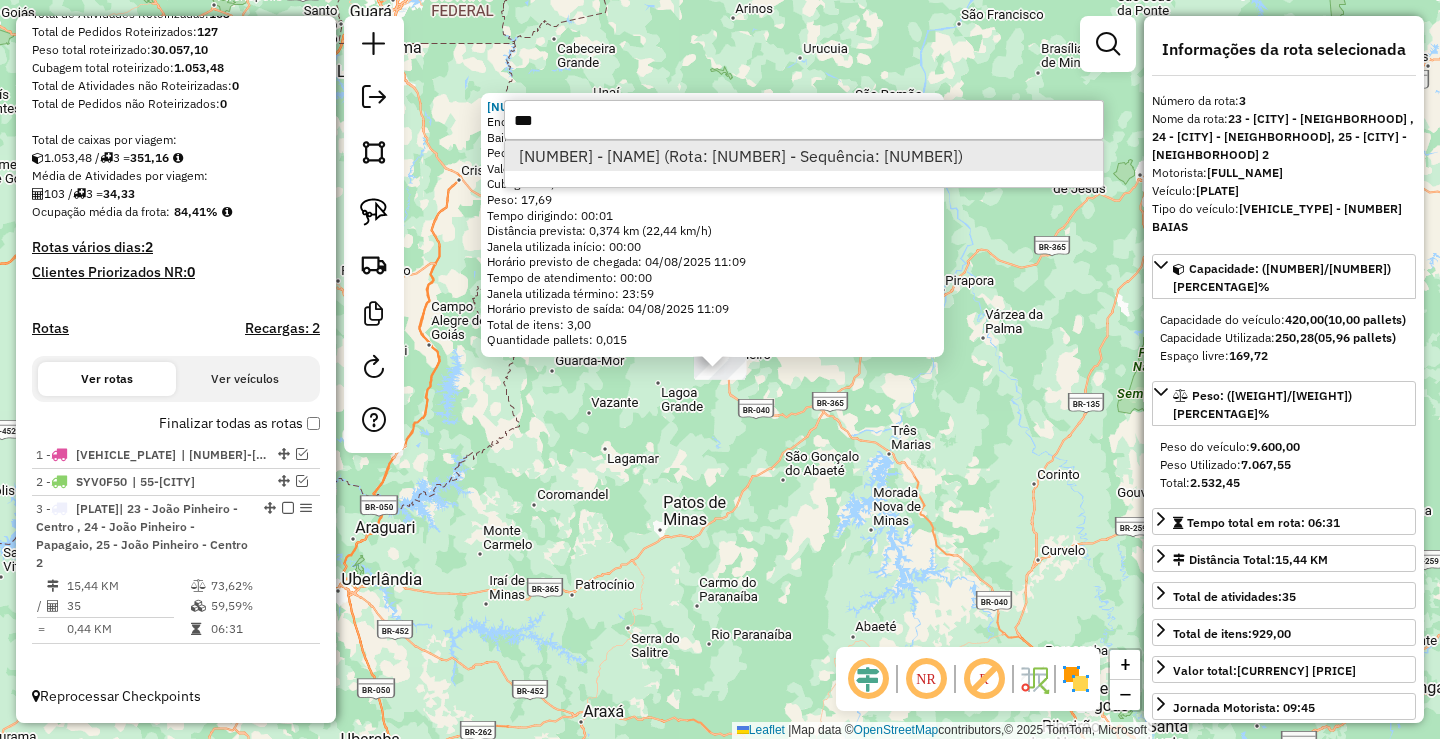 type on "***" 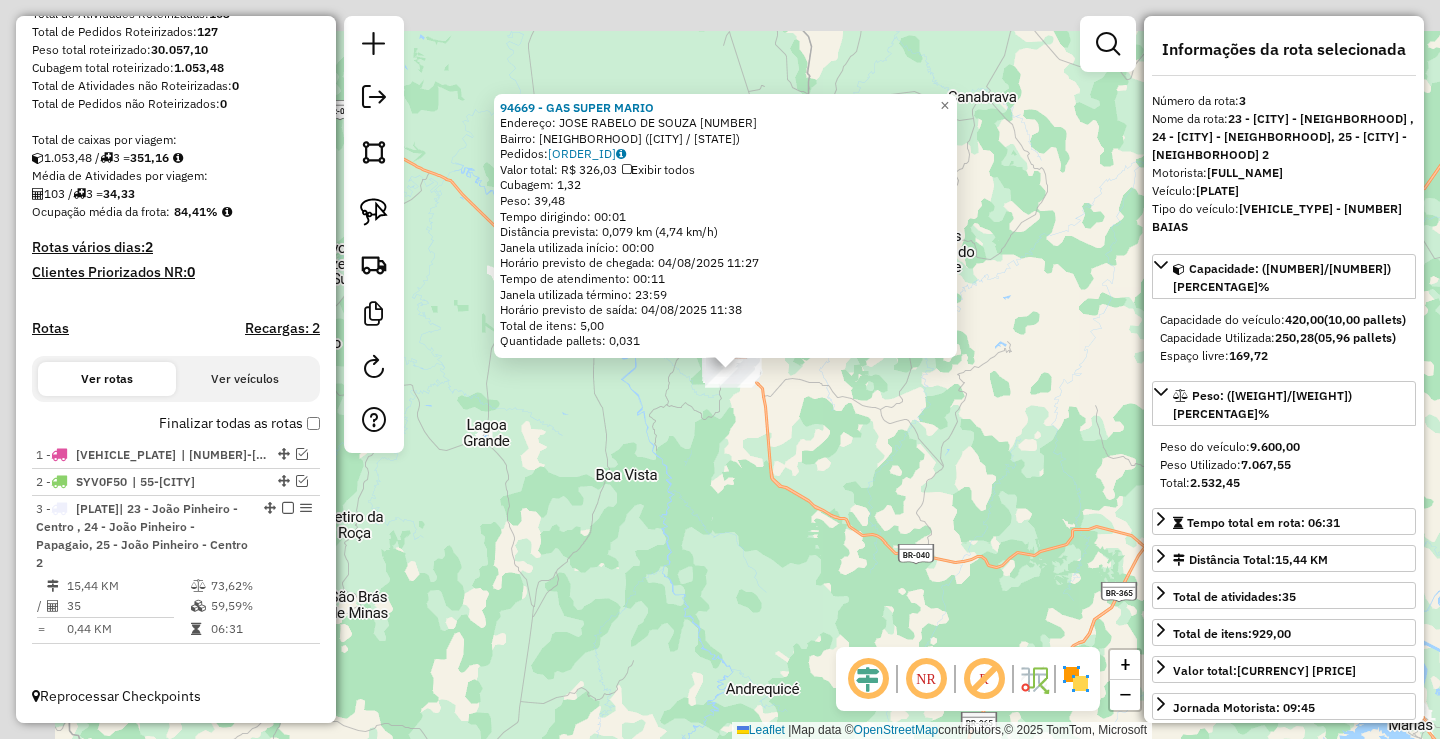 drag, startPoint x: 466, startPoint y: 367, endPoint x: 696, endPoint y: 550, distance: 293.92004 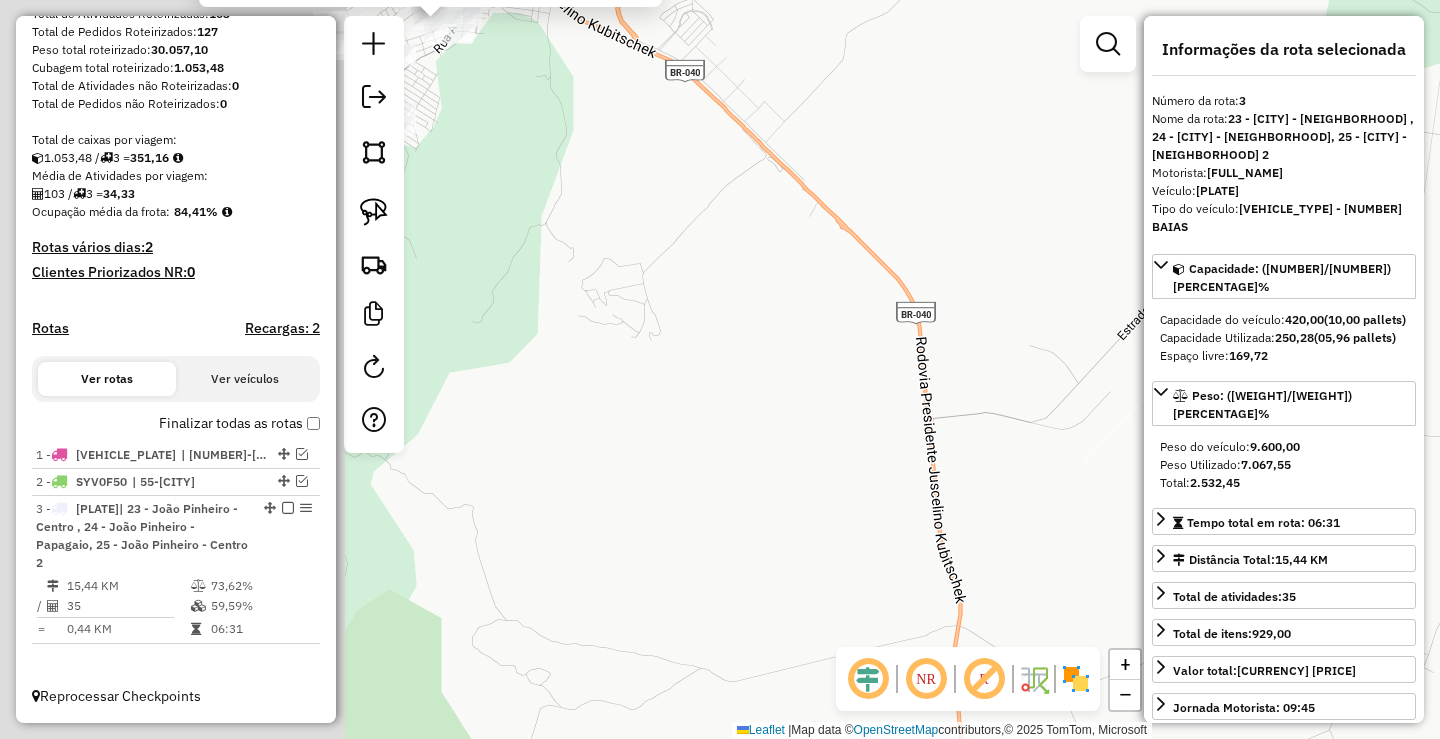 drag, startPoint x: 616, startPoint y: 407, endPoint x: 1109, endPoint y: 556, distance: 515.0243 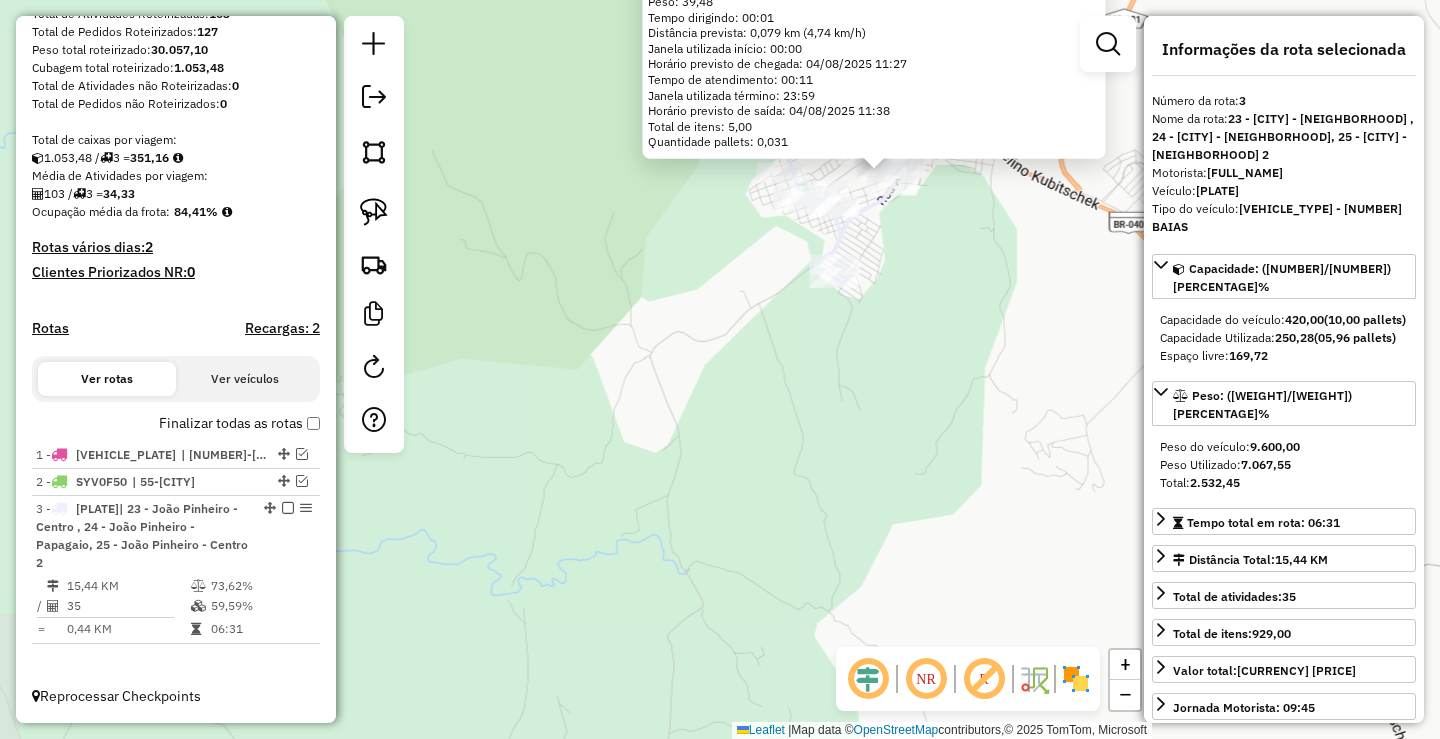 drag, startPoint x: 875, startPoint y: 381, endPoint x: 835, endPoint y: 567, distance: 190.25246 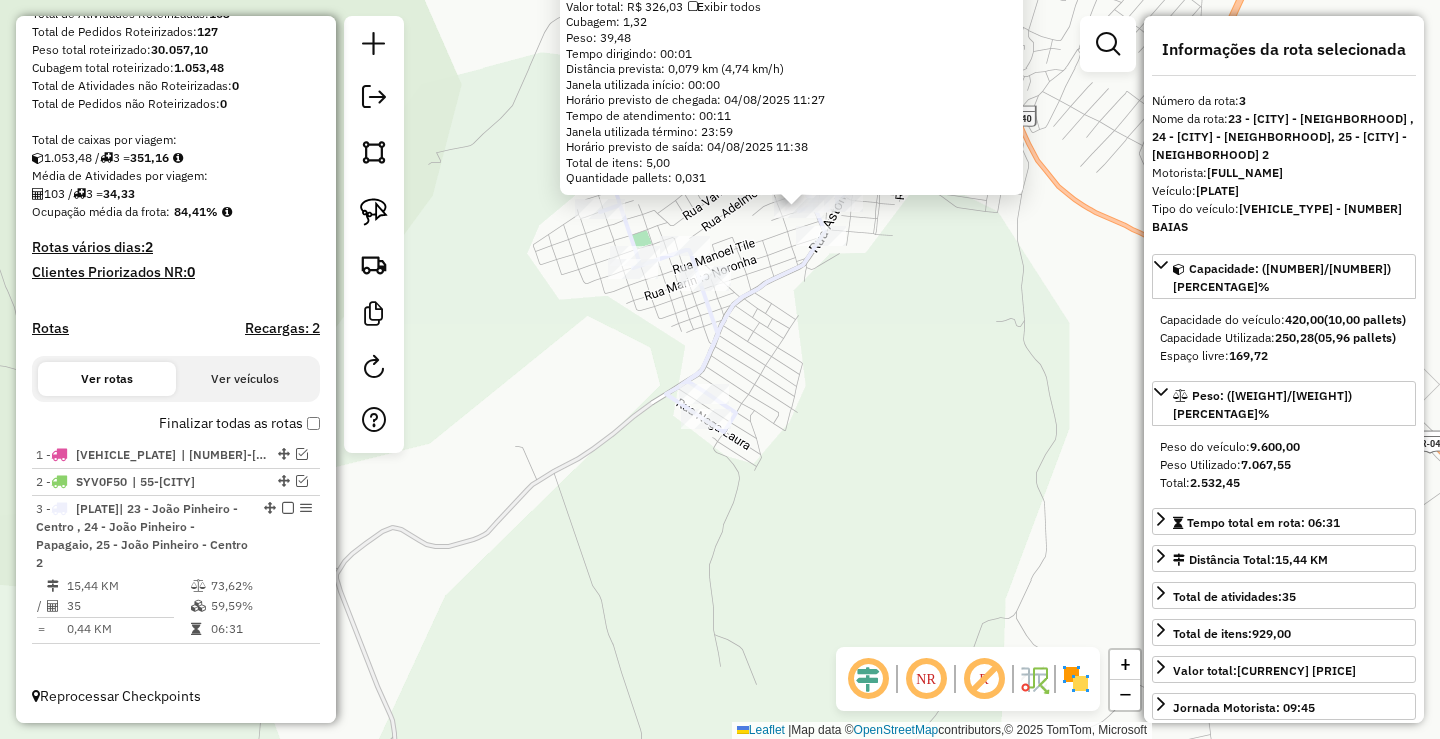 drag, startPoint x: 831, startPoint y: 395, endPoint x: 834, endPoint y: 472, distance: 77.05842 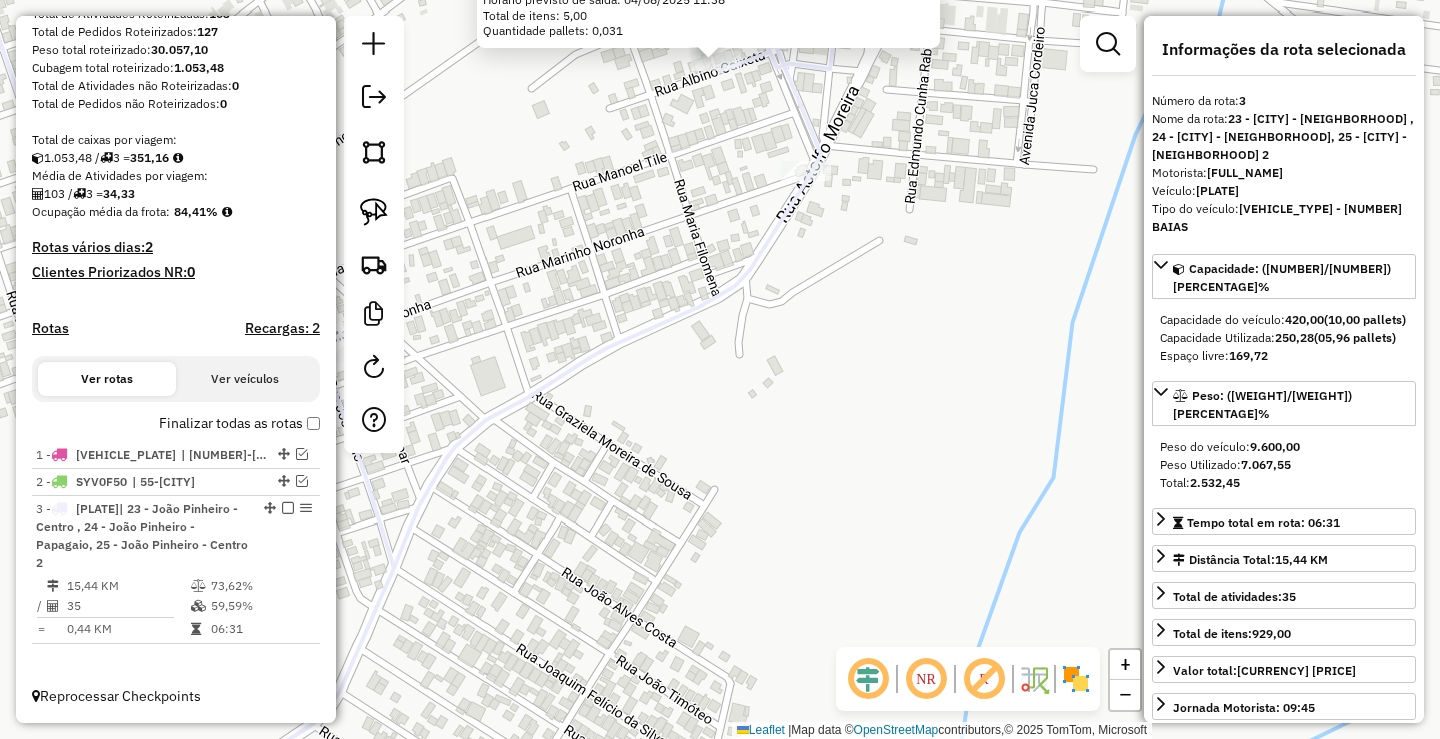 drag, startPoint x: 799, startPoint y: 330, endPoint x: 823, endPoint y: 522, distance: 193.49419 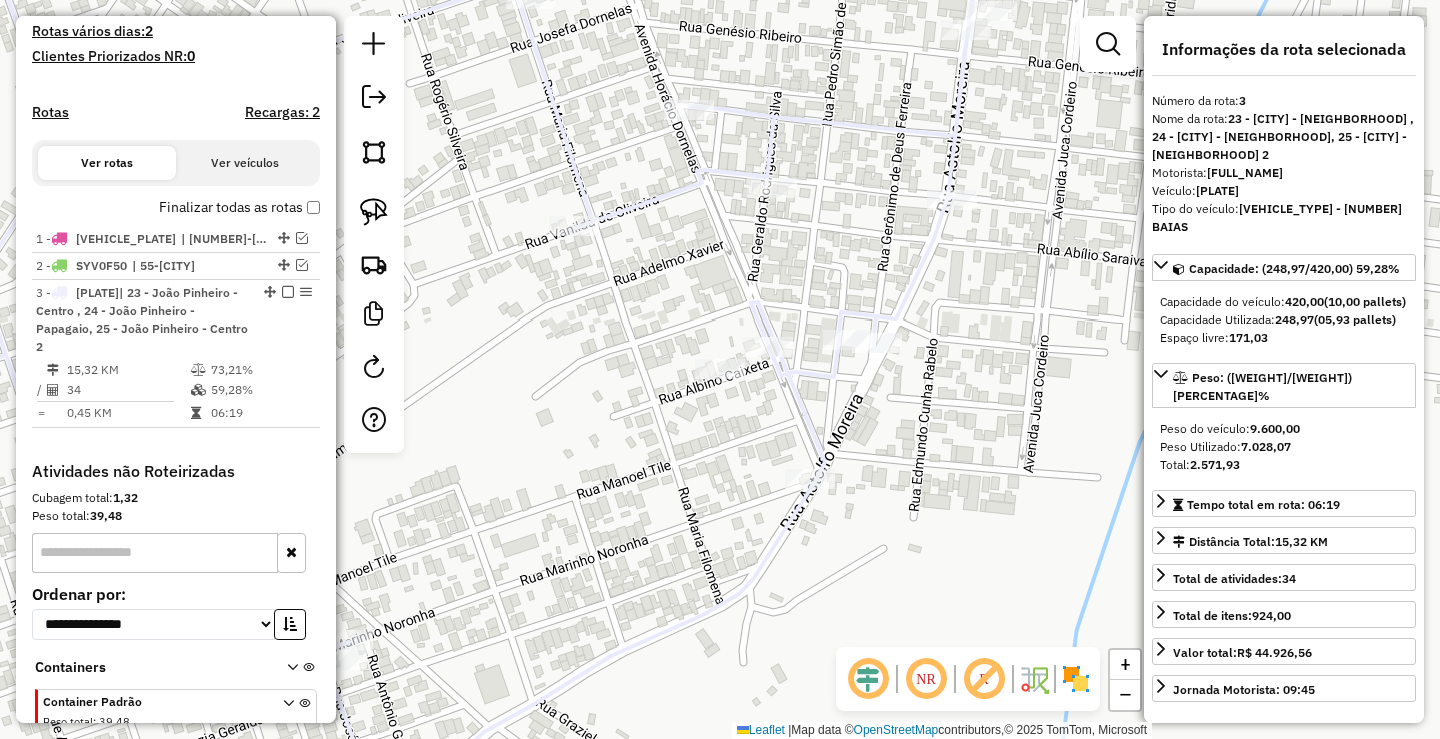 scroll, scrollTop: 638, scrollLeft: 0, axis: vertical 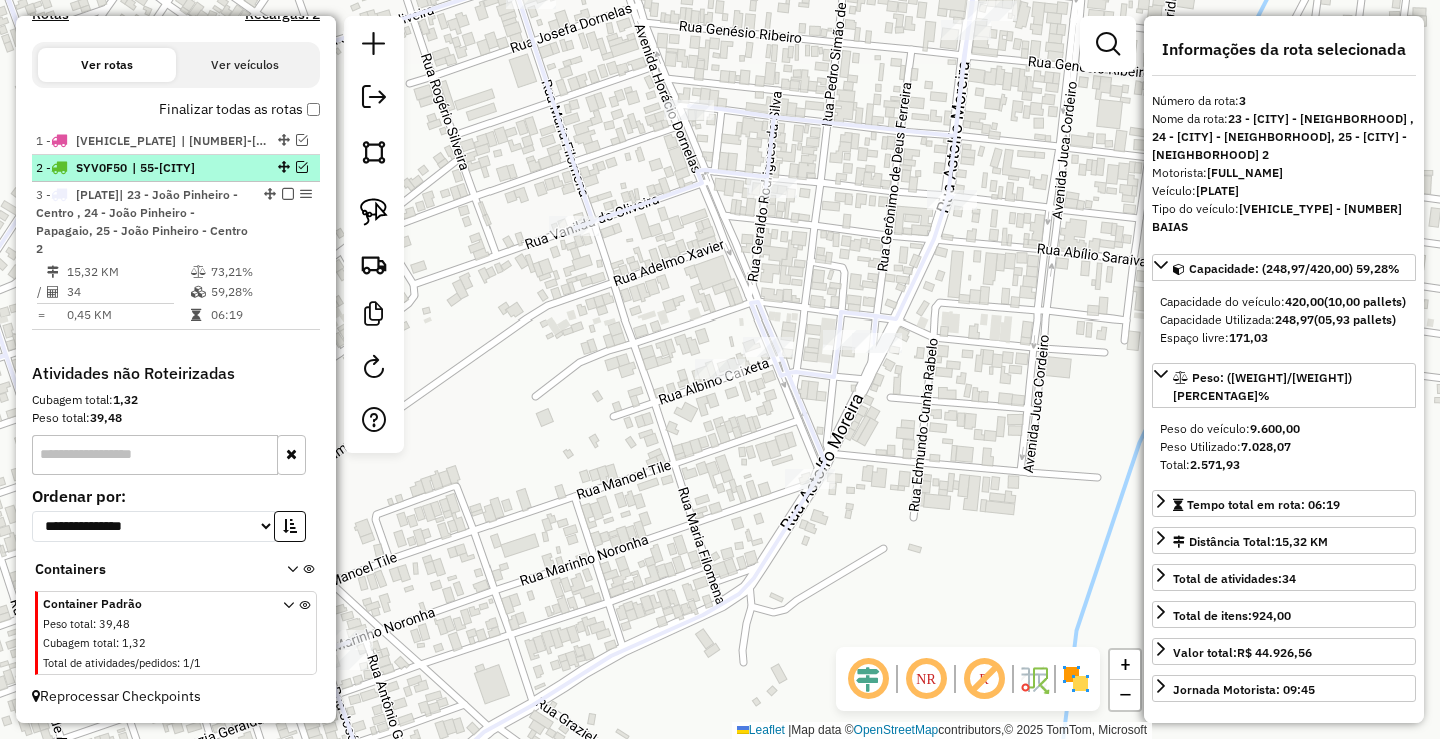 click at bounding box center [302, 167] 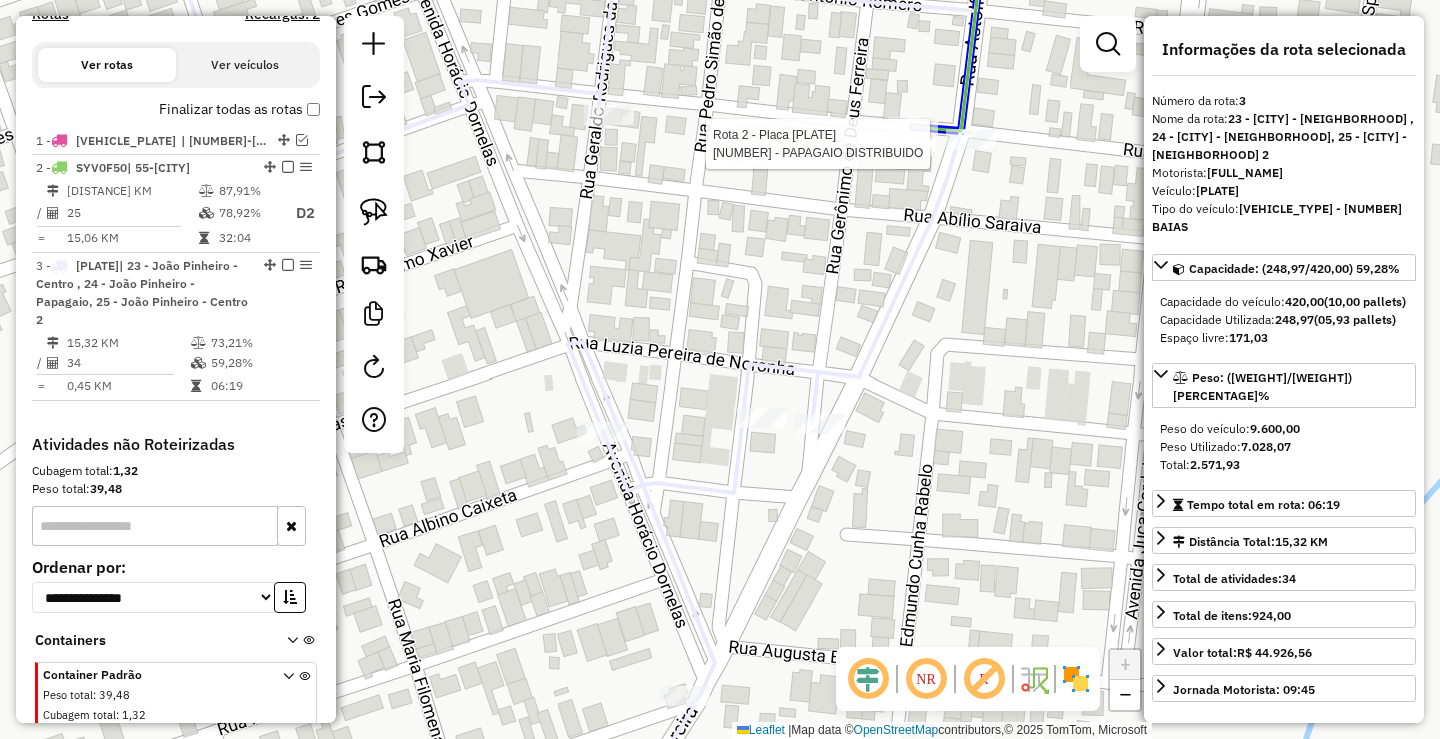 click 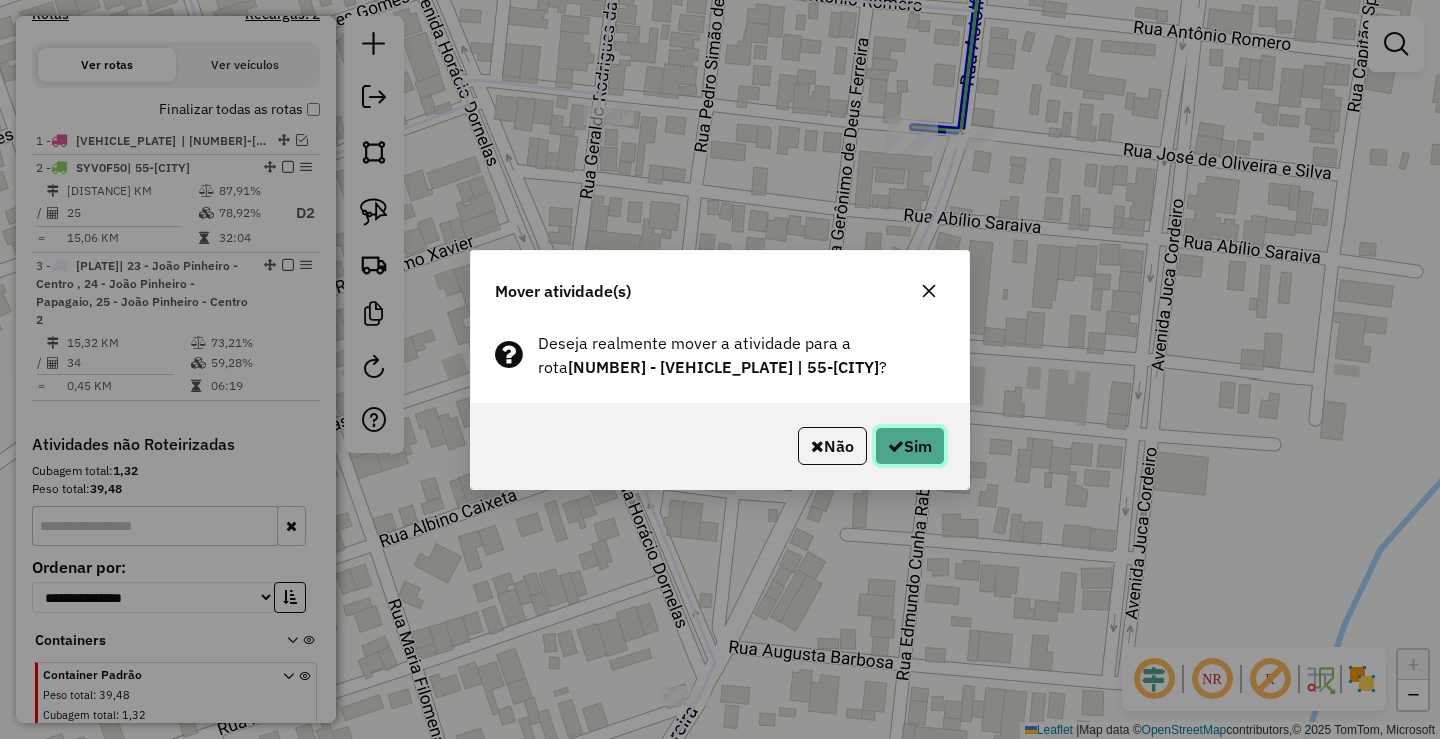click on "Sim" 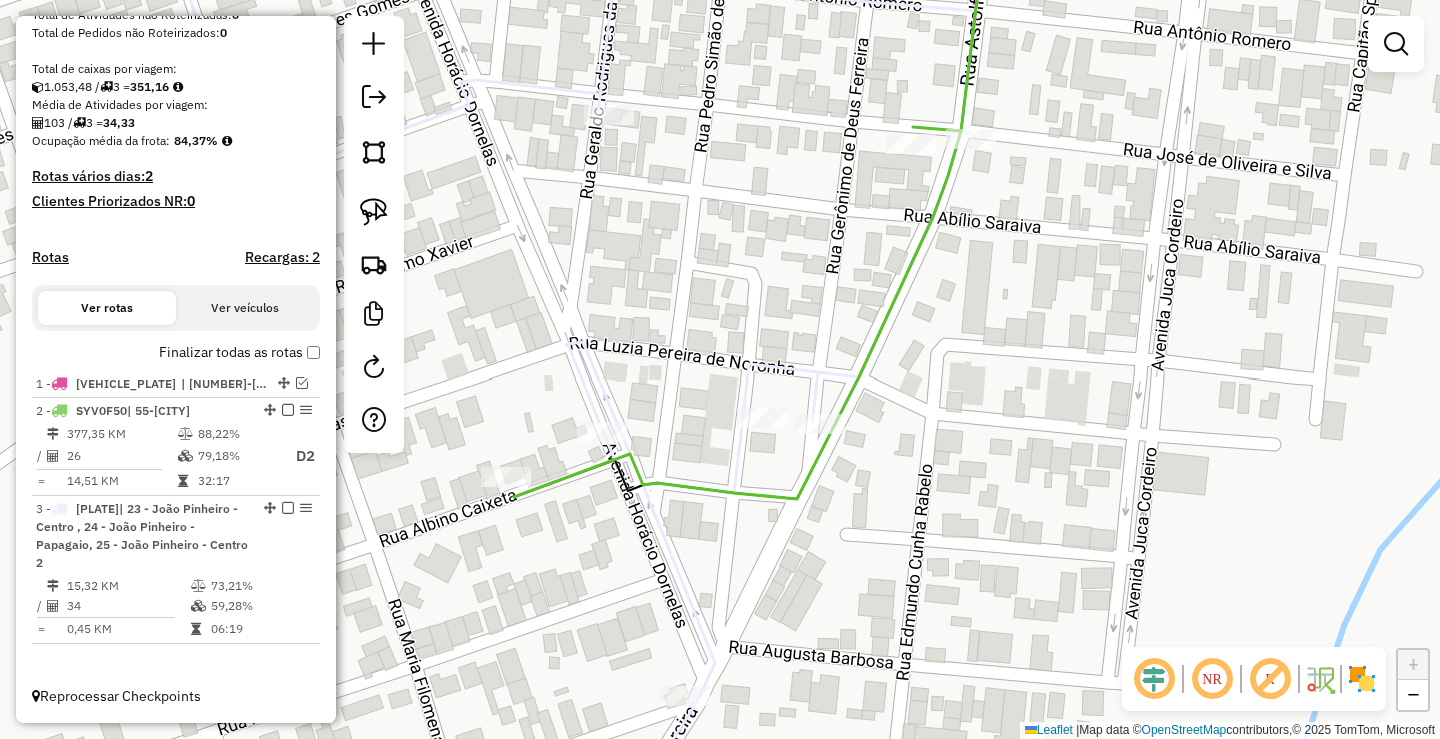 scroll, scrollTop: 413, scrollLeft: 0, axis: vertical 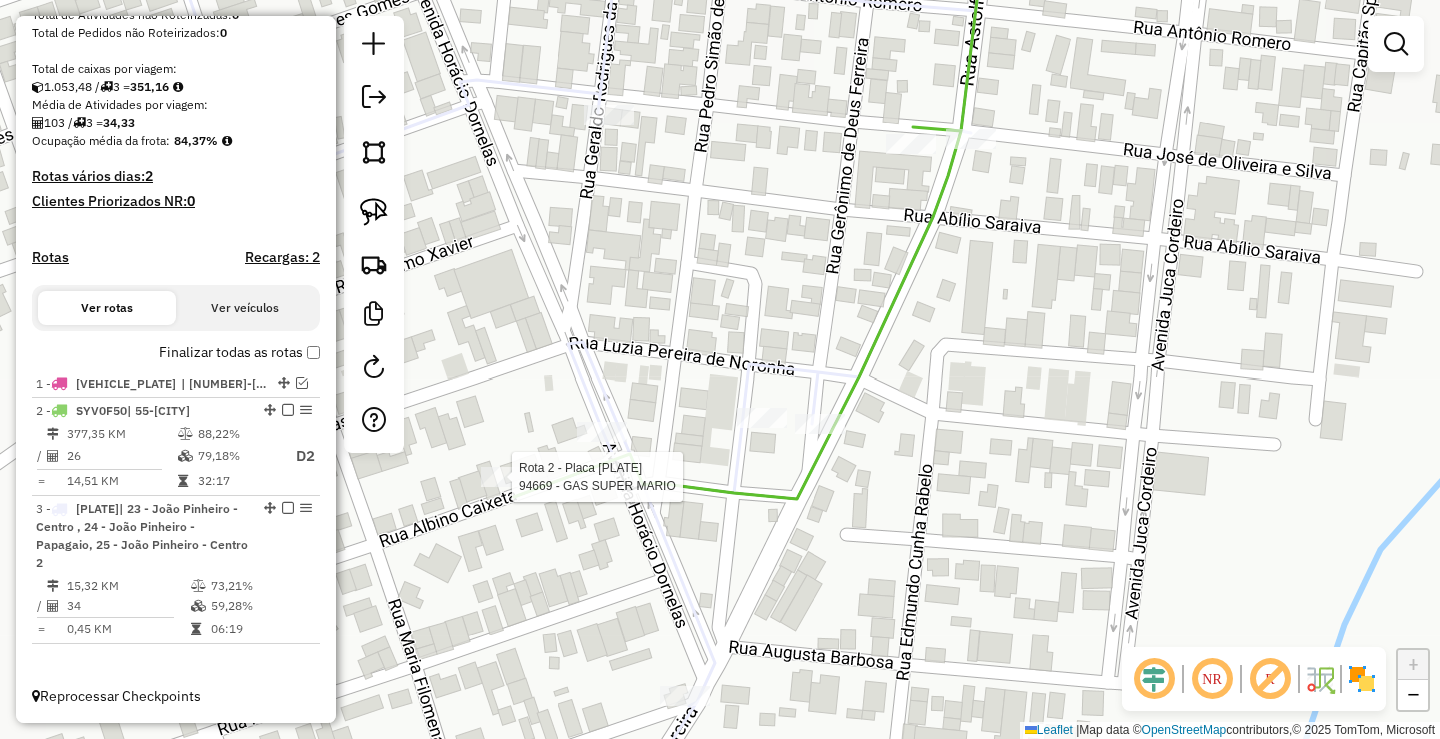 select on "*********" 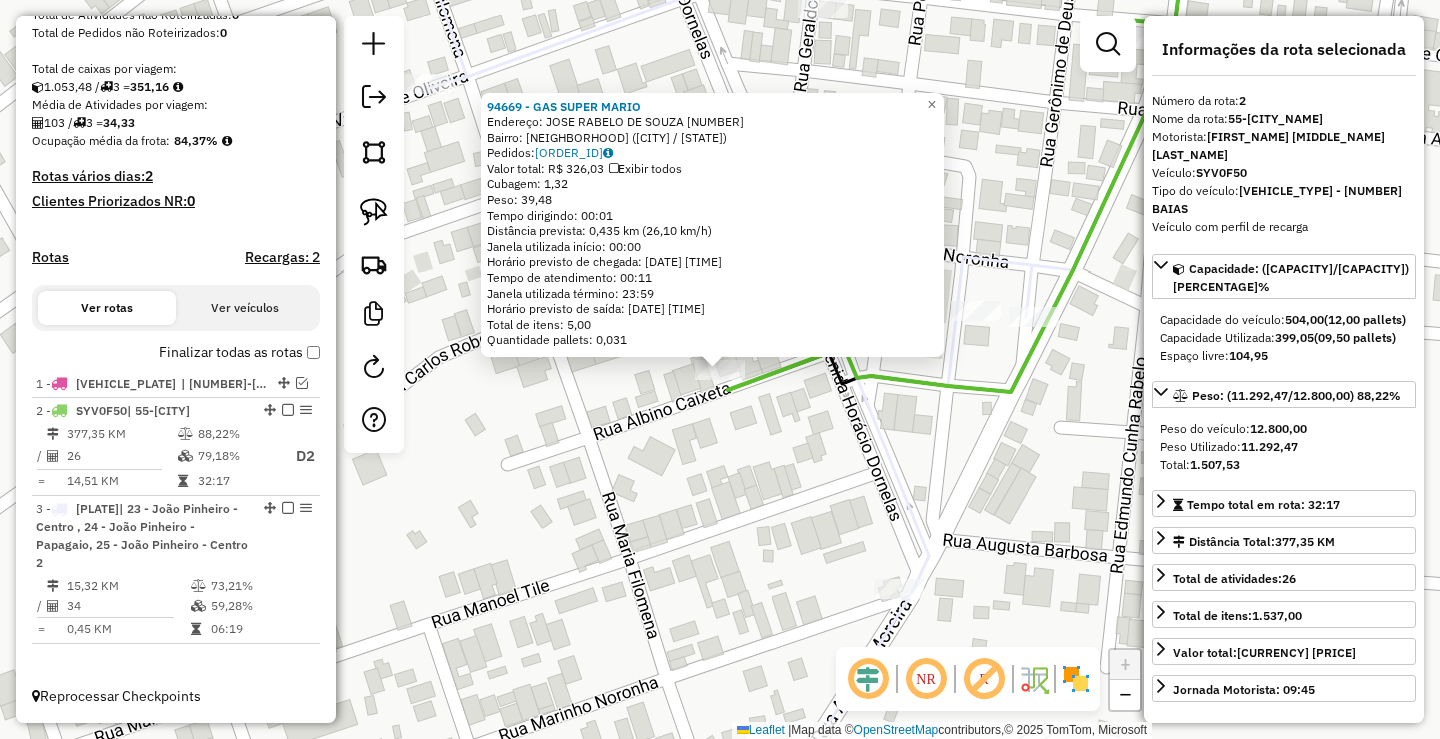 click on "[NUMBER] - [BUSINESS_NAME]  Endereço:  [STREET_NAME] [NUMBER]   Bairro: [NEIGHBORHOOD] ([CITY] / [STATE])   Pedidos:  [ORDER_ID]   Valor total: [CURRENCY] [PRICE]   Exibir todos   Cubagem: [CUBAGE]  Peso: [WEIGHT]  Tempo dirigindo: [TIME]   Distância prevista: [DISTANCE] km ([SPEED] km/h)   Janela utilizada início: [TIME]   Horário previsto de chegada: [DATE] [TIME]   Tempo de atendimento: [TIME]   Janela utilizada término: [TIME]   Horário previsto de saída: [DATE] [TIME]   Total de itens: [ITEMS]   Quantidade pallets: [PALLETS]  × Janela de atendimento Grade de atendimento Capacidade Transportadoras Veículos Cliente Pedidos  Rotas Selecione os dias de semana para filtrar as janelas de atendimento  Seg   Ter   Qua   Qui   Sex   Sáb   Dom  Informe o período da janela de atendimento: De: Até:  Filtrar exatamente a janela do cliente  Considerar janela de atendimento padrão  Selecione os dias de semana para filtrar as grades de atendimento  Seg   Ter   Qua   Qui   Sex   Sáb   Dom   Peso mínimo:   Peso máximo:   De:  De:" 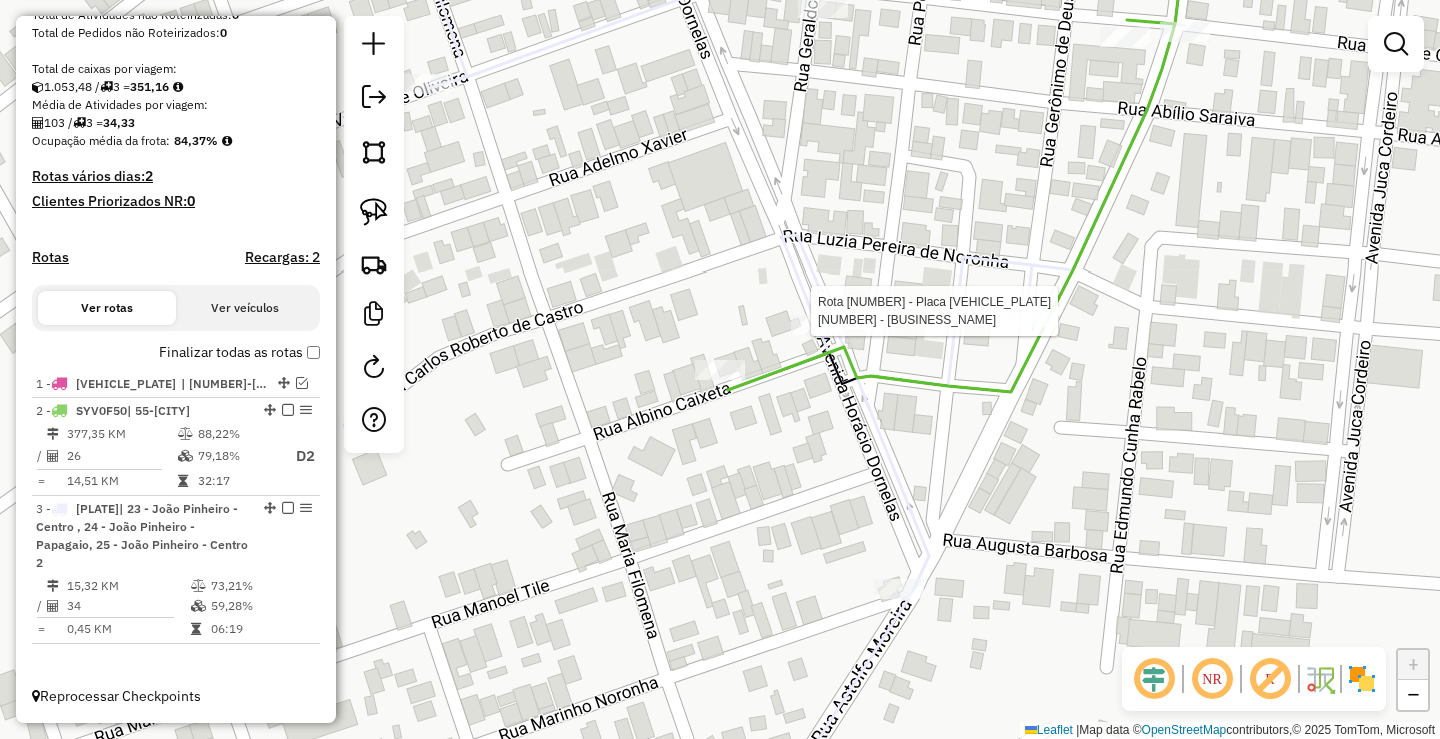 select on "*********" 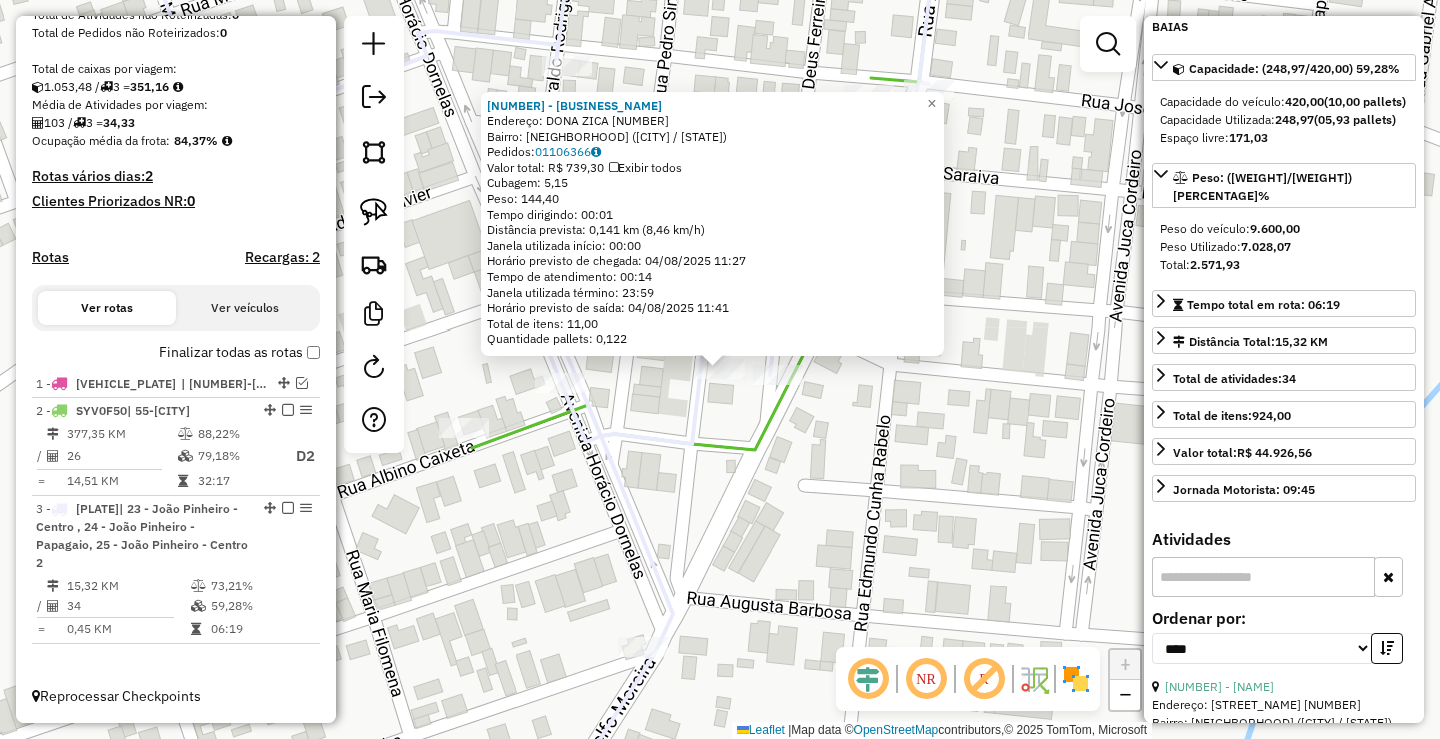 scroll, scrollTop: 100, scrollLeft: 0, axis: vertical 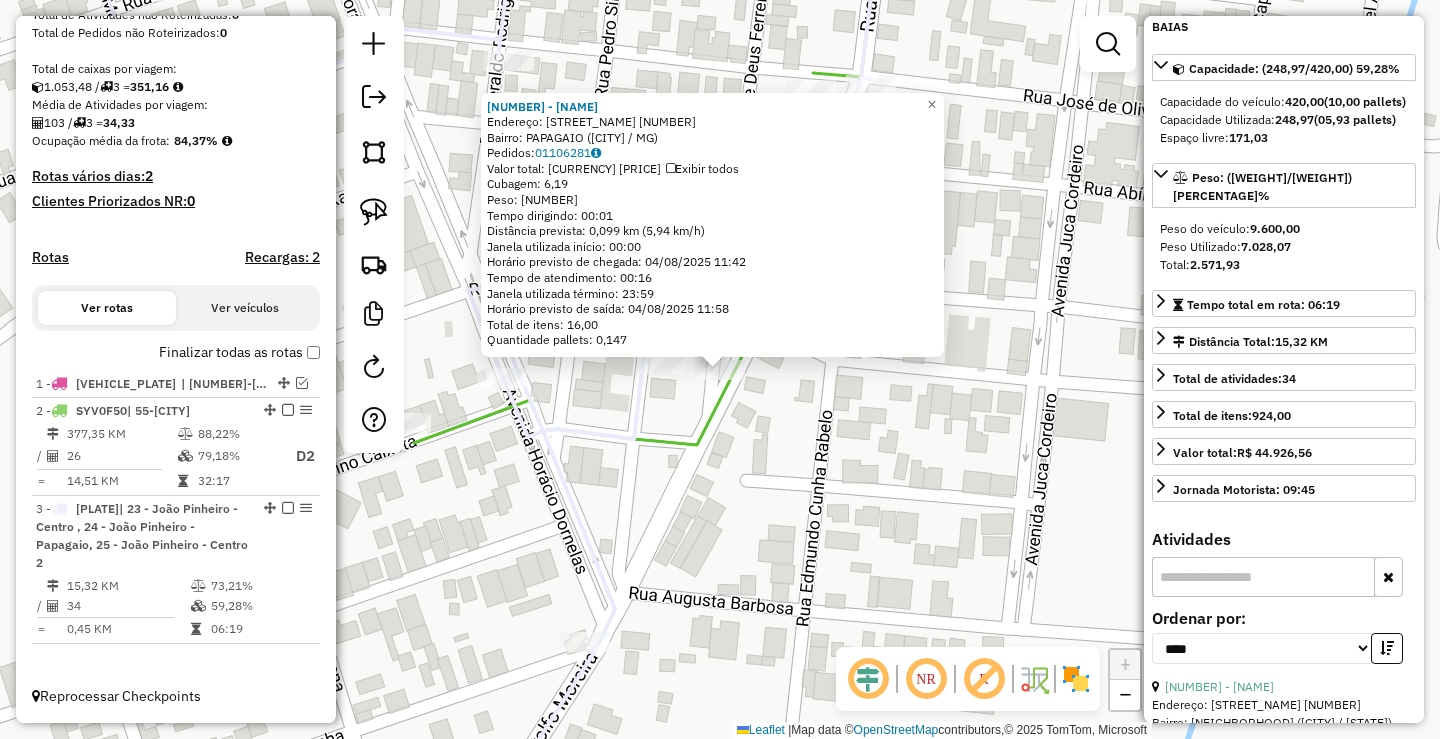 click on "[NUMBER] - [BUSINESS_NAME]  Endereço:  [STREET_NAME] [NUMBER]   Bairro: [NEIGHBORHOOD] ([CITY] / [STATE])   Pedidos:  [ORDER_ID]   Valor total: [CURRENCY] [PRICE]   Exibir todos   Cubagem: [CUBAGE]  Peso: [WEIGHT]  Tempo dirigindo: [TIME]   Distância prevista: [DISTANCE] km ([SPEED] km/h)   Janela utilizada início: [TIME]   Horário previsto de chegada: [DATE] [TIME]   Tempo de atendimento: [TIME]   Janela utilizada término: [TIME]   Horário previsto de saída: [DATE] [TIME]   Total de itens: [ITEMS]   Quantidade pallets: [PALLETS]  × Janela de atendimento Grade de atendimento Capacidade Transportadoras Veículos Cliente Pedidos  Rotas Selecione os dias de semana para filtrar as janelas de atendimento  Seg   Ter   Qua   Qui   Sex   Sáb   Dom  Informe o período da janela de atendimento: De: Até:  Filtrar exatamente a janela do cliente  Considerar janela de atendimento padrão  Selecione os dias de semana para filtrar as grades de atendimento  Seg   Ter   Qua   Qui   Sex   Sáb   Dom   Considerar clientes sem dia de atendimento cadastrado" 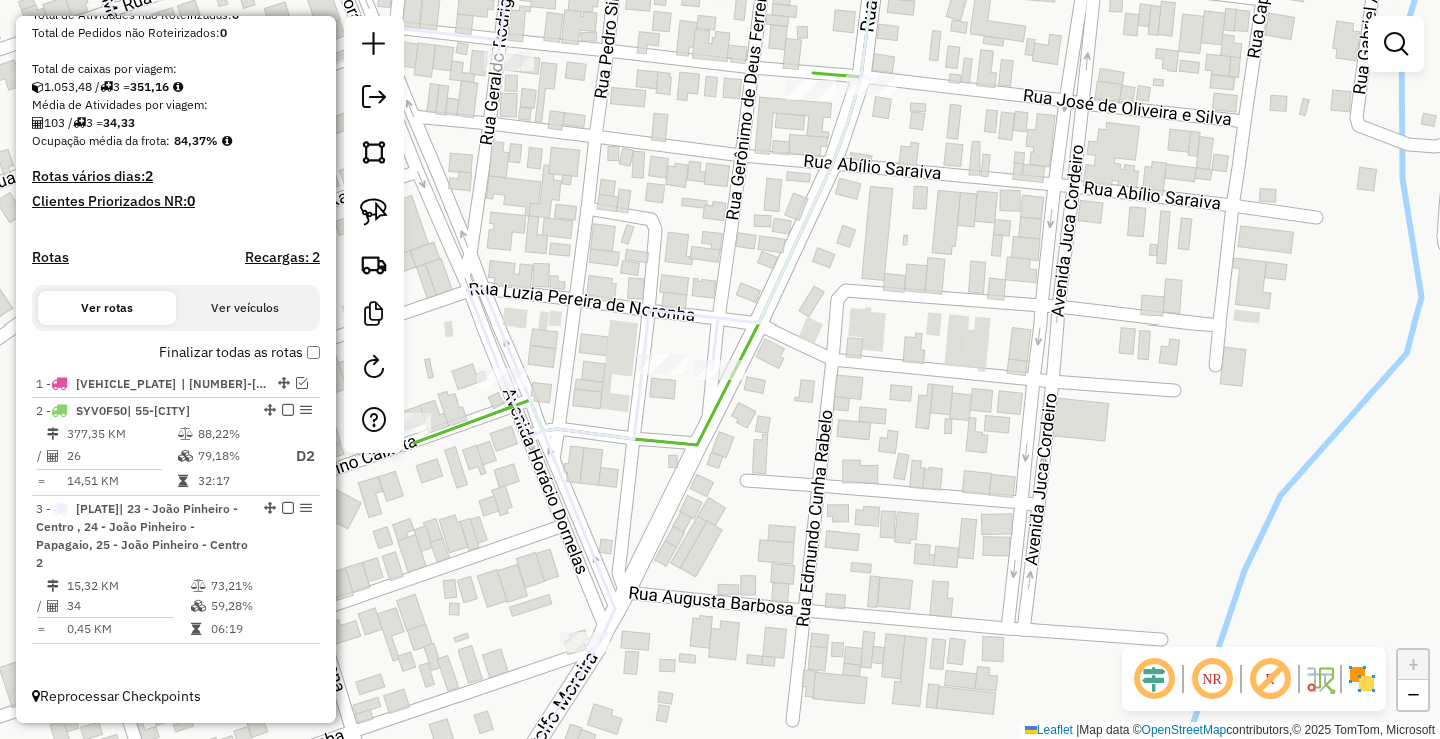 scroll, scrollTop: 203, scrollLeft: 0, axis: vertical 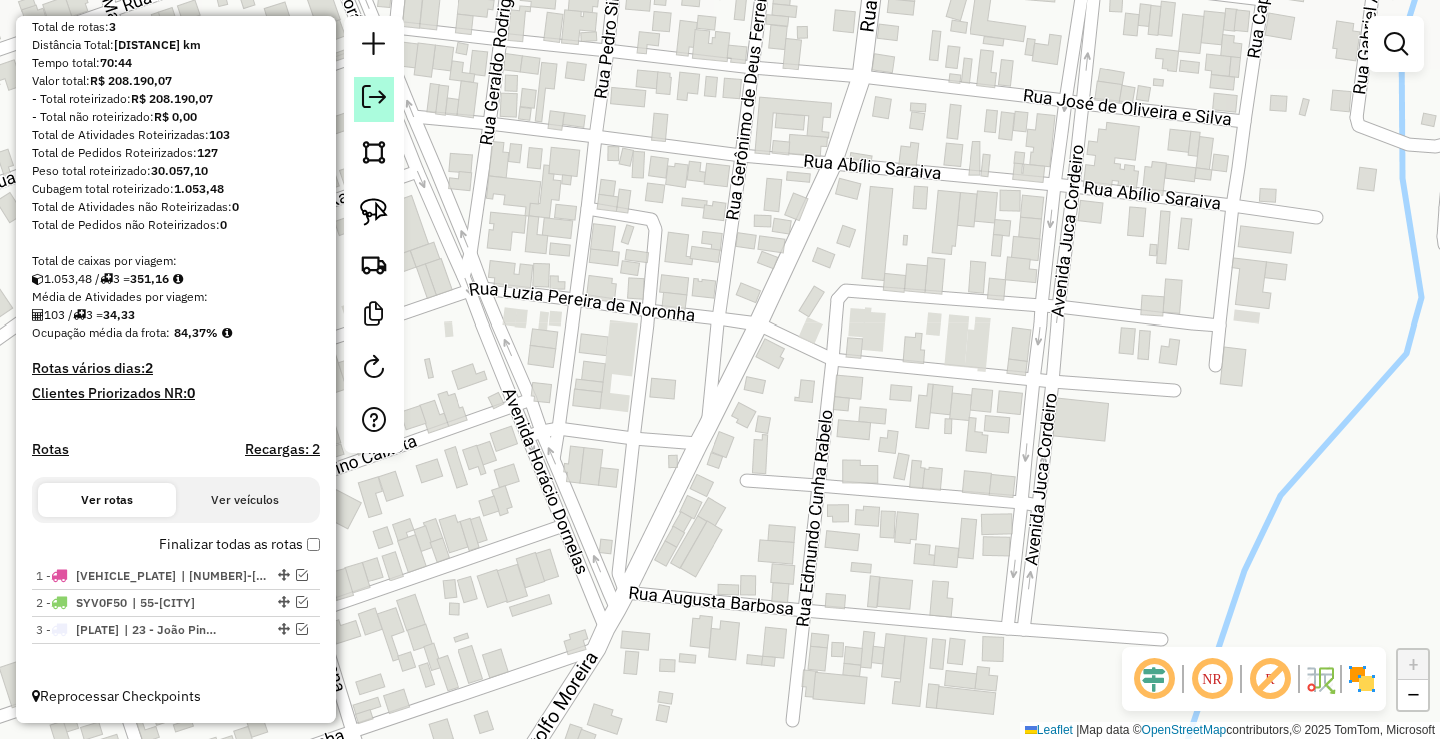 click 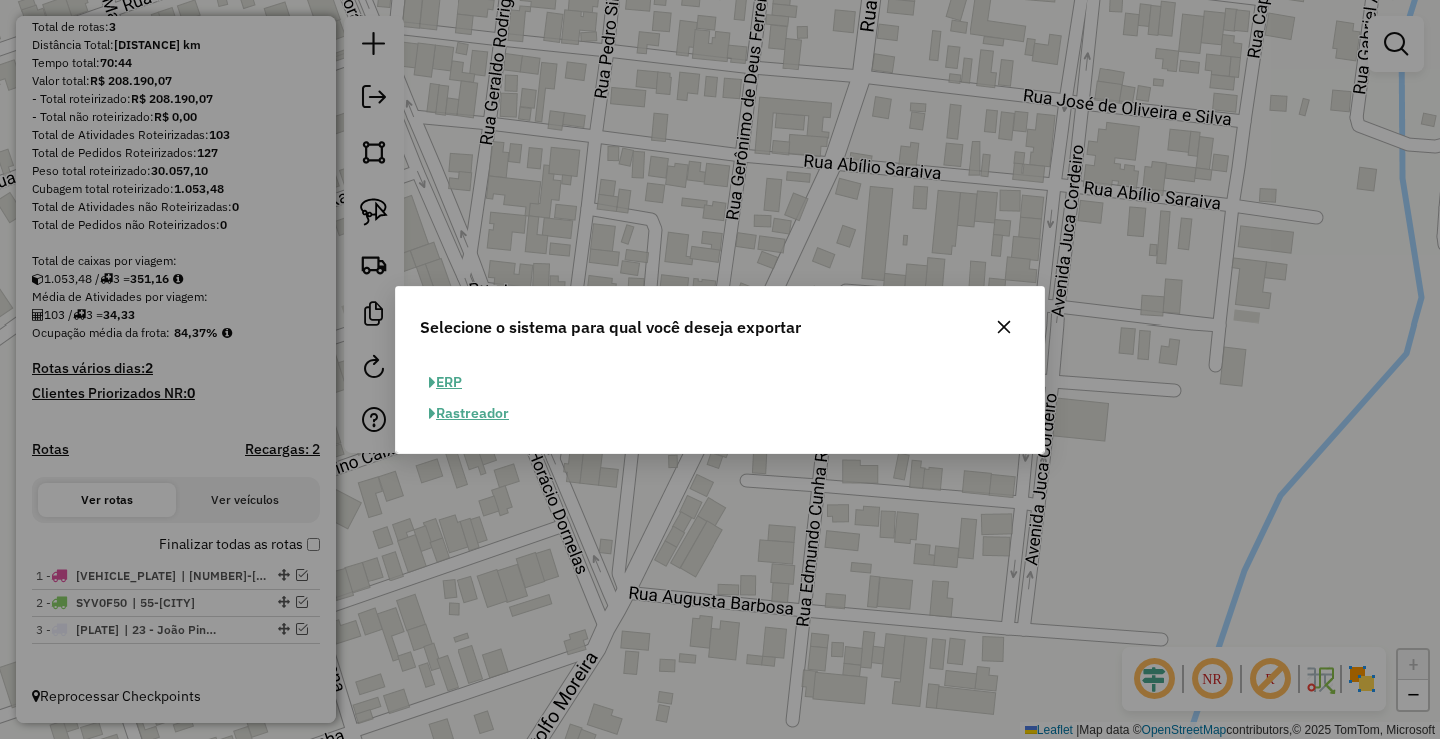click on "ERP" 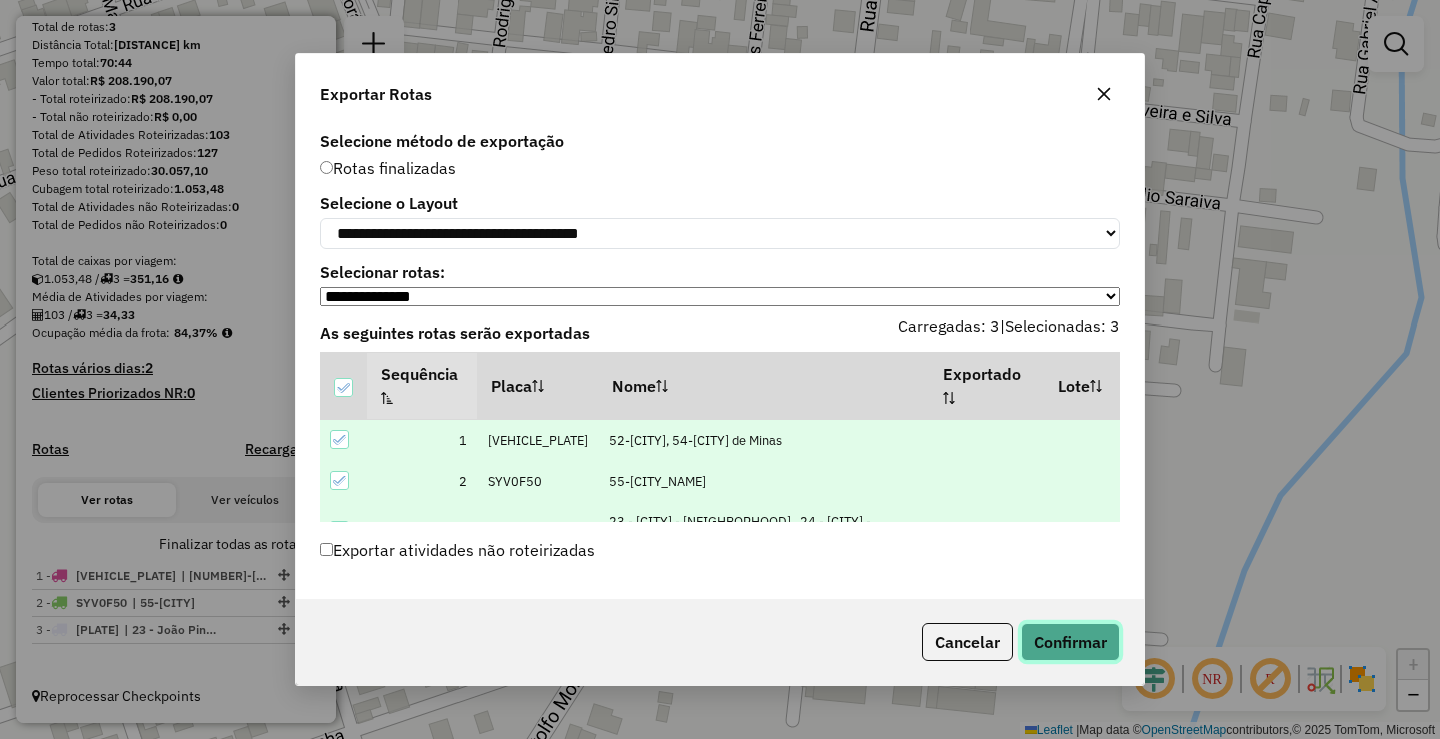 click on "Confirmar" 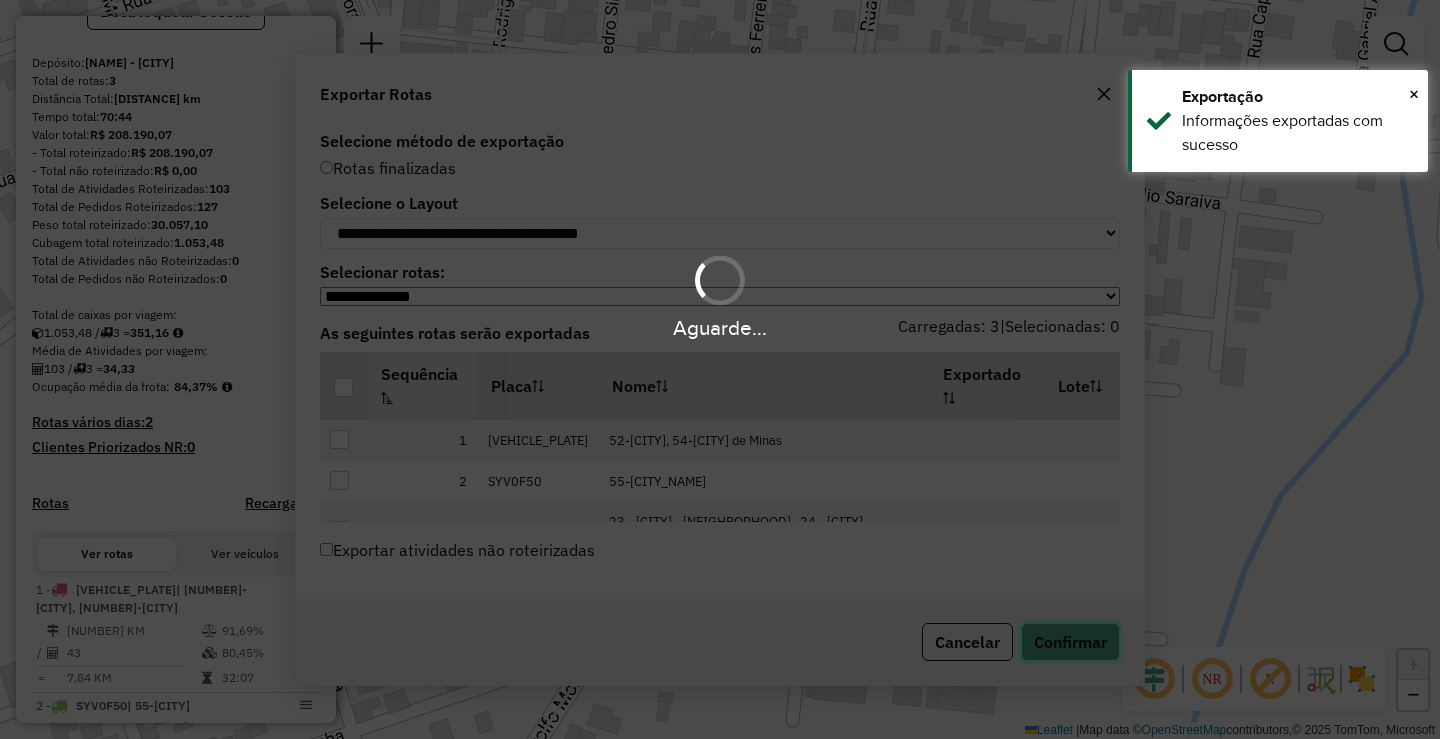 scroll, scrollTop: 257, scrollLeft: 0, axis: vertical 